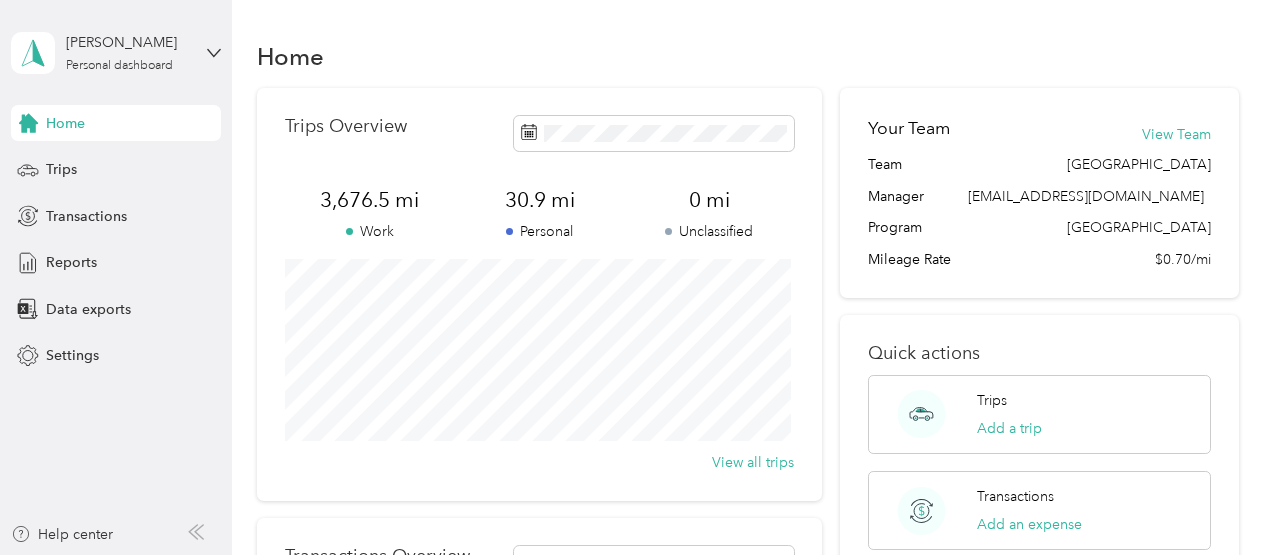 scroll, scrollTop: 0, scrollLeft: 0, axis: both 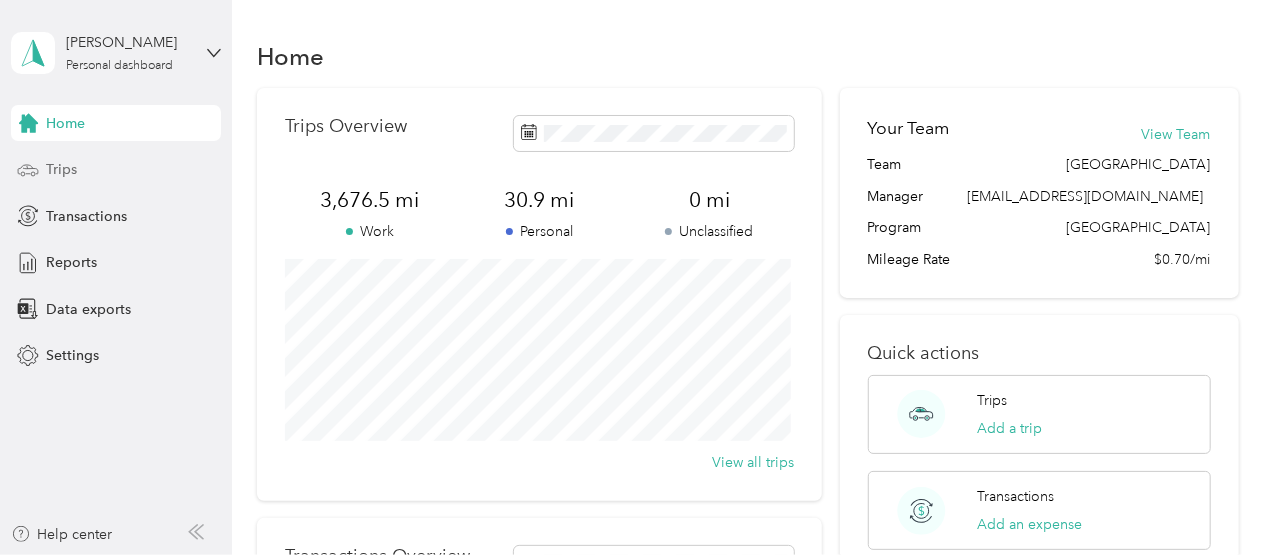 click on "Trips" at bounding box center [61, 169] 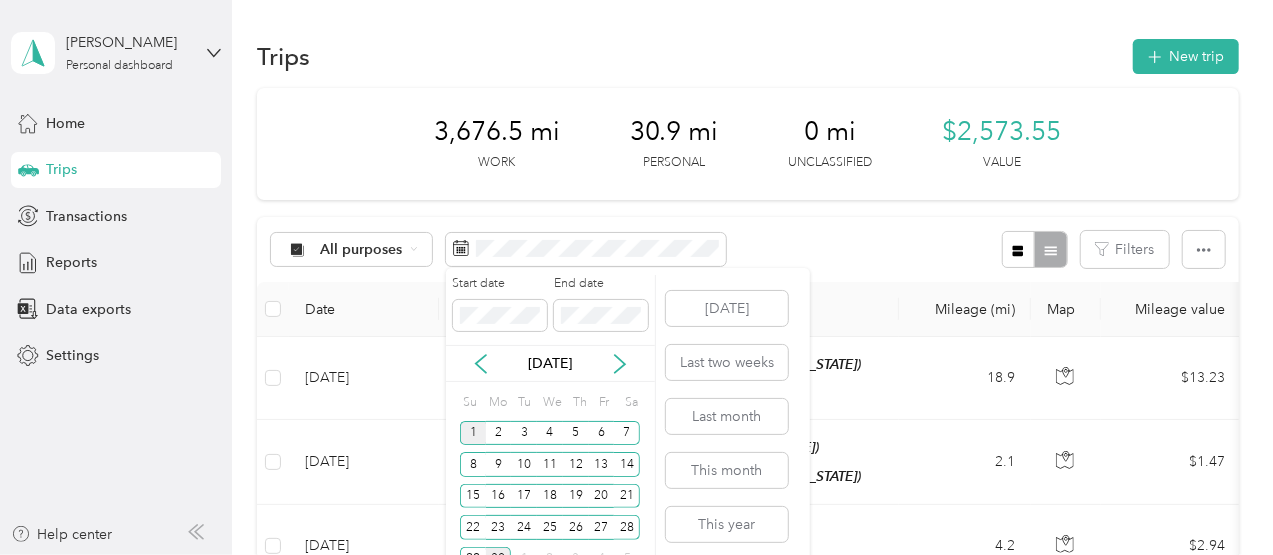 click on "1" at bounding box center [473, 433] 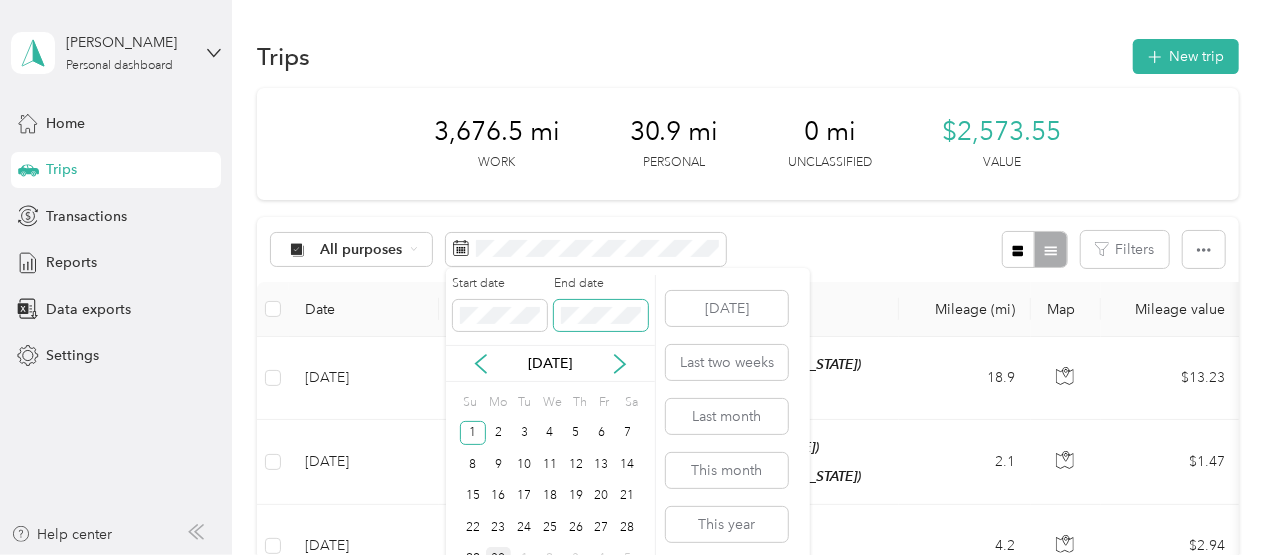 scroll, scrollTop: 62, scrollLeft: 0, axis: vertical 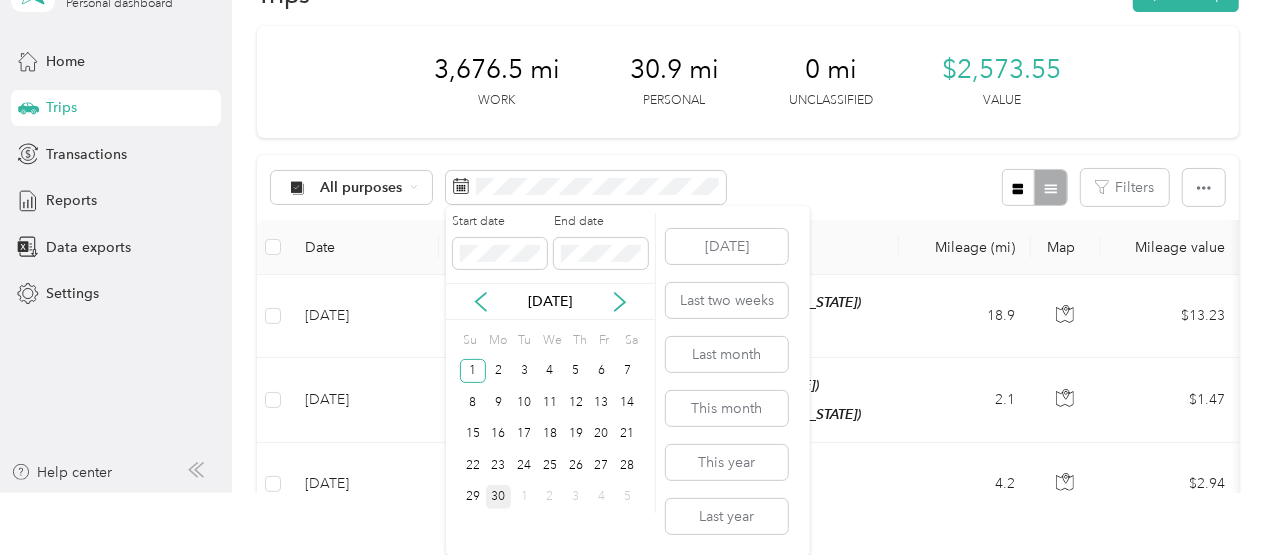 click on "30" at bounding box center [499, 497] 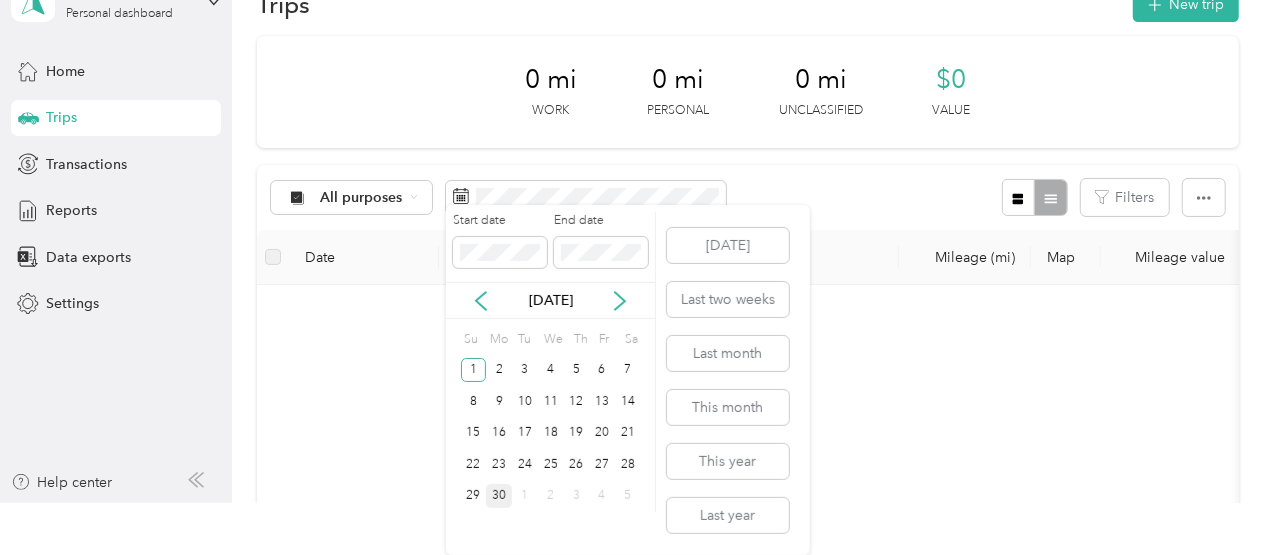 scroll, scrollTop: 0, scrollLeft: 0, axis: both 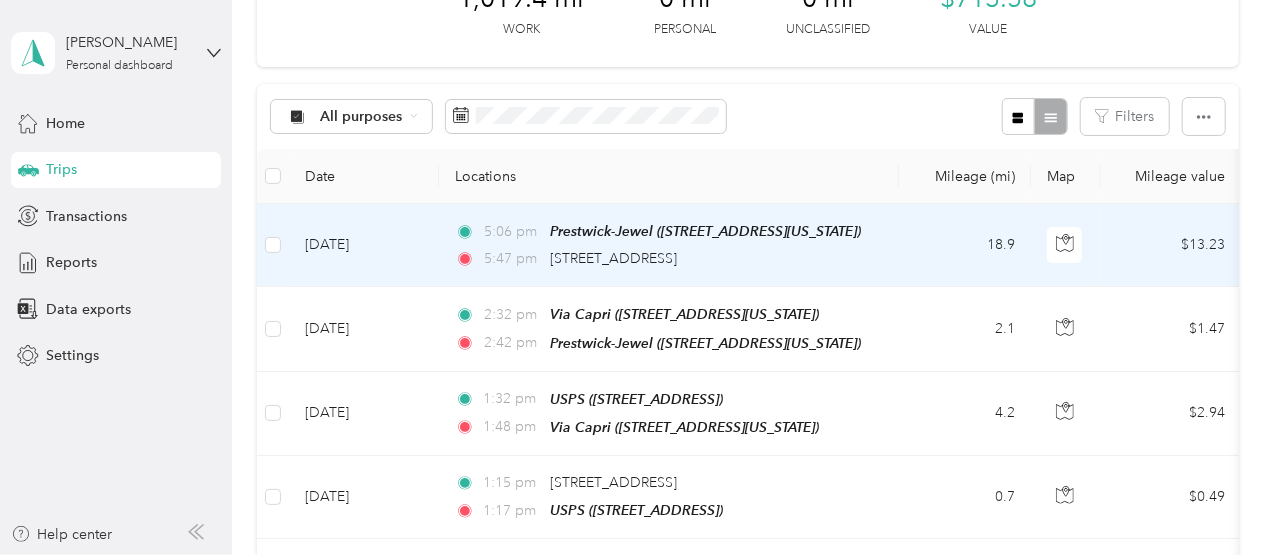 click on "5:47 pm [STREET_ADDRESS]" at bounding box center [665, 259] 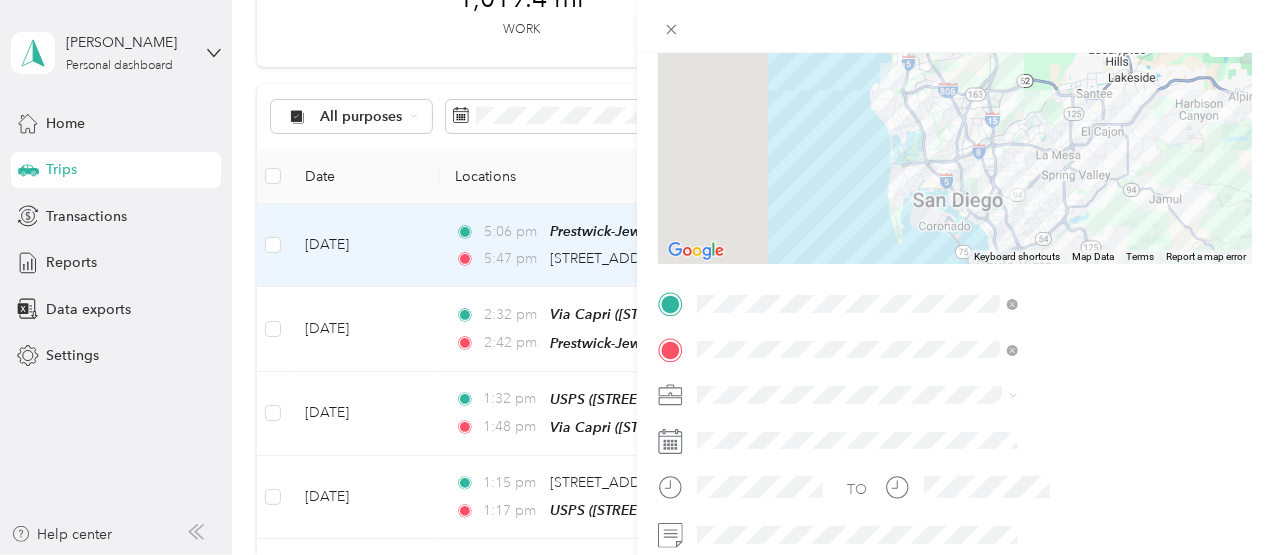 scroll, scrollTop: 200, scrollLeft: 0, axis: vertical 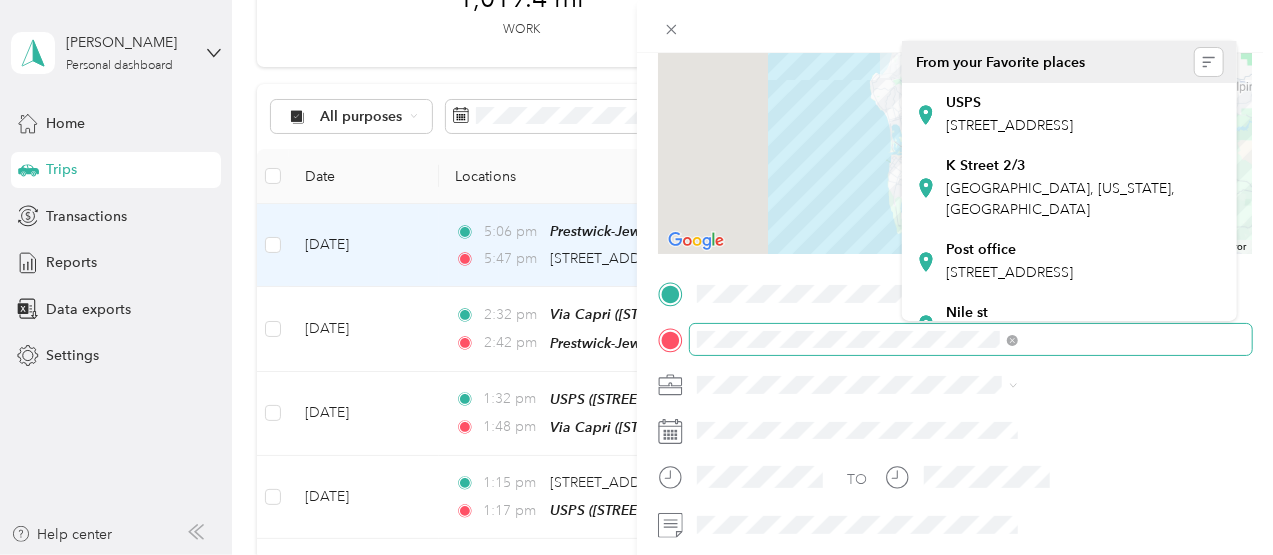 click on "TO Add photo" at bounding box center (955, 519) 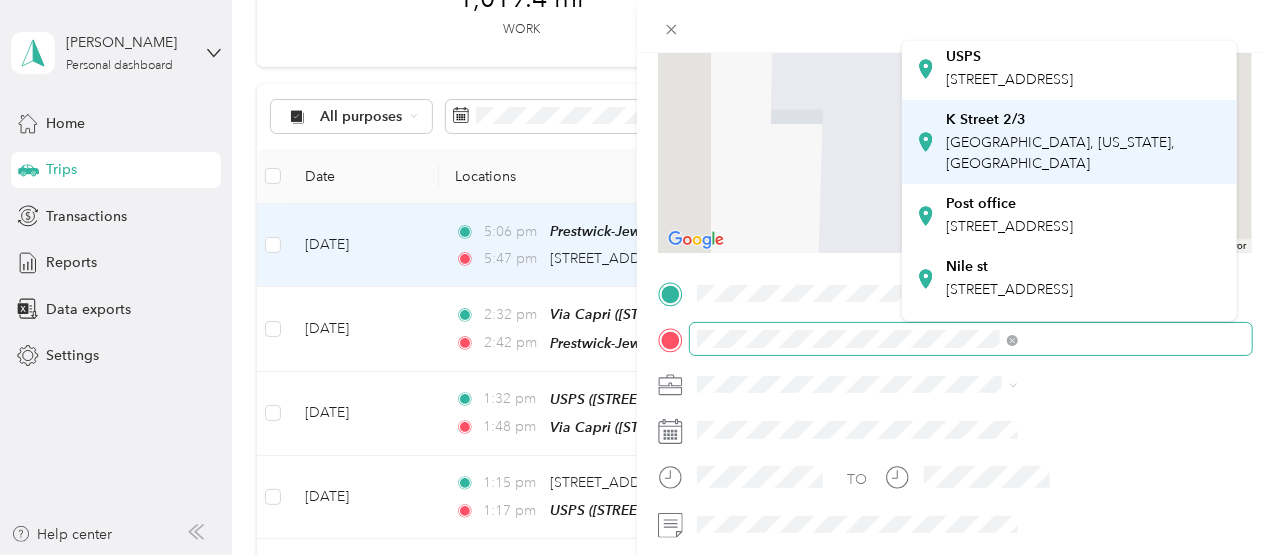 scroll, scrollTop: 133, scrollLeft: 0, axis: vertical 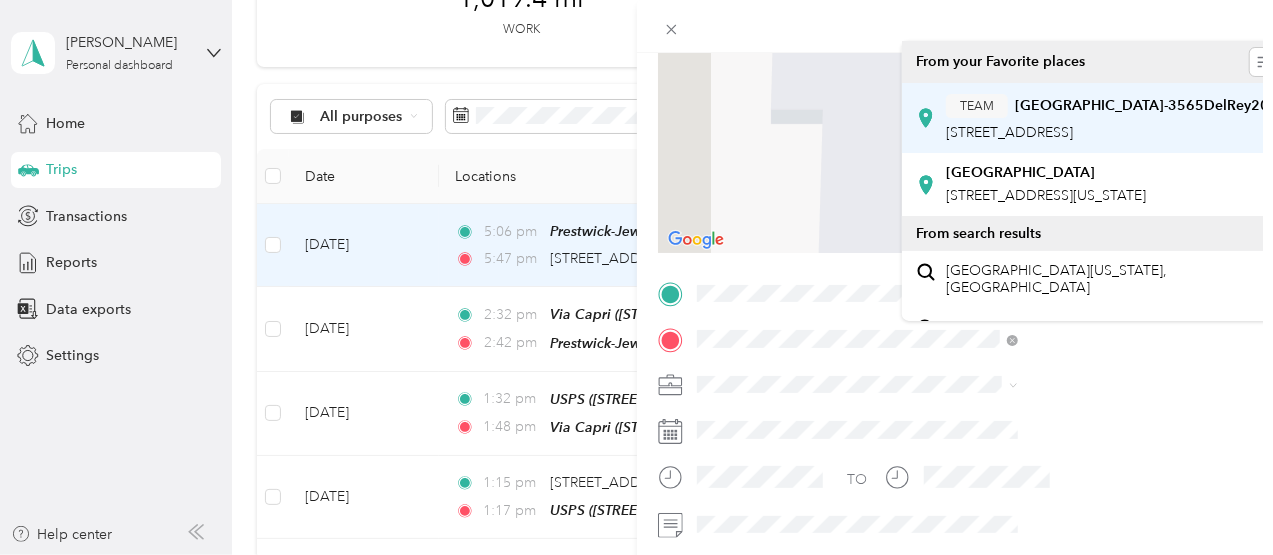 click on "[STREET_ADDRESS]" at bounding box center (1009, 132) 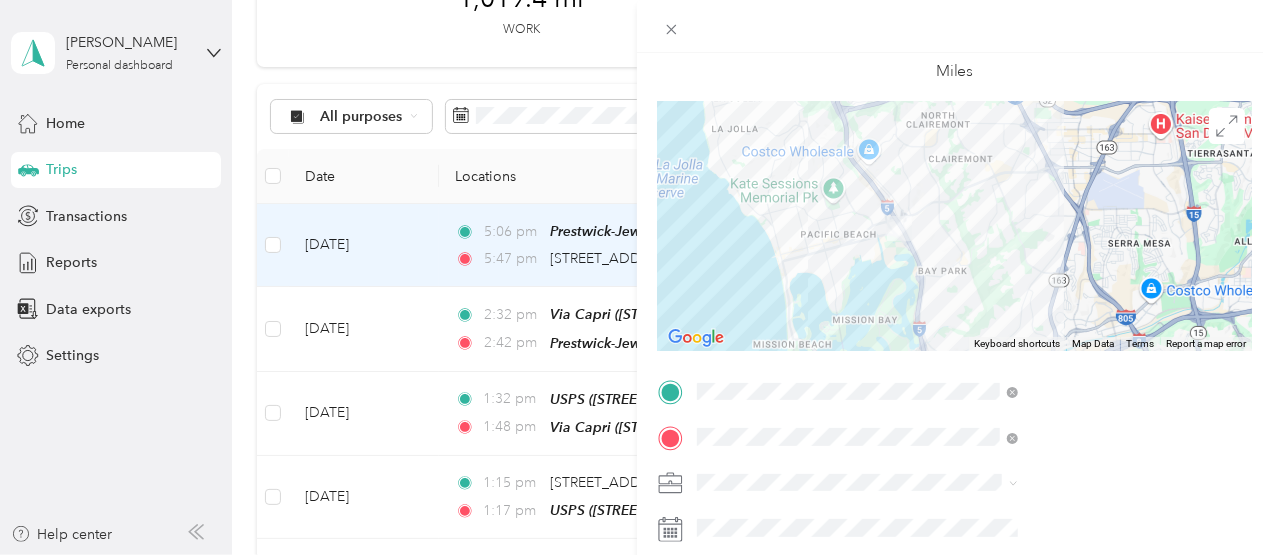 scroll, scrollTop: 0, scrollLeft: 0, axis: both 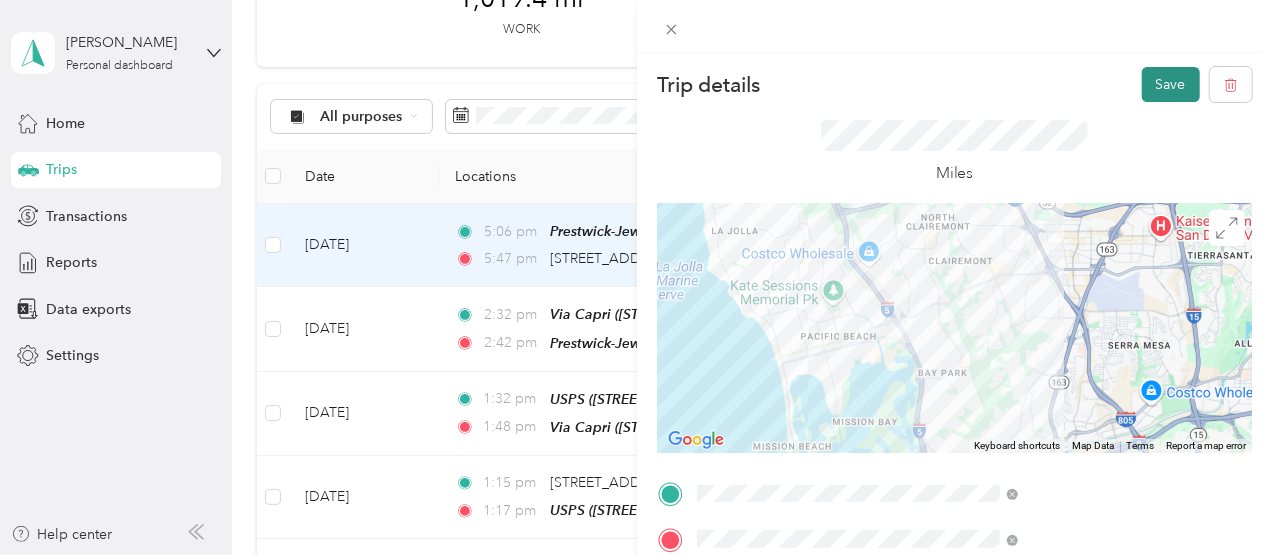click on "Save" at bounding box center (1171, 84) 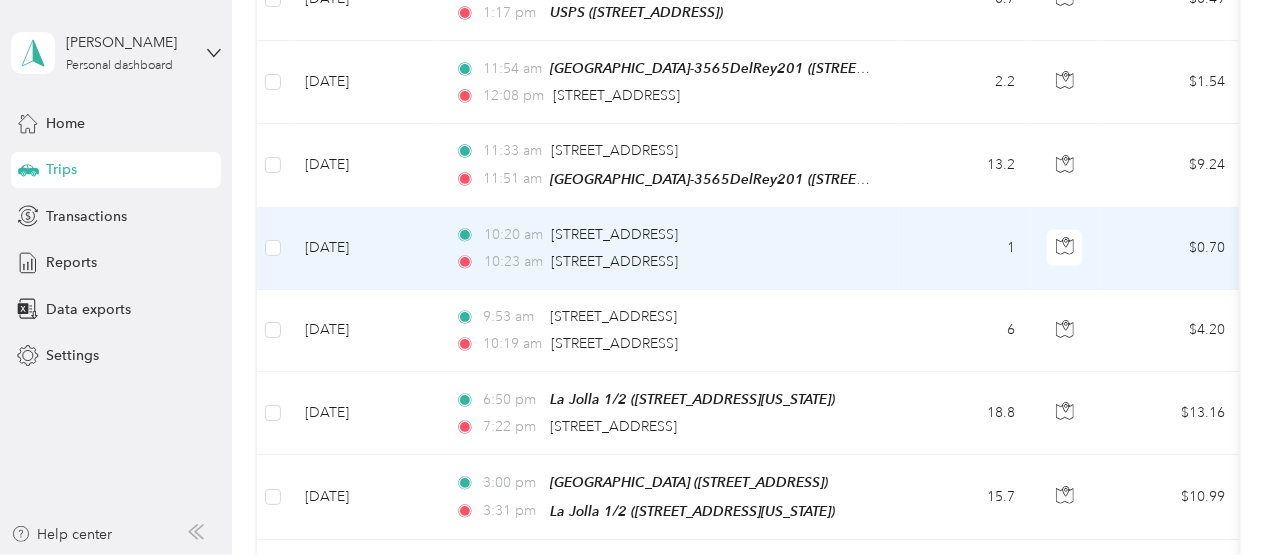 scroll, scrollTop: 633, scrollLeft: 0, axis: vertical 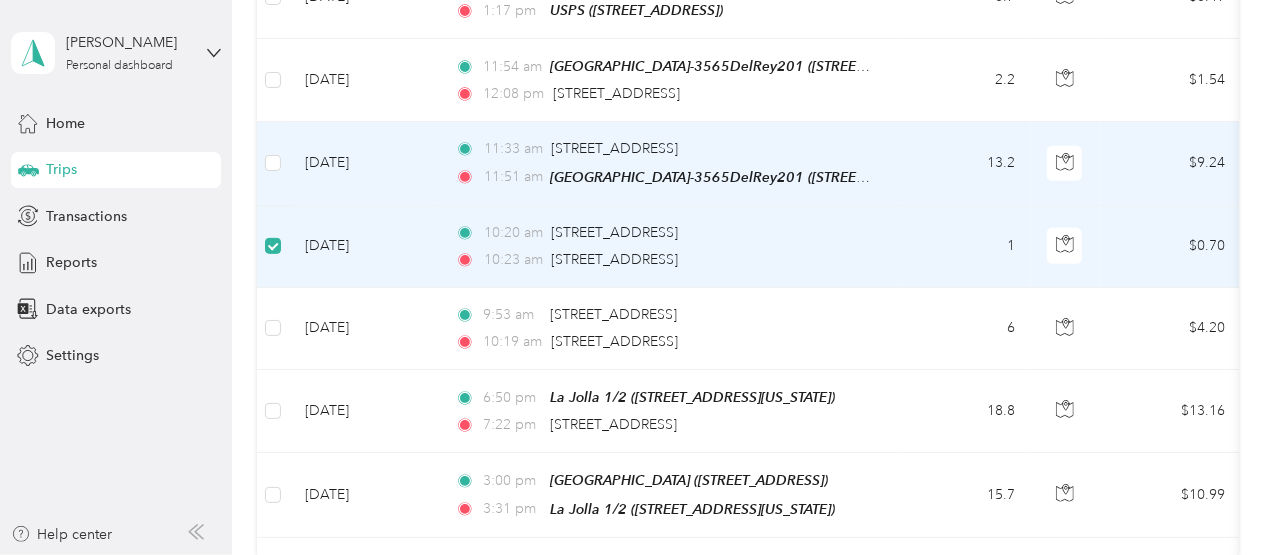 click at bounding box center [273, 163] 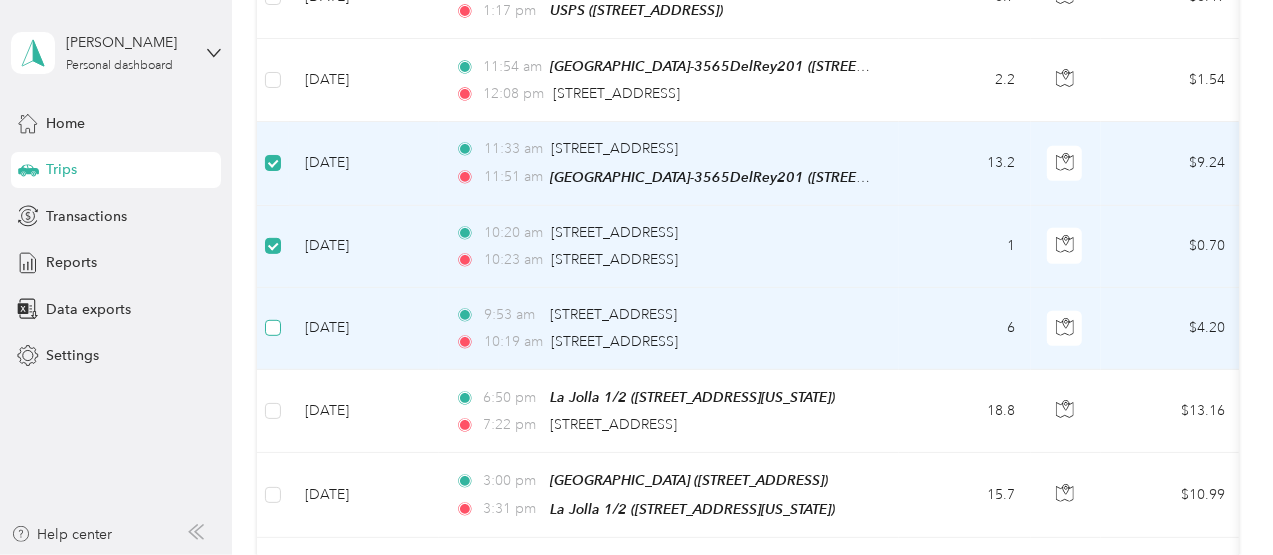 click at bounding box center [273, 329] 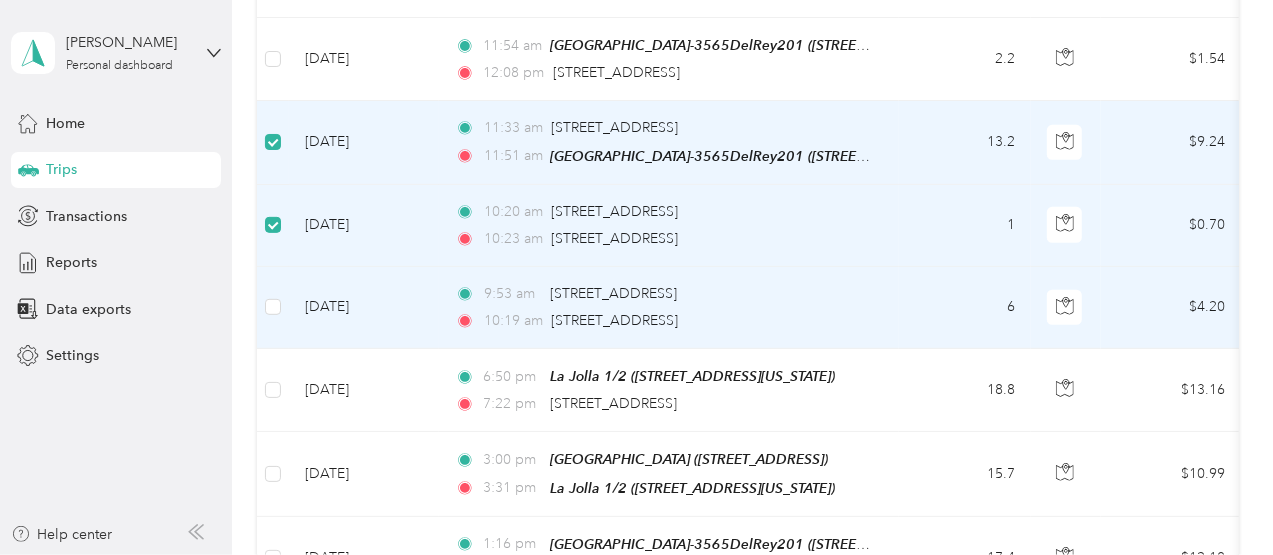 scroll, scrollTop: 665, scrollLeft: 0, axis: vertical 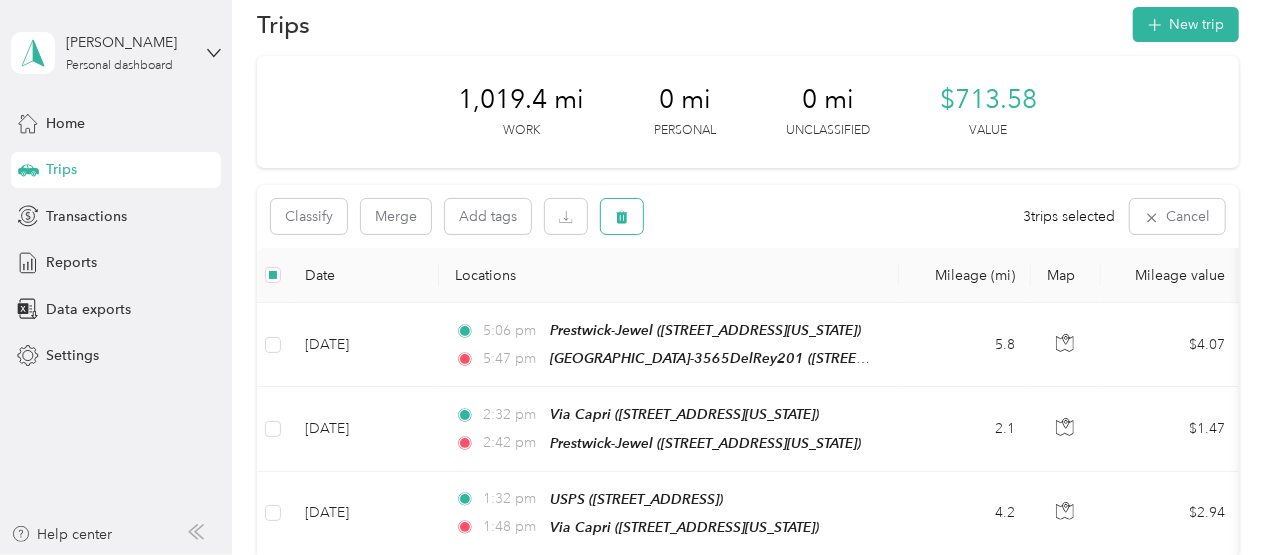 click at bounding box center (622, 216) 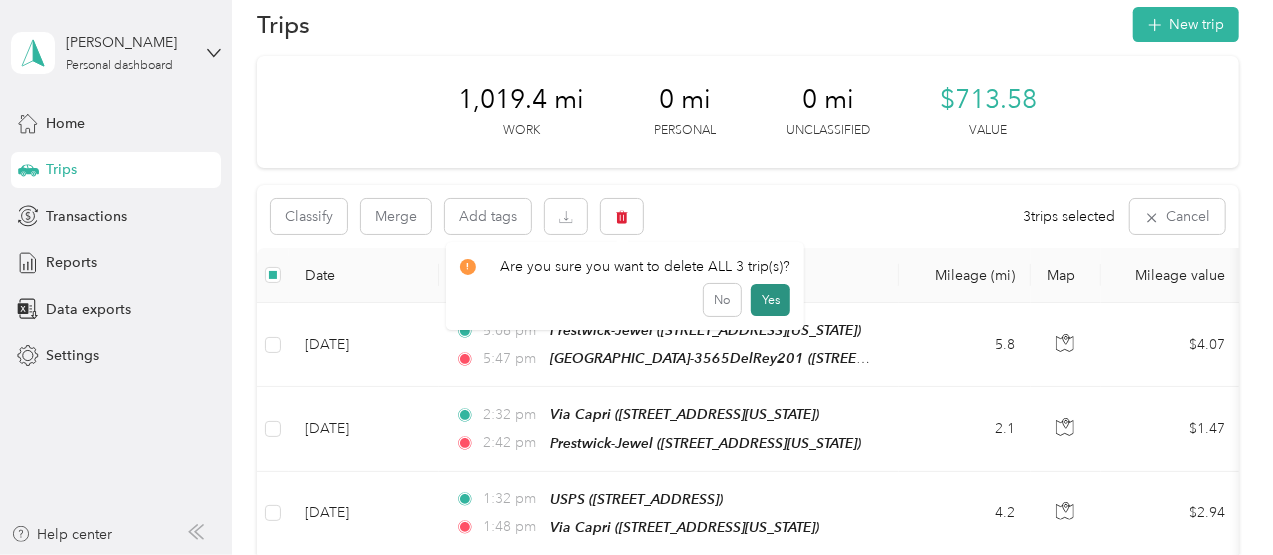 click on "Yes" at bounding box center [770, 300] 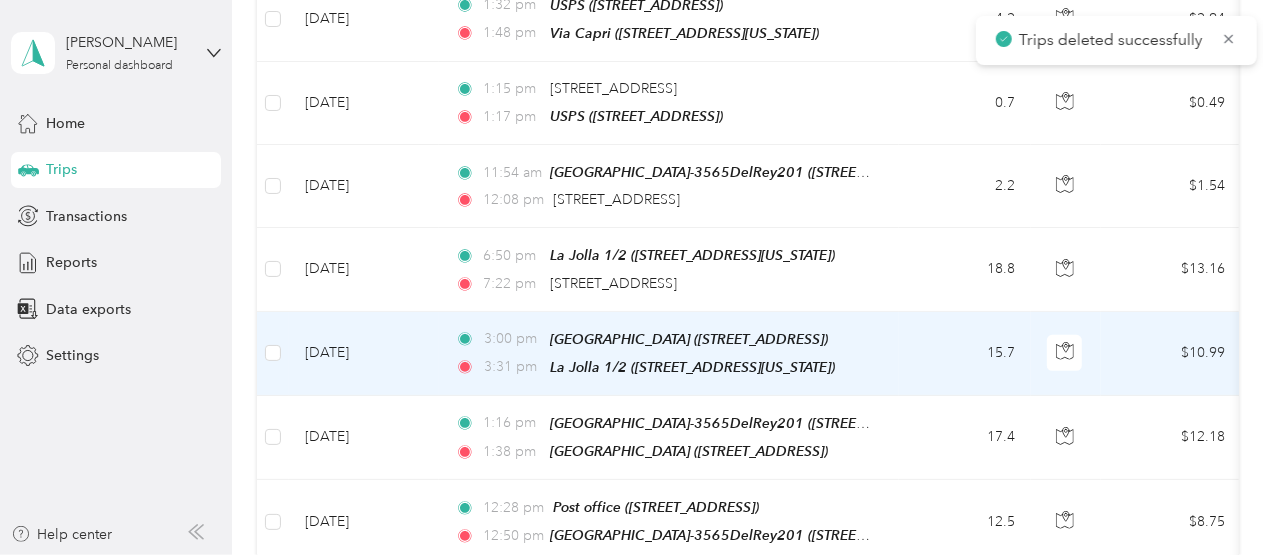 scroll, scrollTop: 532, scrollLeft: 0, axis: vertical 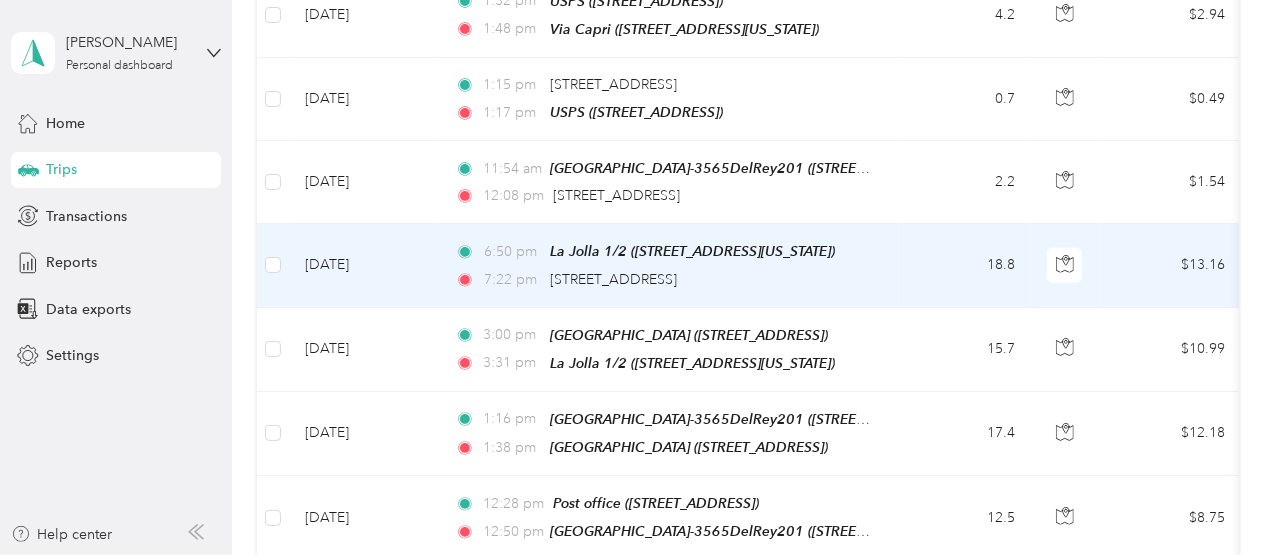 click on "7:22 pm [STREET_ADDRESS]" at bounding box center [665, 280] 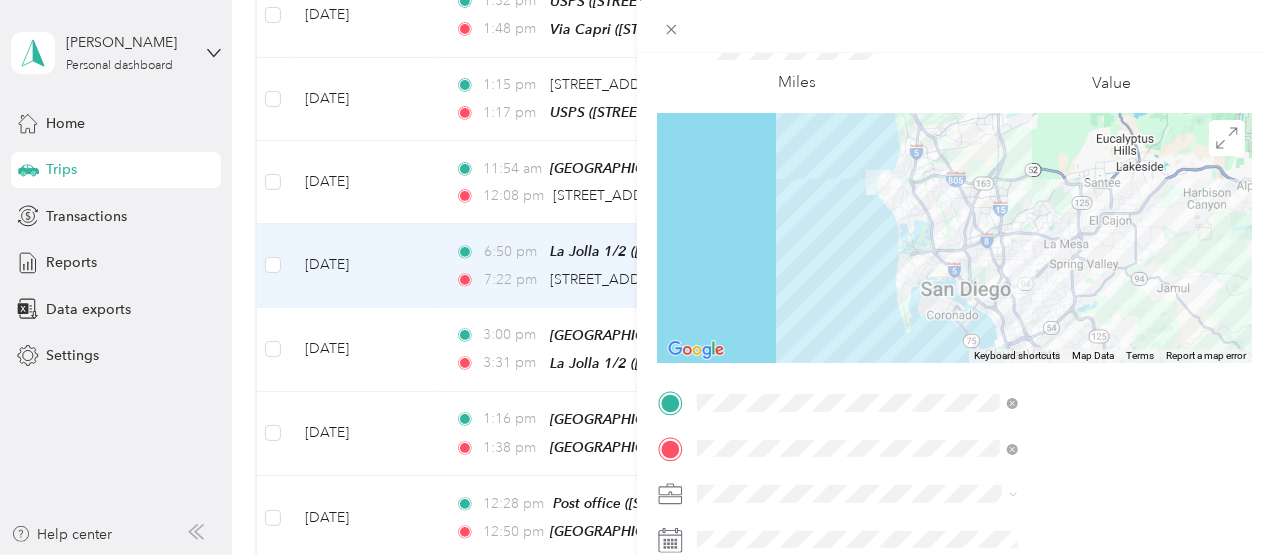 scroll, scrollTop: 100, scrollLeft: 0, axis: vertical 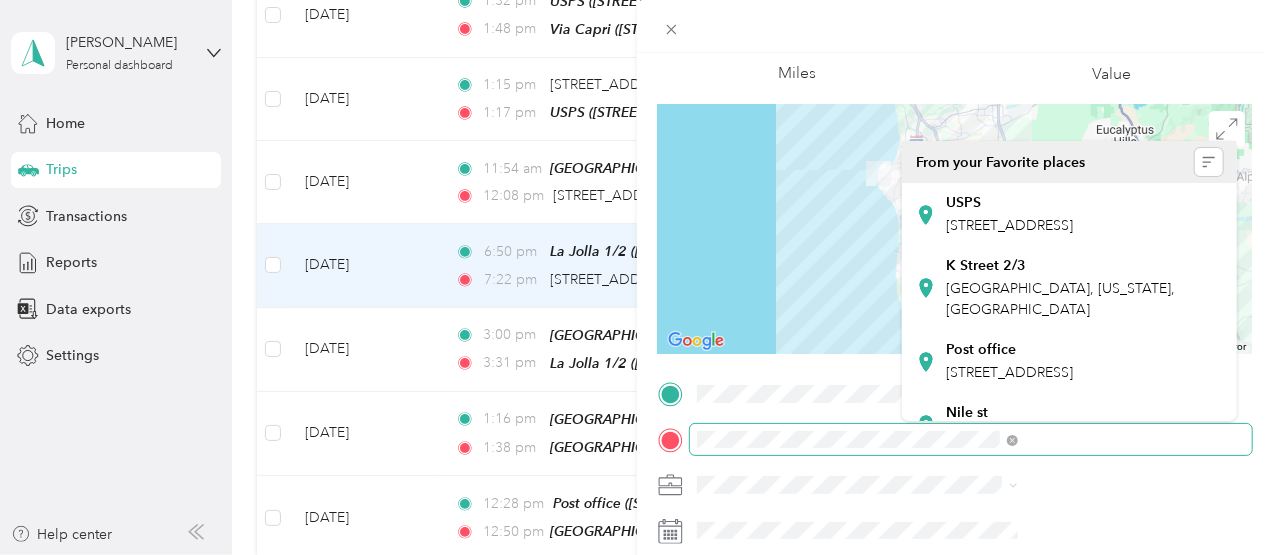 click on "Trip details Save This trip cannot be edited because it is either under review, approved, or paid. Contact your Team Manager to edit it. Miles 13.16 Value  ← Move left → Move right ↑ Move up ↓ Move down + Zoom in - Zoom out Home Jump left by 75% End Jump right by 75% Page Up Jump up by 75% Page Down Jump down by 75% To navigate, press the arrow keys. Keyboard shortcuts Map Data Map data ©2025 Google, INEGI Map data ©2025 Google, INEGI 10 km  Click to toggle between metric and imperial units Terms Report a map error TO Add photo" at bounding box center (636, 277) 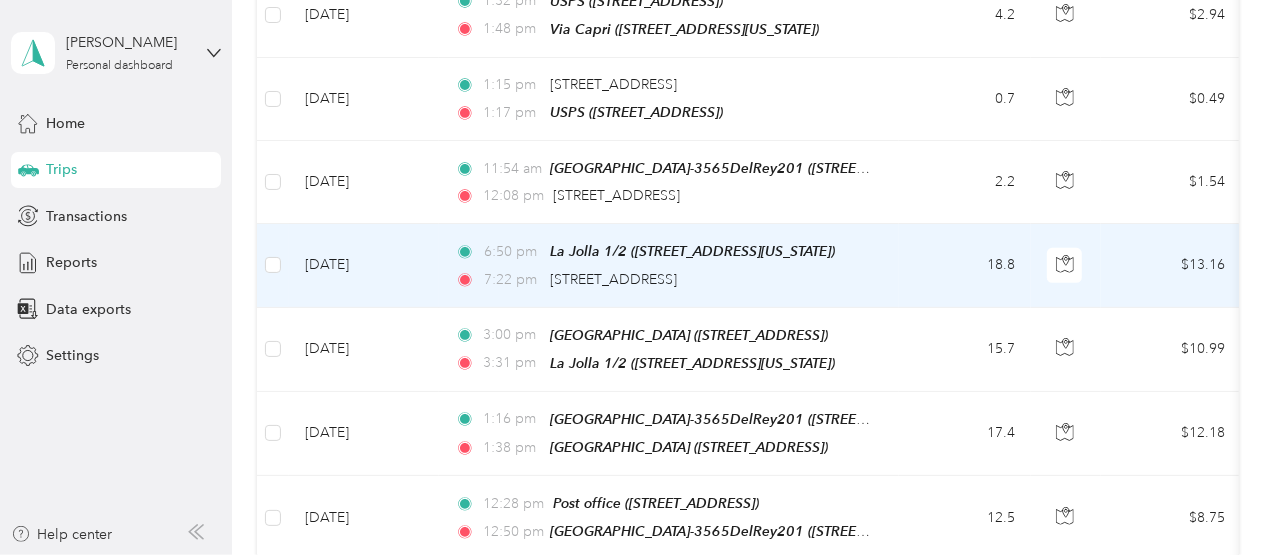 click on "7:22 pm [STREET_ADDRESS]" at bounding box center (665, 280) 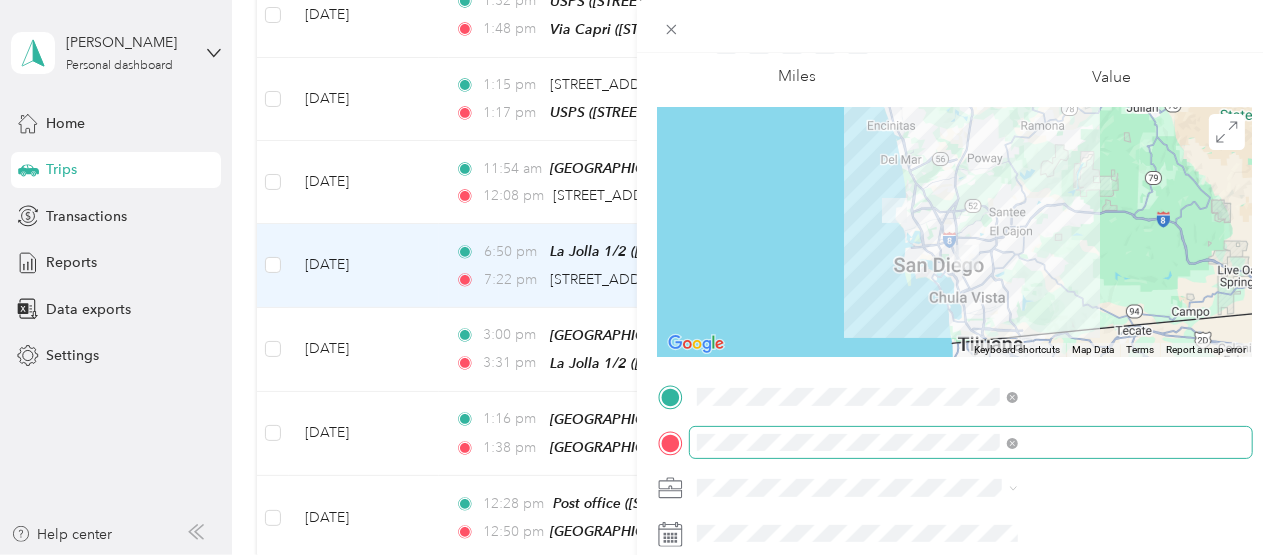 scroll, scrollTop: 100, scrollLeft: 0, axis: vertical 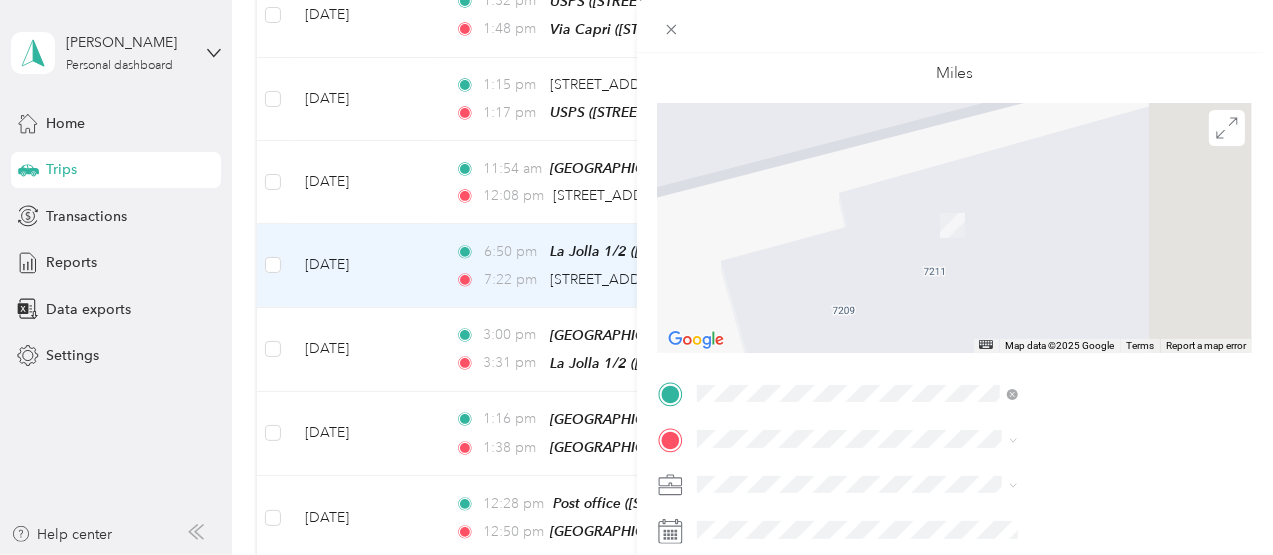 click on "[GEOGRAPHIC_DATA]-3565DelRey201" at bounding box center [1146, 205] 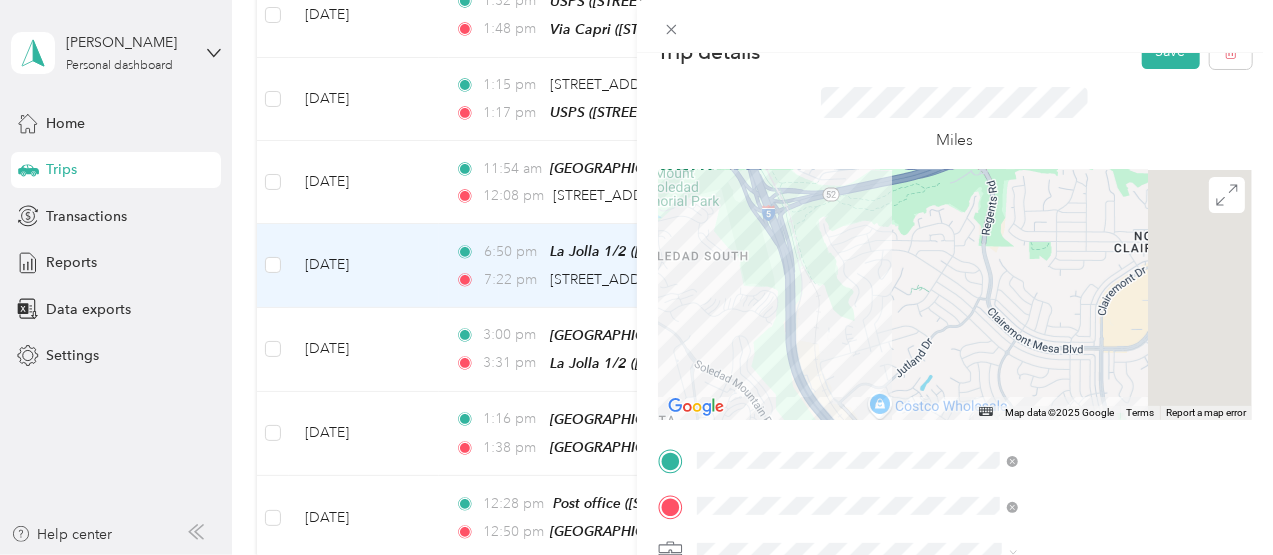 scroll, scrollTop: 0, scrollLeft: 0, axis: both 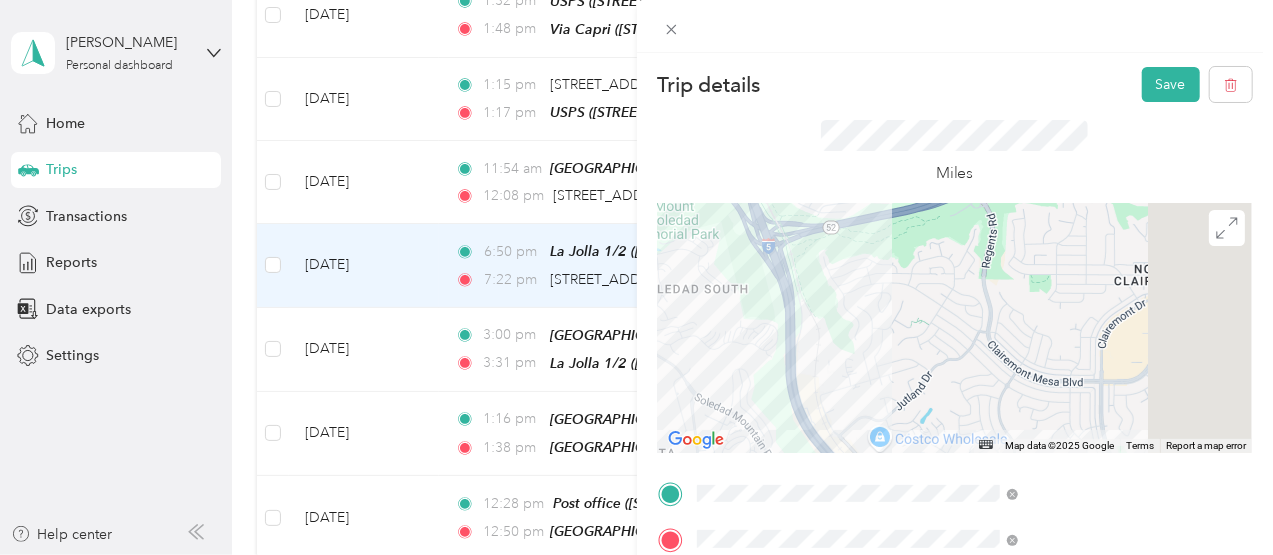 click on "Save" at bounding box center [1171, 84] 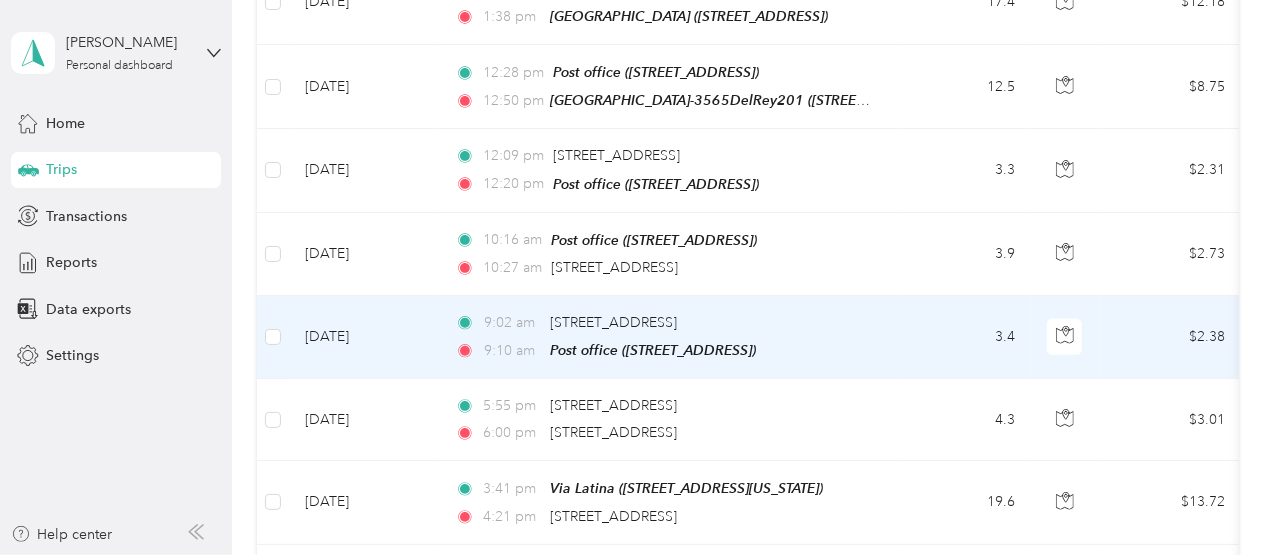 scroll, scrollTop: 965, scrollLeft: 0, axis: vertical 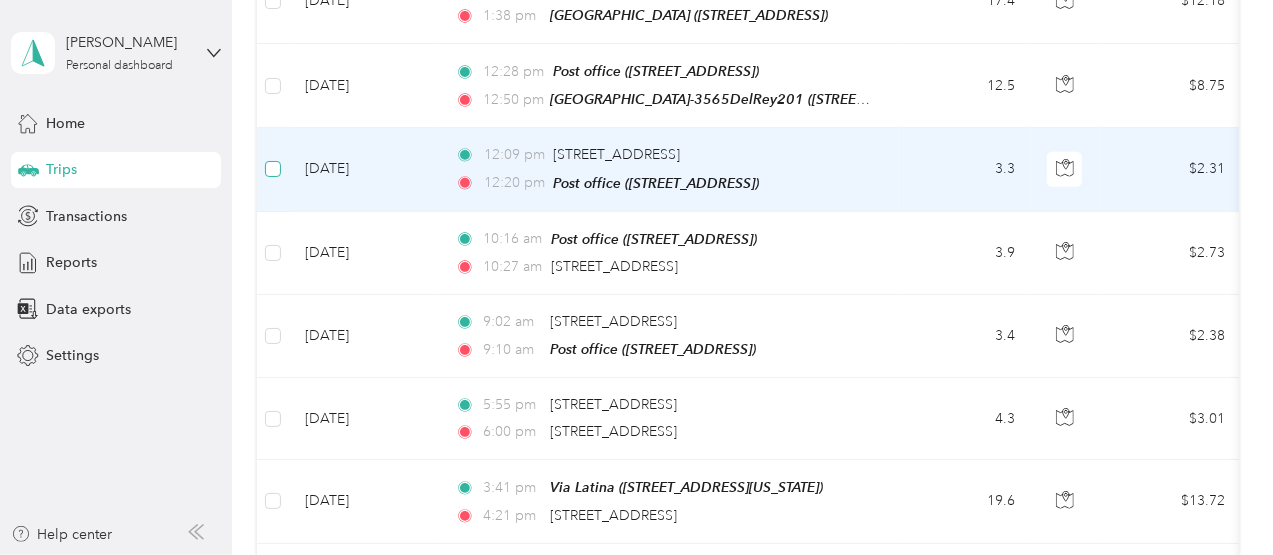 click at bounding box center [273, 169] 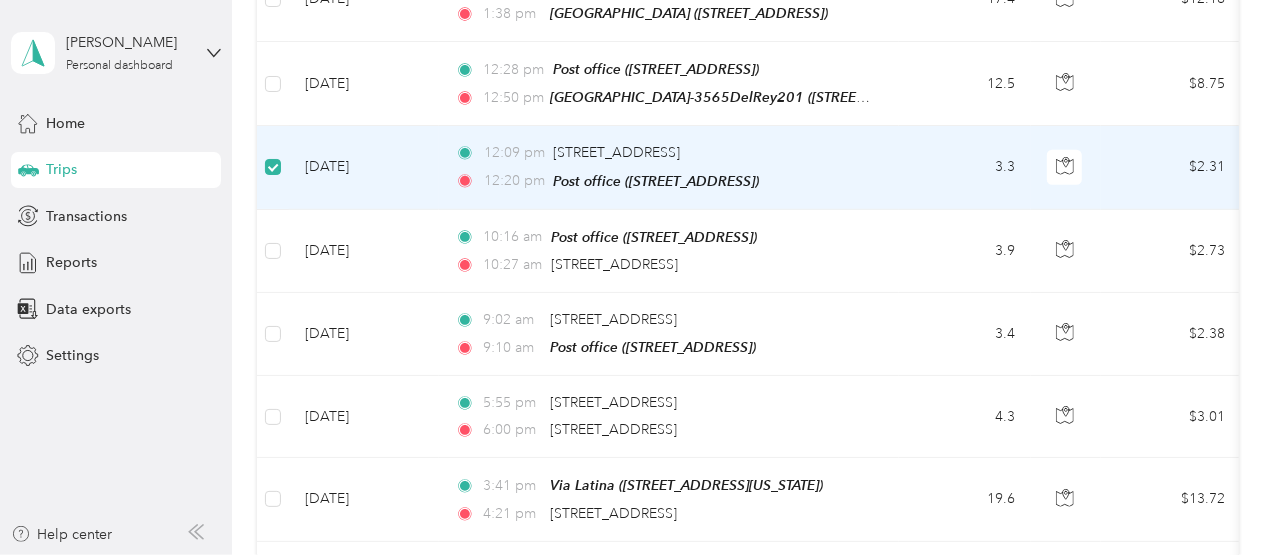 scroll, scrollTop: 964, scrollLeft: 0, axis: vertical 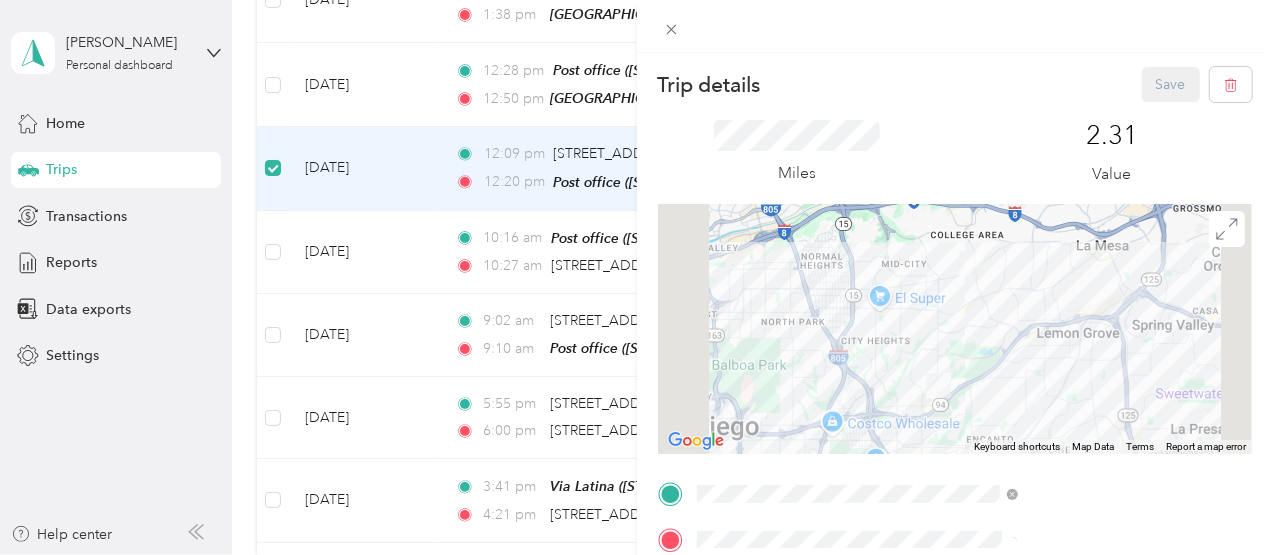 click on "Trip details Save This trip cannot be edited because it is either under review, approved, or paid. Contact your Team Manager to edit it. Miles 2.31 Value  ← Move left → Move right ↑ Move up ↓ Move down + Zoom in - Zoom out Home Jump left by 75% End Jump right by 75% Page Up Jump up by 75% Page Down Jump down by 75% To navigate, press the arrow keys. Keyboard shortcuts Map Data Map data ©2025 Google, INEGI Map data ©2025 Google, INEGI 2 km  Click to toggle between metric and imperial units Terms Report a map error TO Add photo" at bounding box center (636, 277) 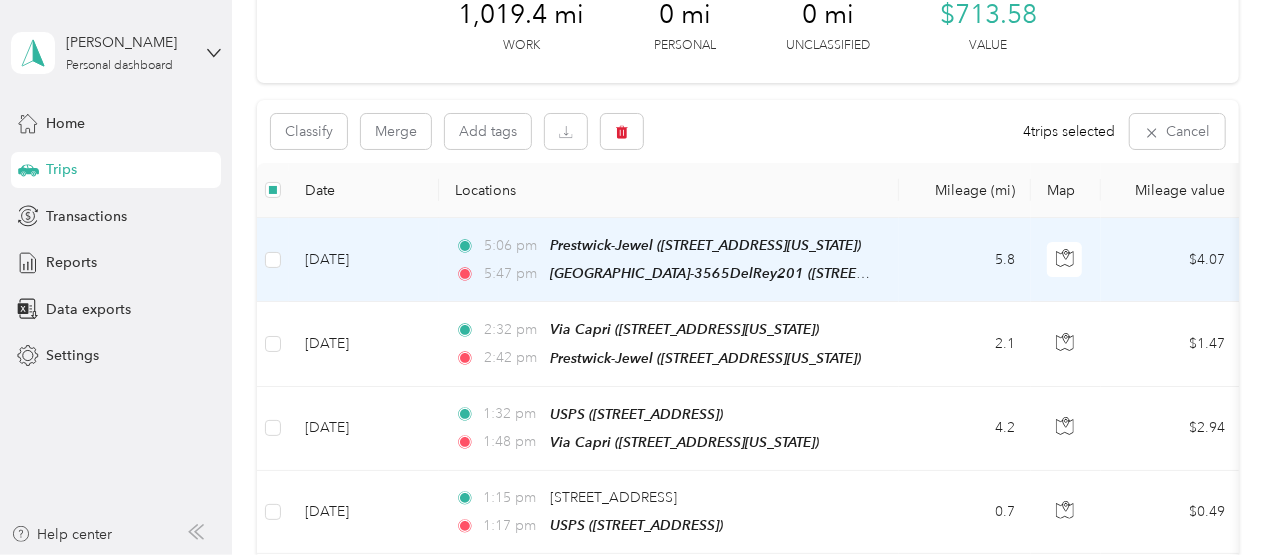scroll, scrollTop: 64, scrollLeft: 0, axis: vertical 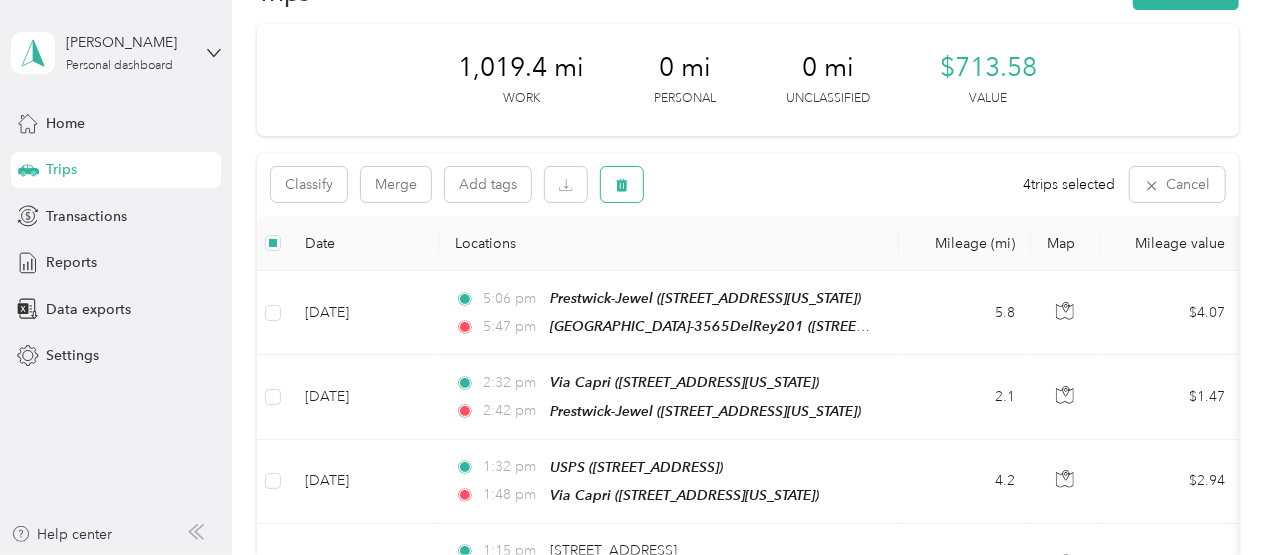 click at bounding box center (622, 184) 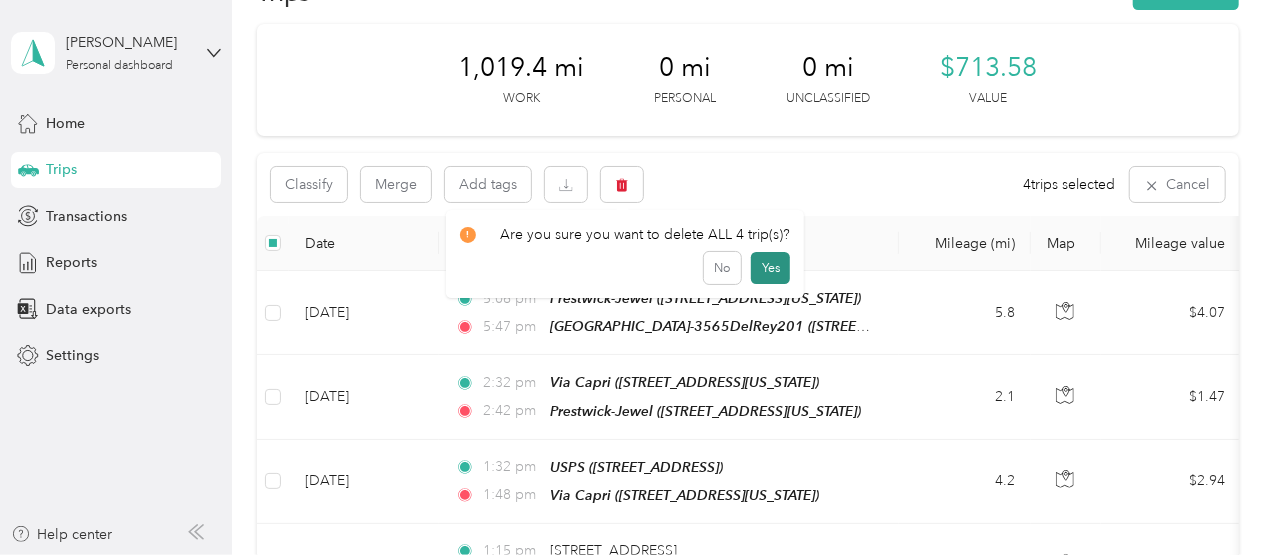 click on "Yes" at bounding box center [770, 268] 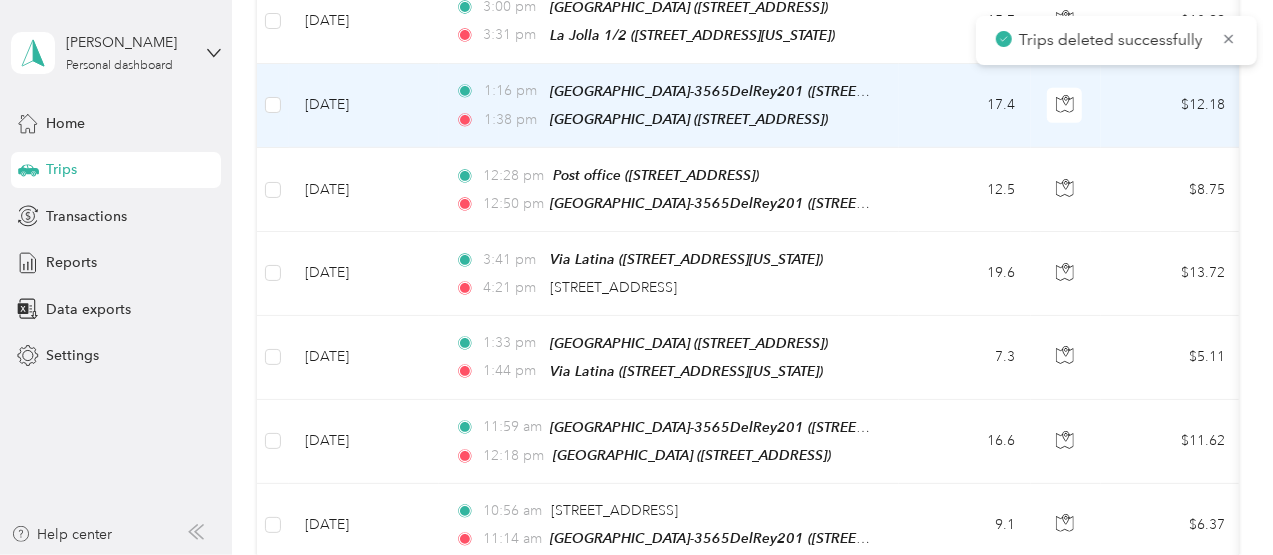 scroll, scrollTop: 864, scrollLeft: 0, axis: vertical 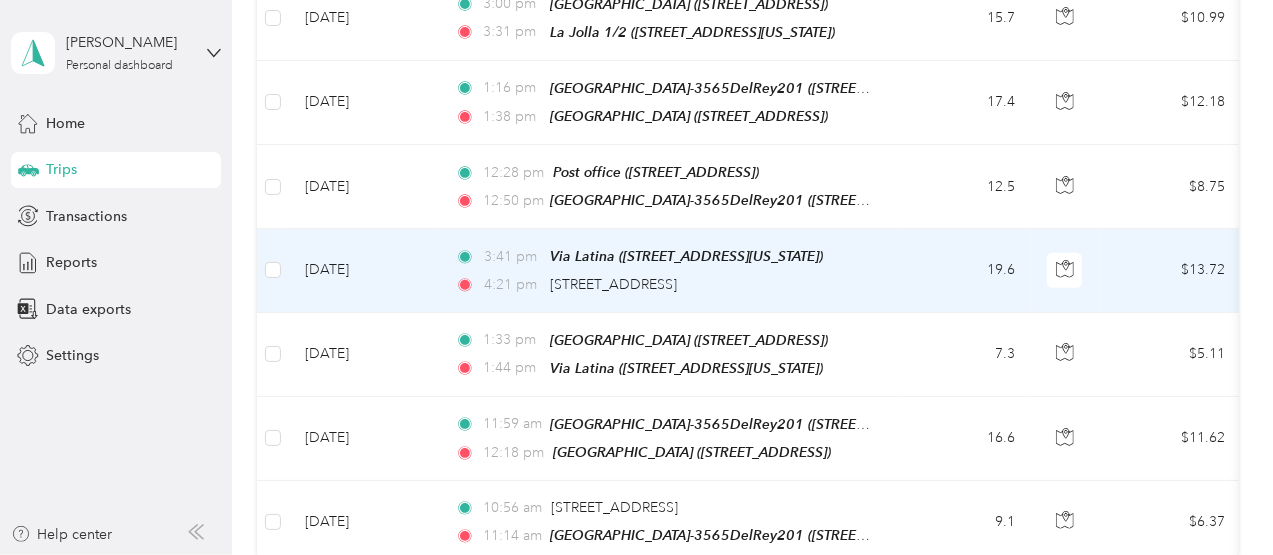 click on "19.6" at bounding box center [965, 270] 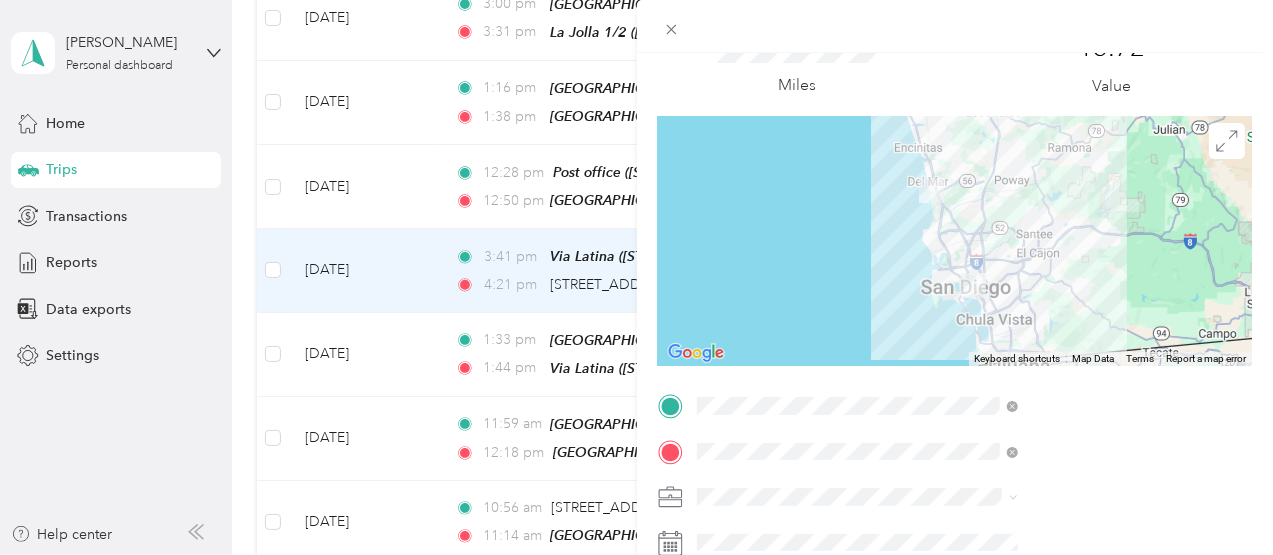 scroll, scrollTop: 100, scrollLeft: 0, axis: vertical 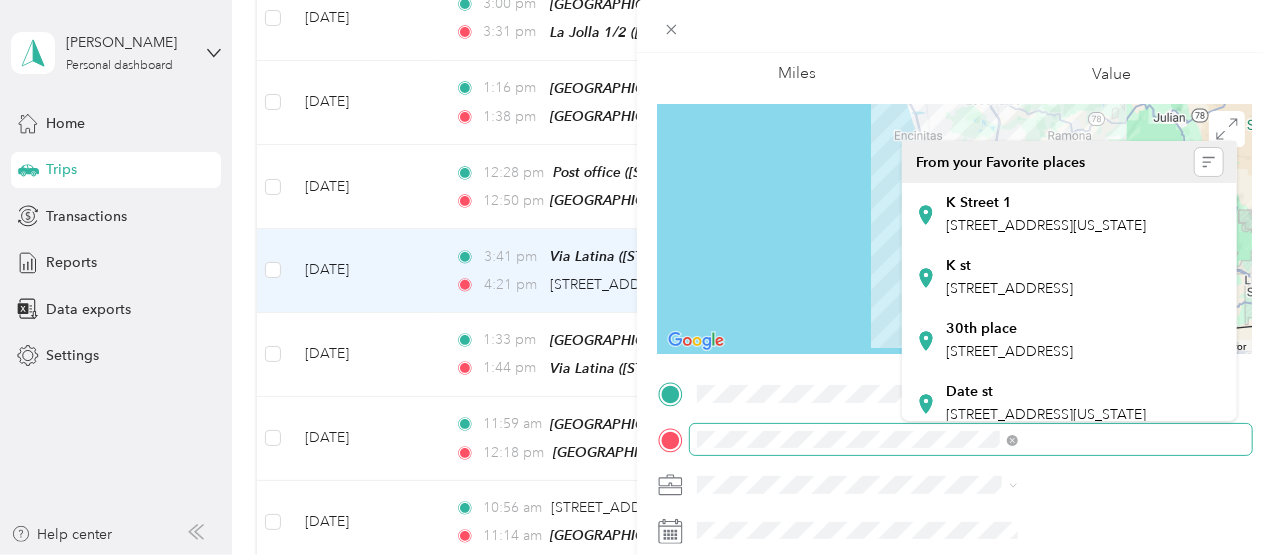 click on "TO Add photo" at bounding box center [955, 619] 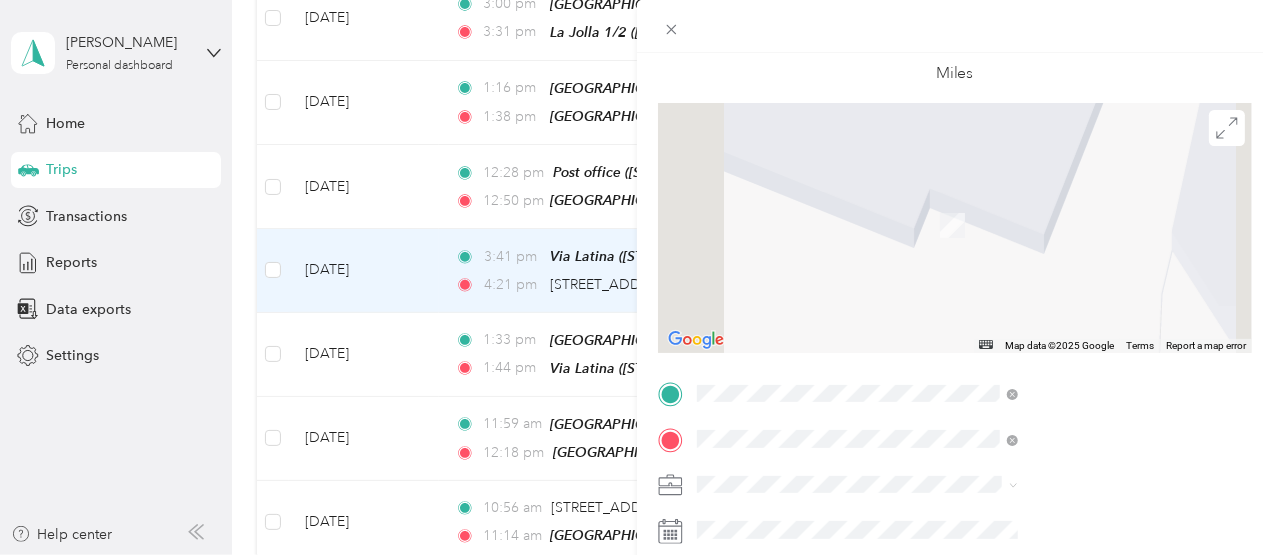 click on "[STREET_ADDRESS]" at bounding box center (1009, 232) 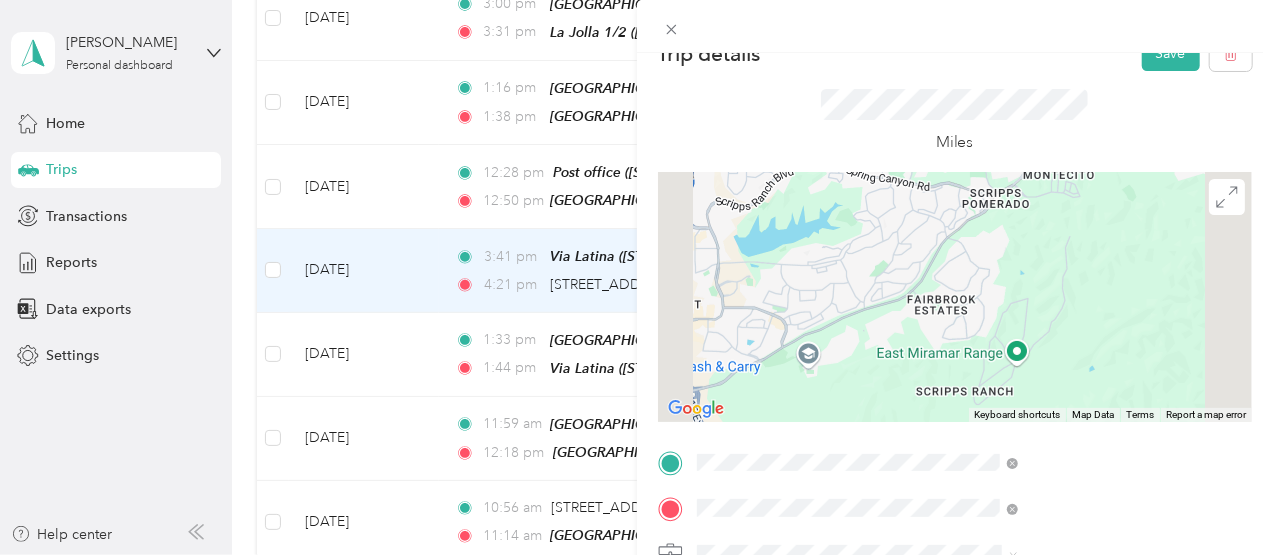 scroll, scrollTop: 0, scrollLeft: 0, axis: both 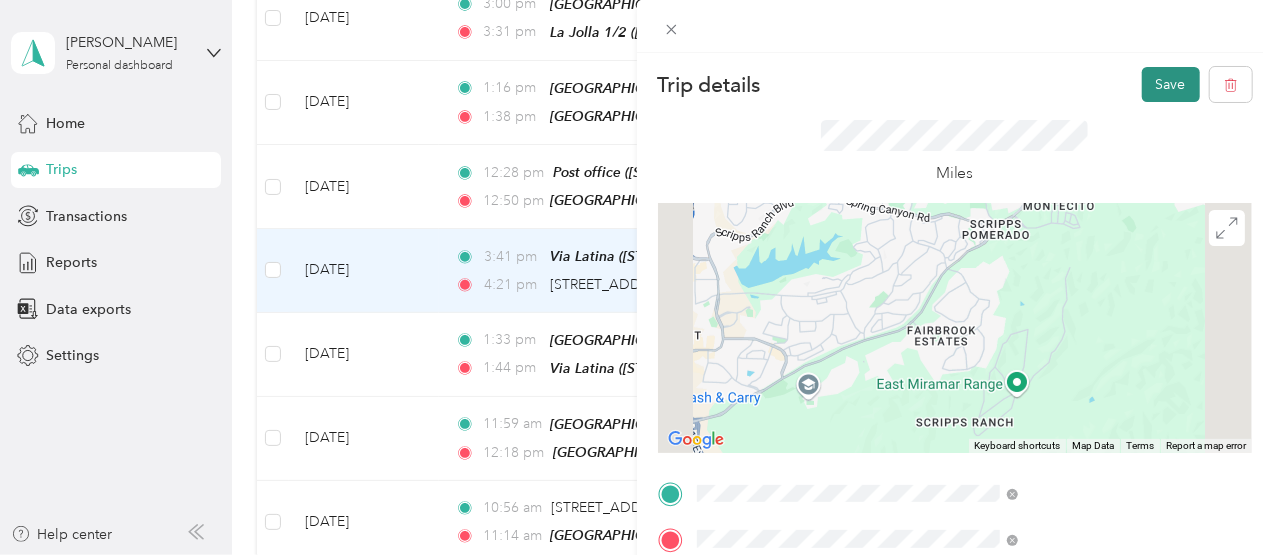 click on "Save" at bounding box center [1171, 84] 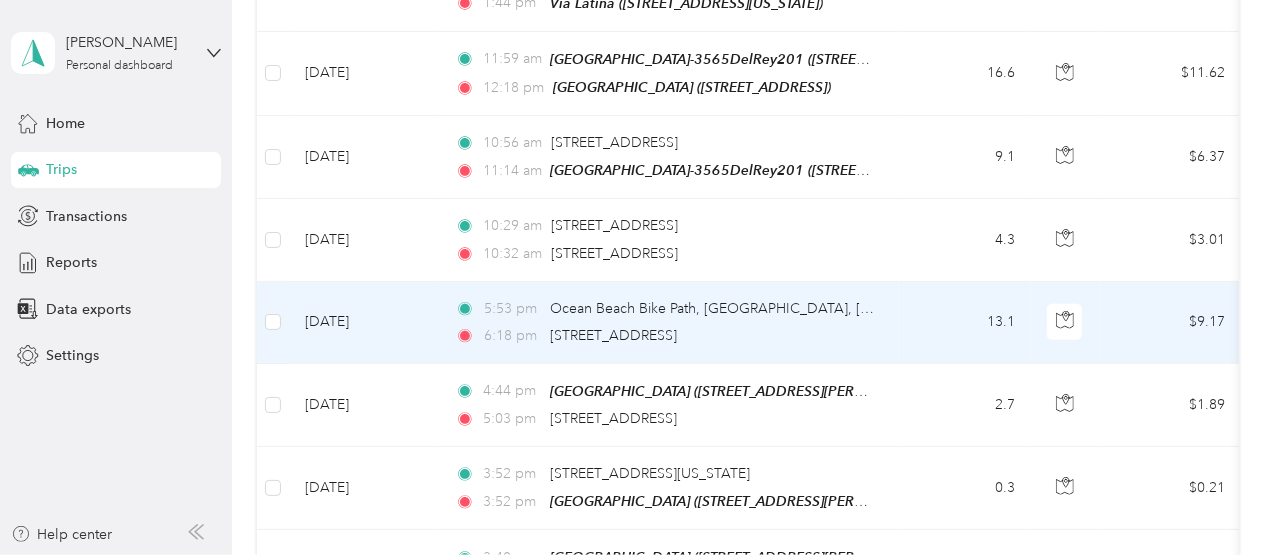 scroll, scrollTop: 1230, scrollLeft: 0, axis: vertical 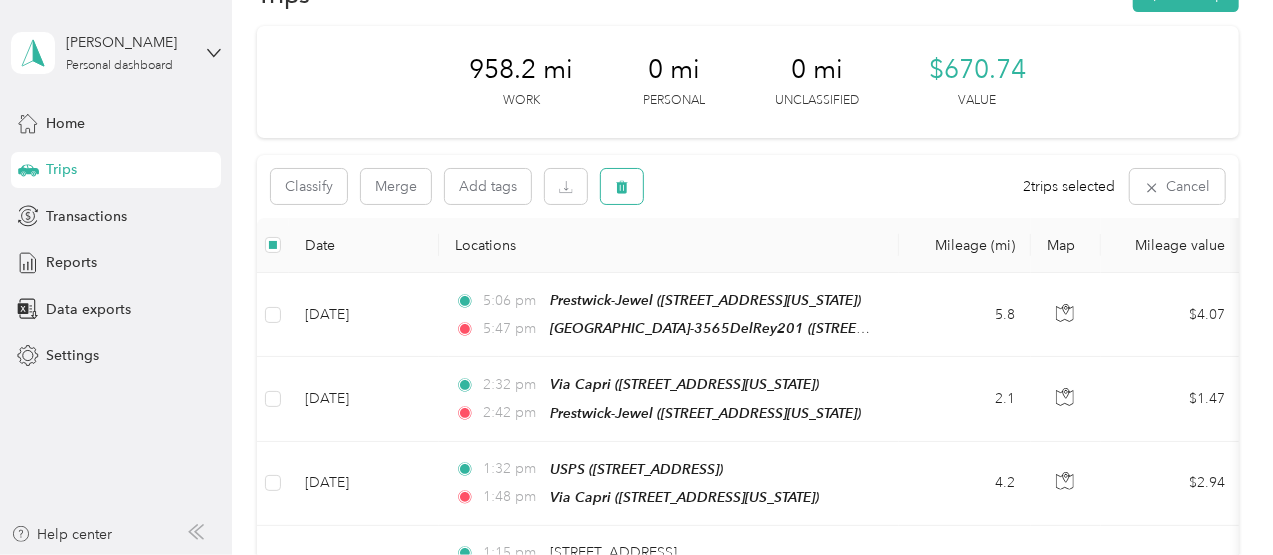 click at bounding box center (622, 186) 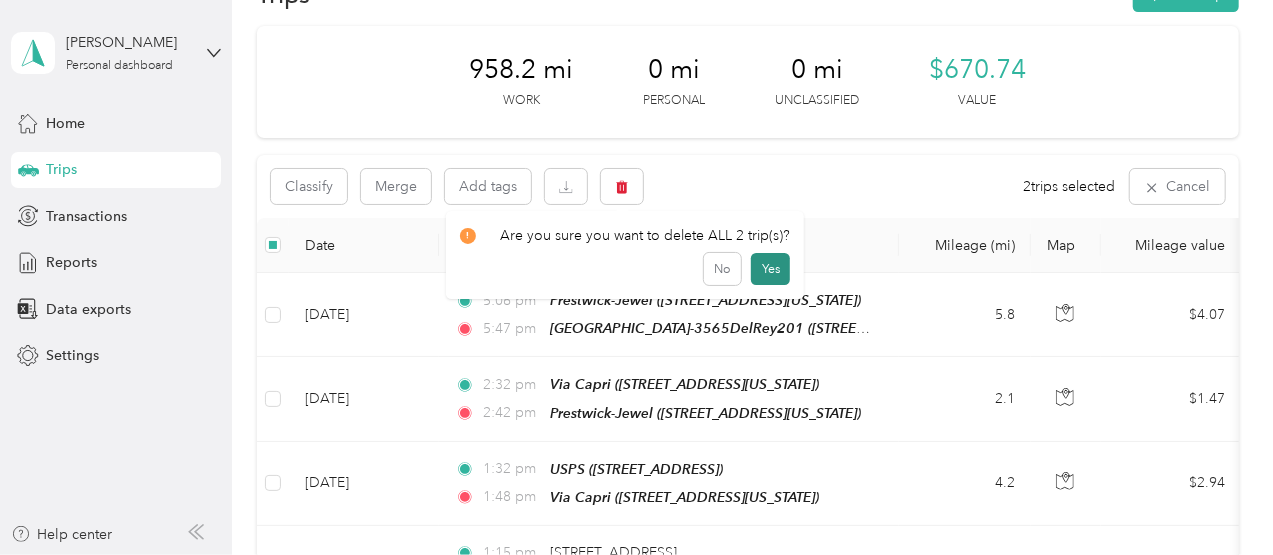 click on "Yes" at bounding box center (770, 269) 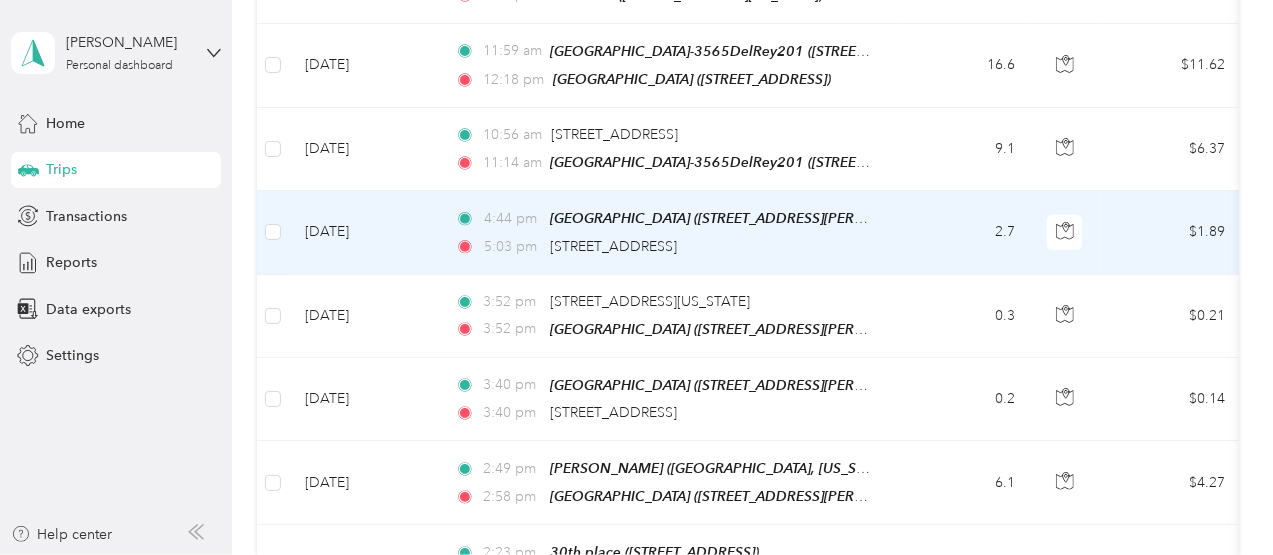 scroll, scrollTop: 1329, scrollLeft: 0, axis: vertical 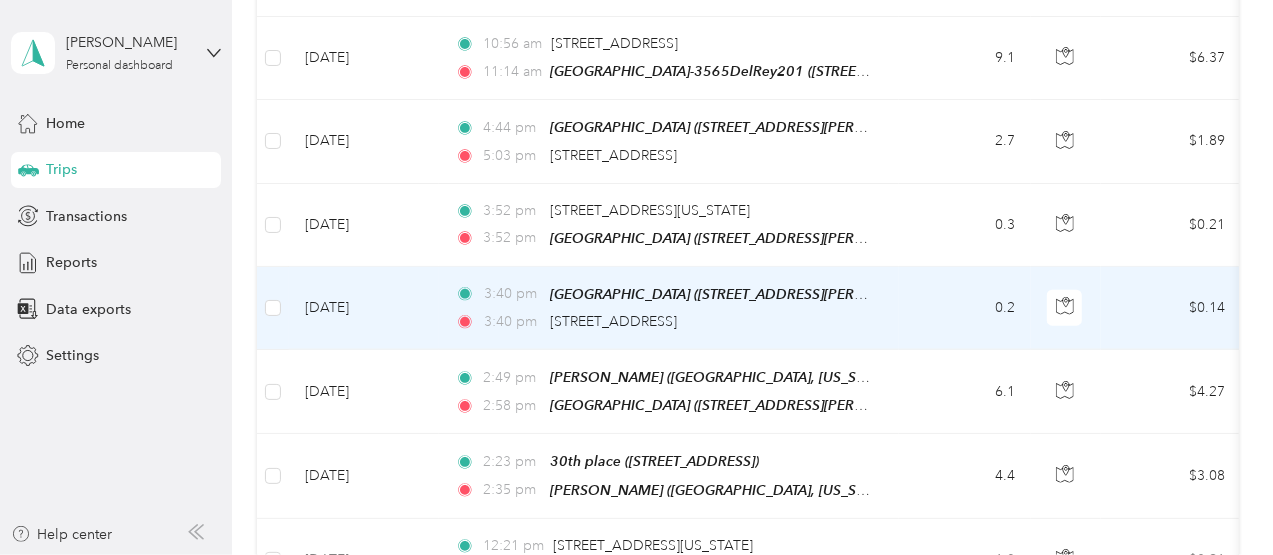 click on "3:40 pm [GEOGRAPHIC_DATA]  ([STREET_ADDRESS][PERSON_NAME][US_STATE]) 3:40 pm [STREET_ADDRESS]" at bounding box center [669, 308] 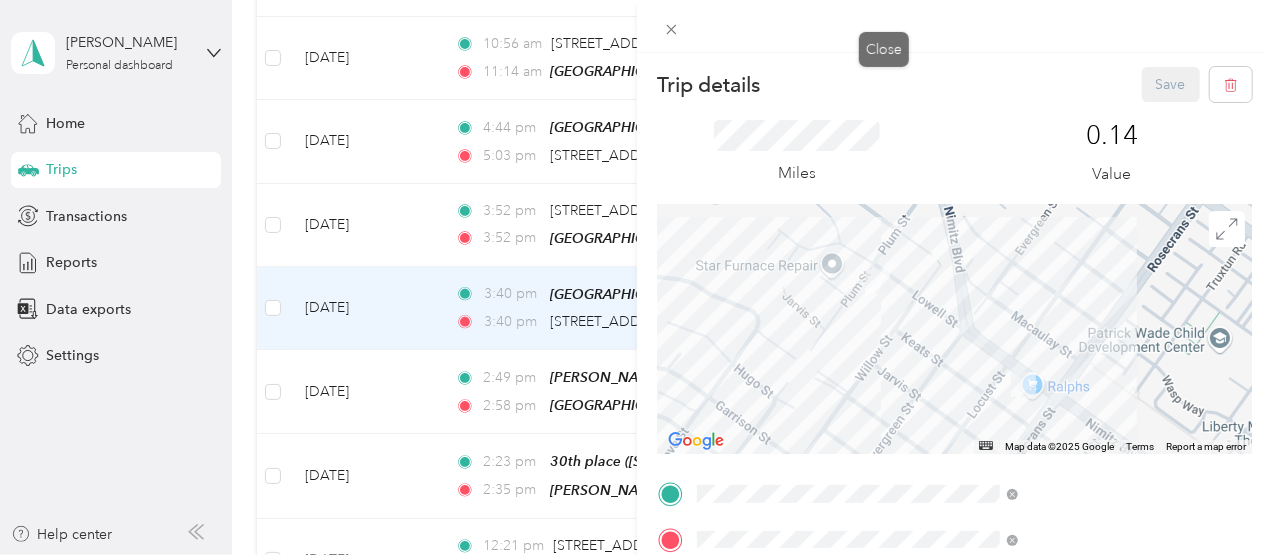 click 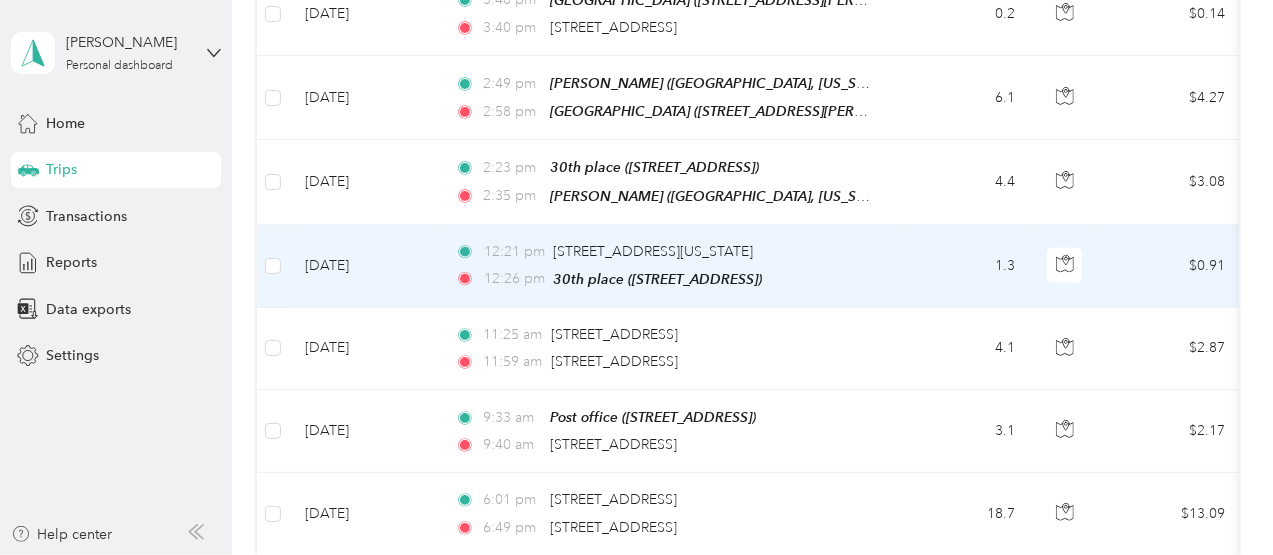 scroll, scrollTop: 1629, scrollLeft: 0, axis: vertical 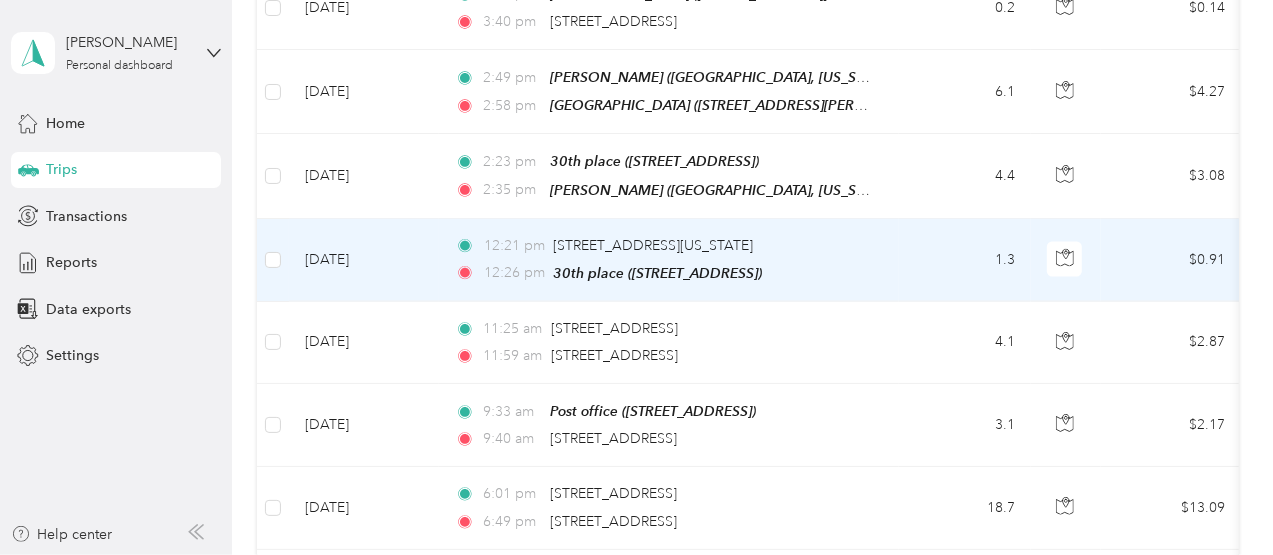 click on "1.3" at bounding box center (965, 260) 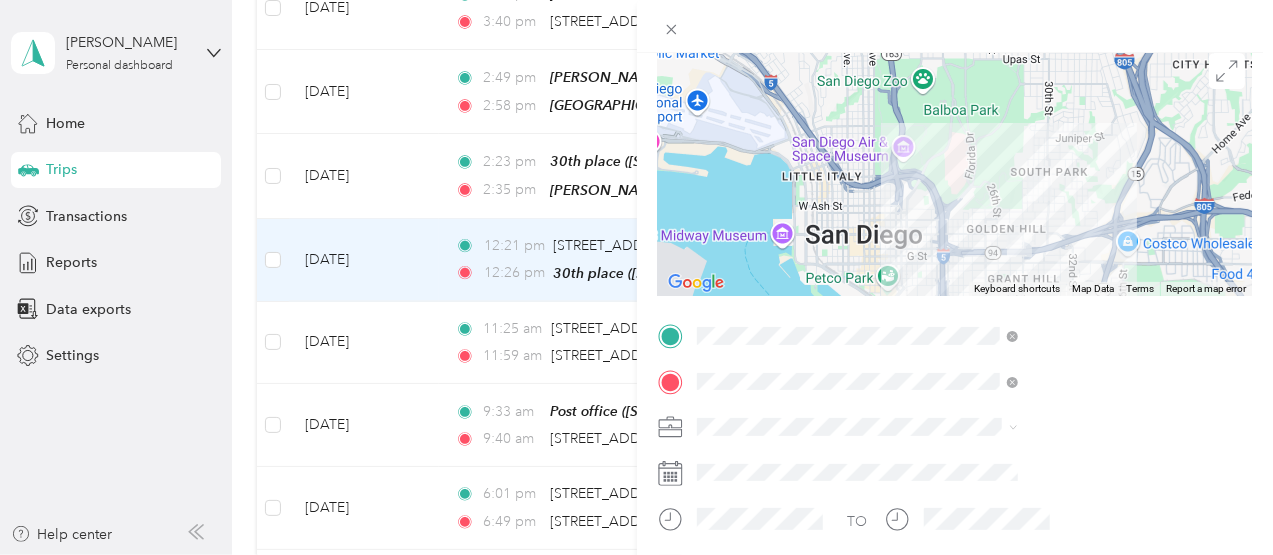 scroll, scrollTop: 176, scrollLeft: 0, axis: vertical 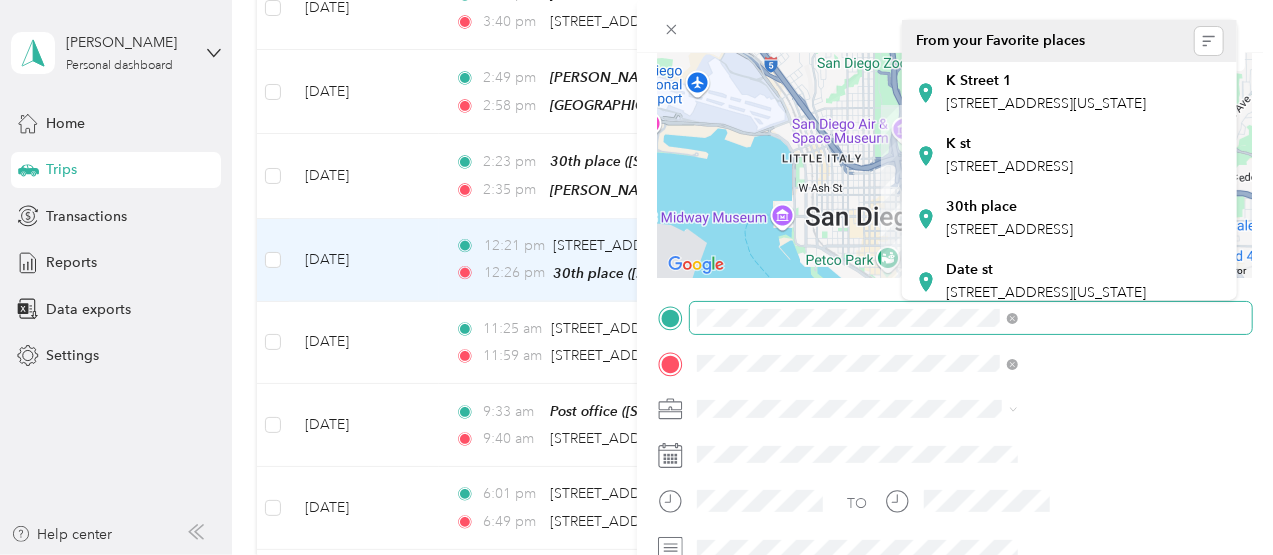 click on "TO Add photo" at bounding box center (955, 543) 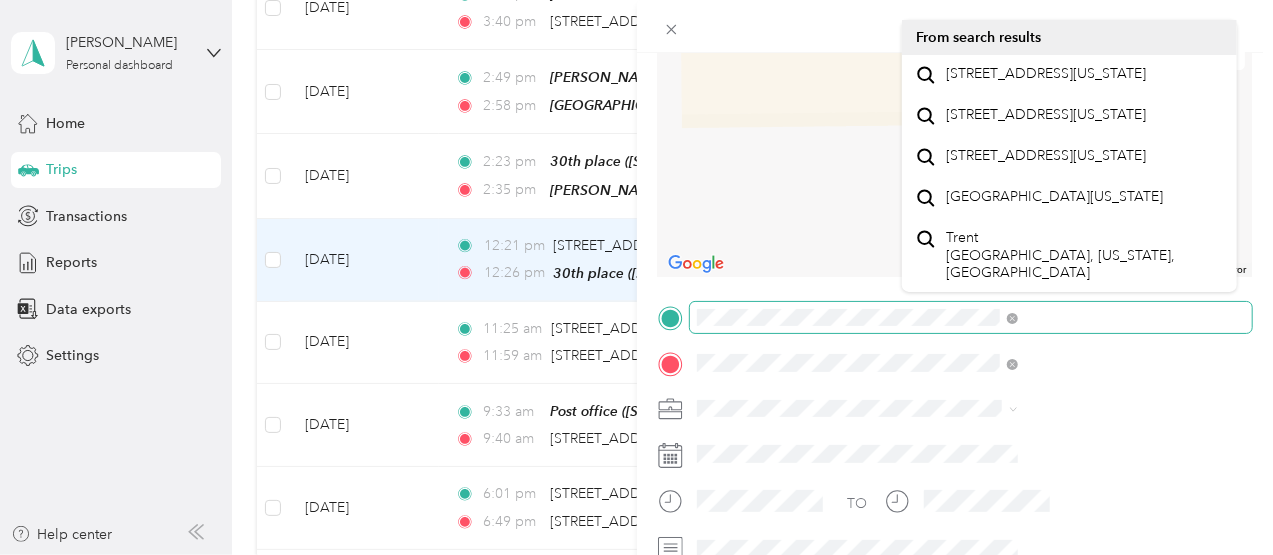 click on "Trip details Save This trip cannot be edited because it is either under review, approved, or paid. Contact your Team Manager to edit it. Miles ← Move left → Move right ↑ Move up ↓ Move down + Zoom in - Zoom out Home Jump left by 75% End Jump right by 75% Page Up Jump up by 75% Page Down Jump down by 75% To navigate, press the arrow keys. Map Data Map data ©2025 Google Map data ©2025 Google 2 m  Click to toggle between metric and imperial units Terms Report a map error TO Add photo" at bounding box center (636, 277) 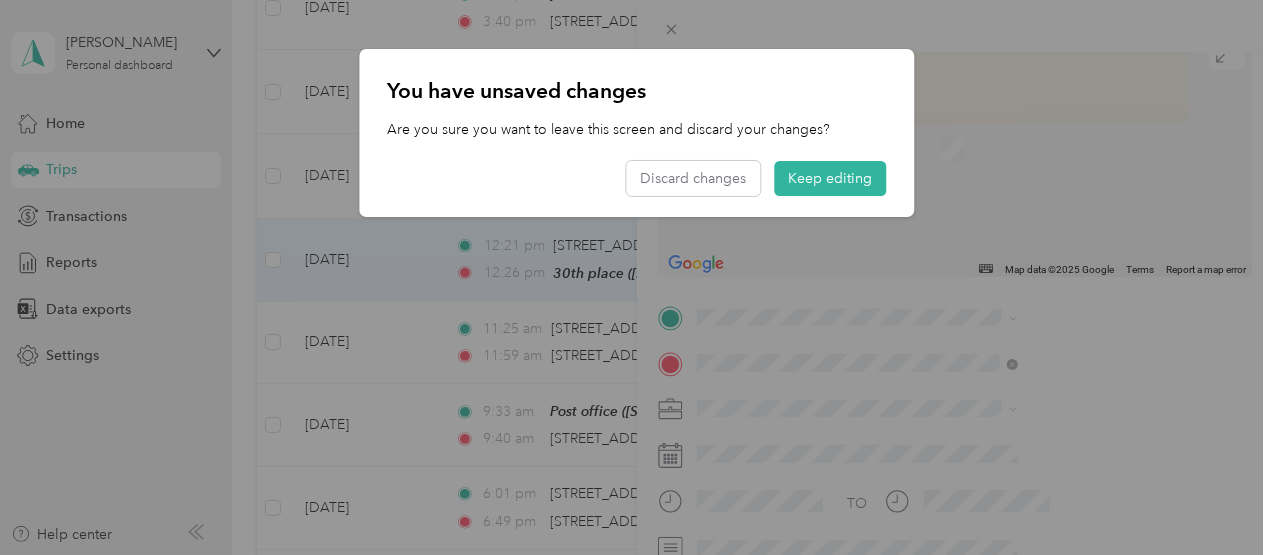 click at bounding box center (636, 277) 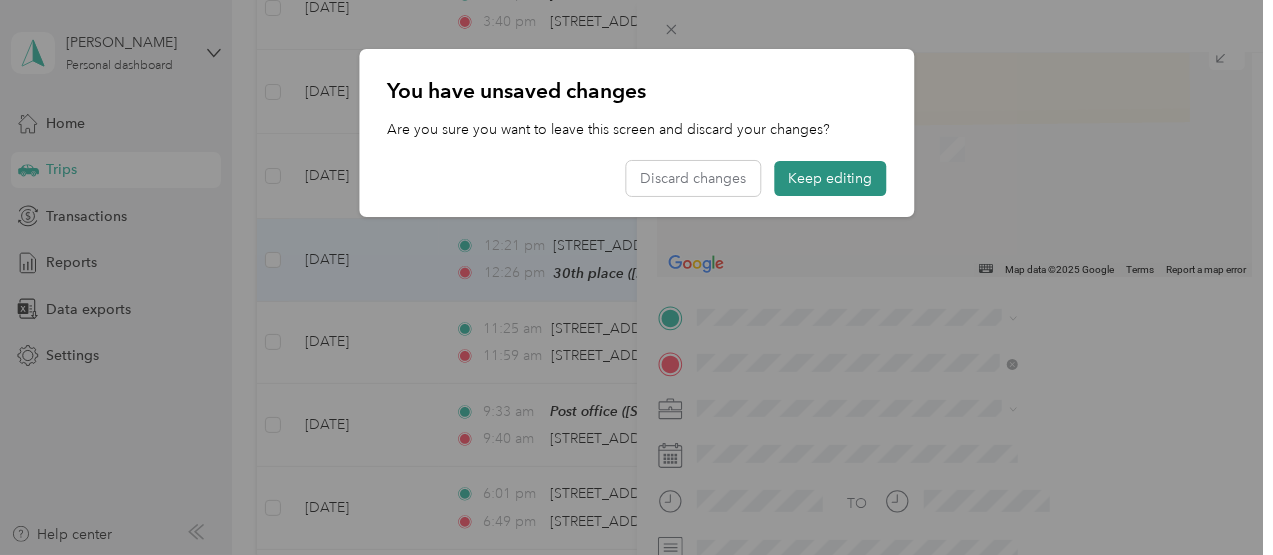 click on "Keep editing" at bounding box center (830, 178) 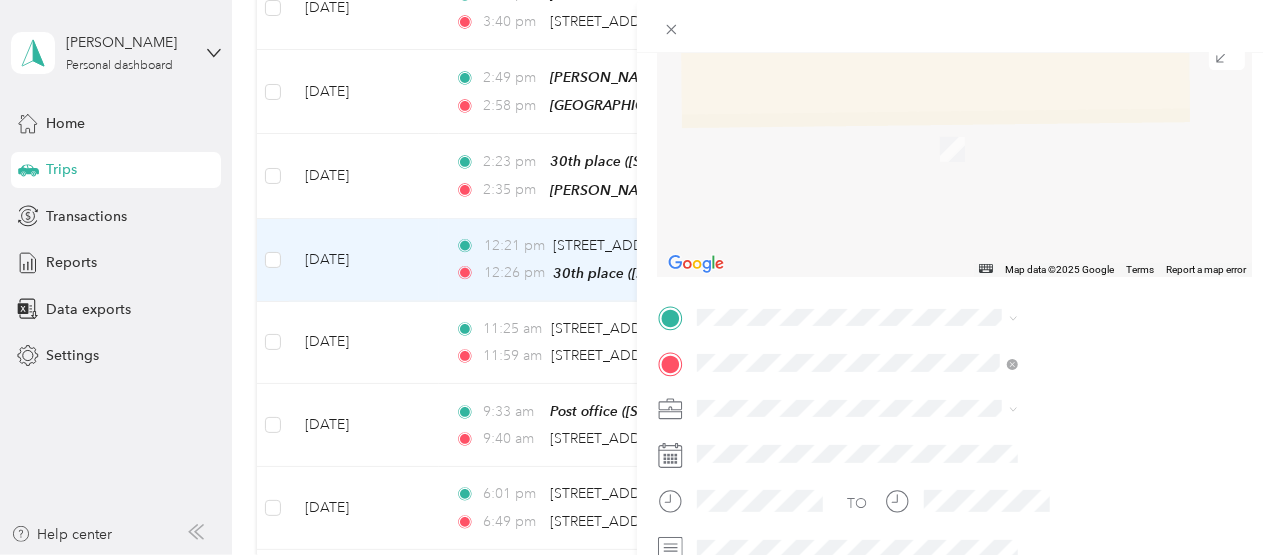 click on "[GEOGRAPHIC_DATA]-3565DelRey201" at bounding box center [1146, 83] 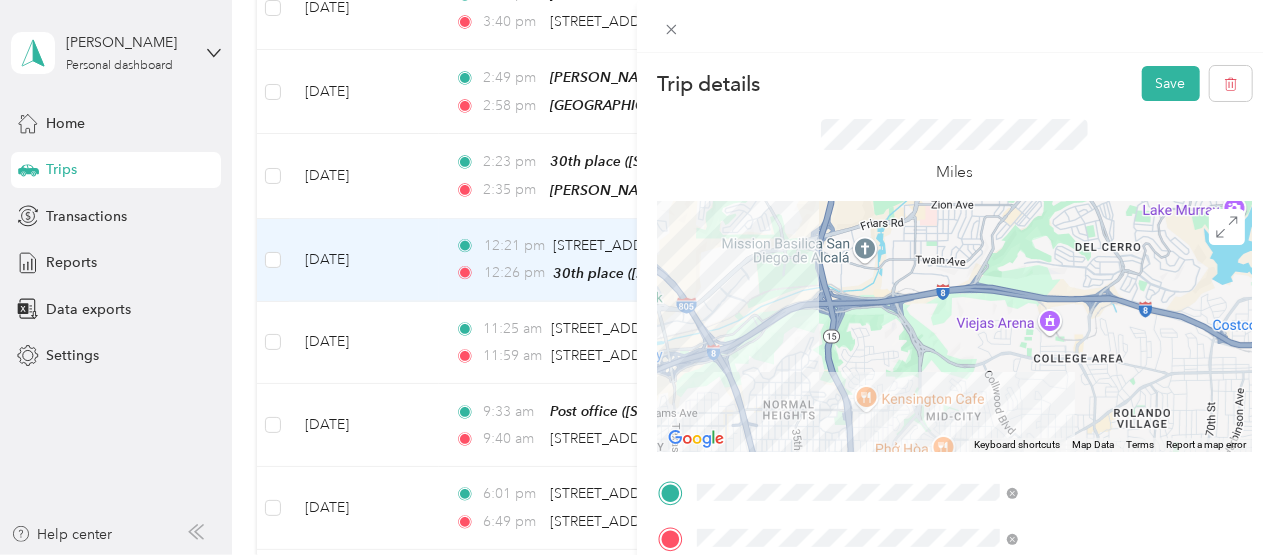 scroll, scrollTop: 0, scrollLeft: 0, axis: both 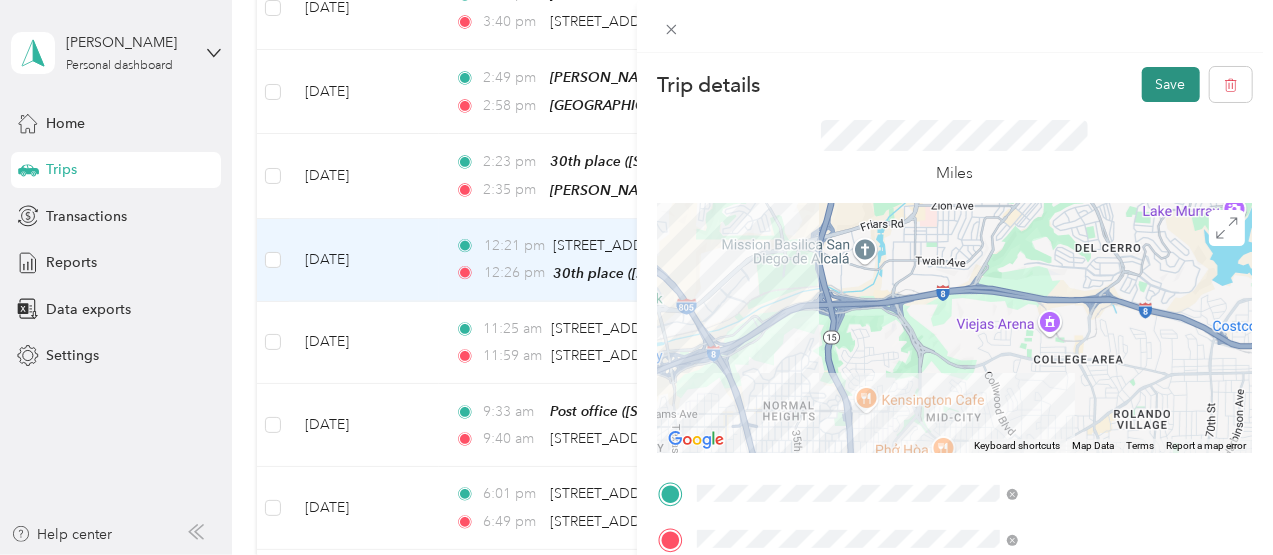 click on "Save" at bounding box center [1171, 84] 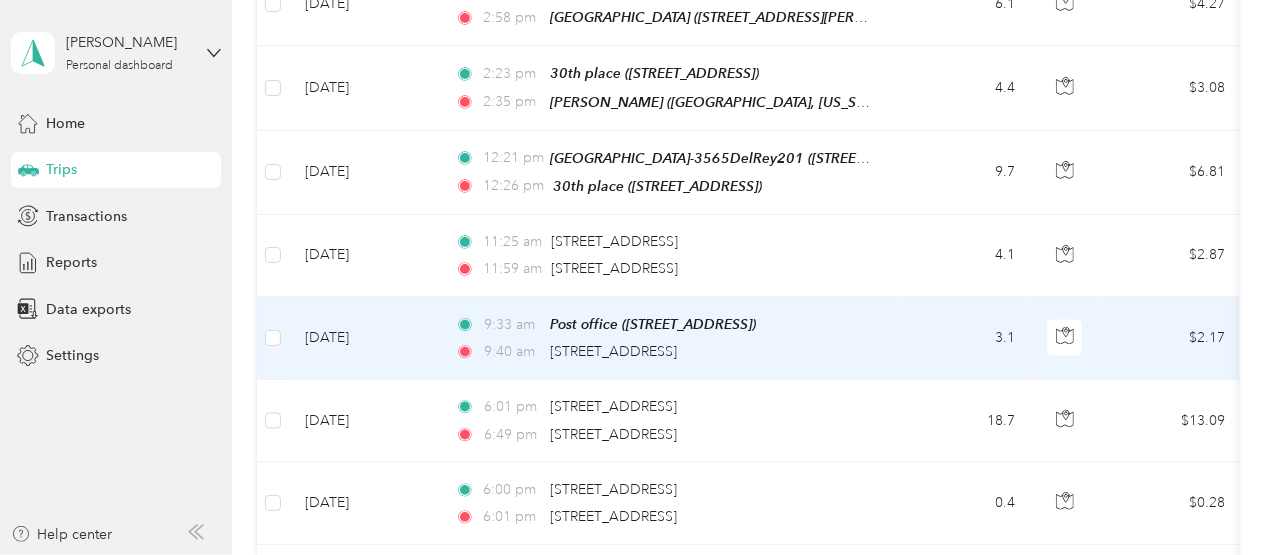 scroll, scrollTop: 1729, scrollLeft: 0, axis: vertical 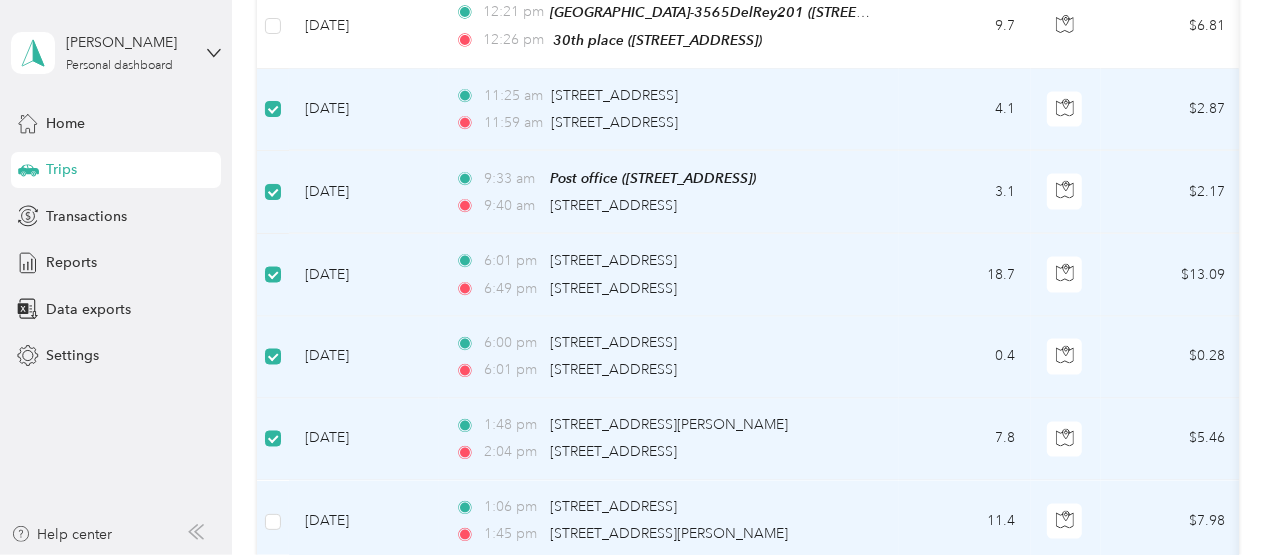 click at bounding box center (273, 522) 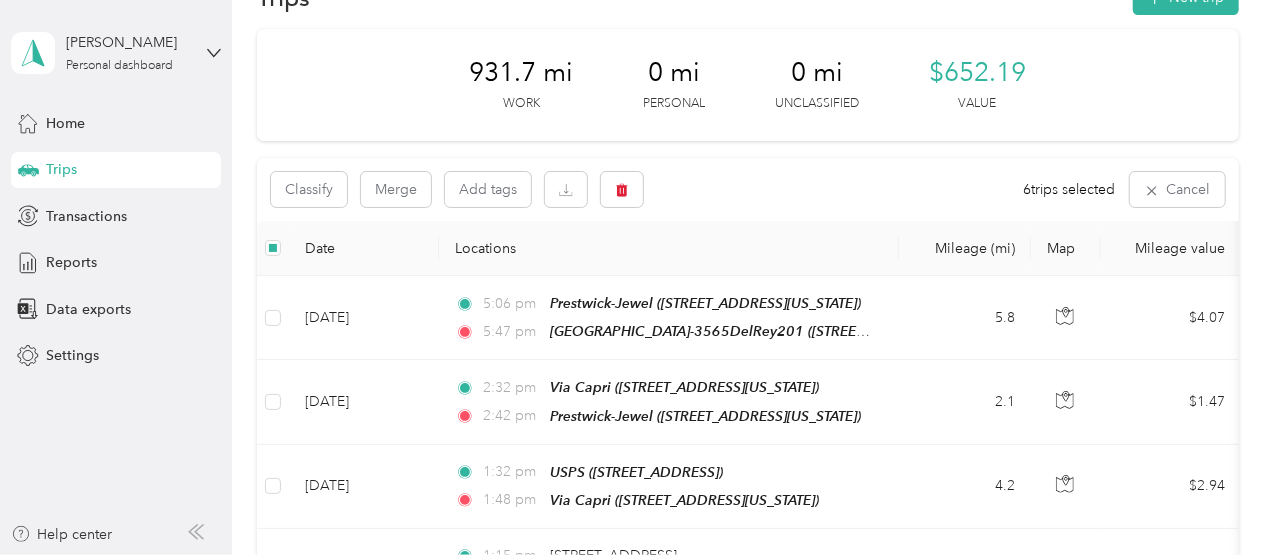 scroll, scrollTop: 0, scrollLeft: 0, axis: both 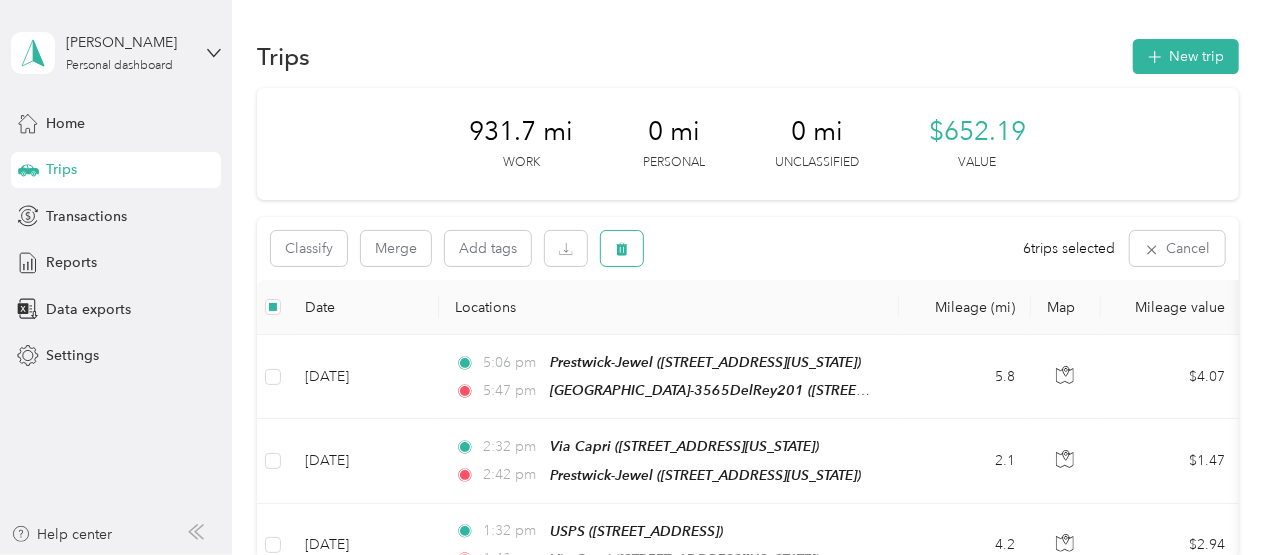 click 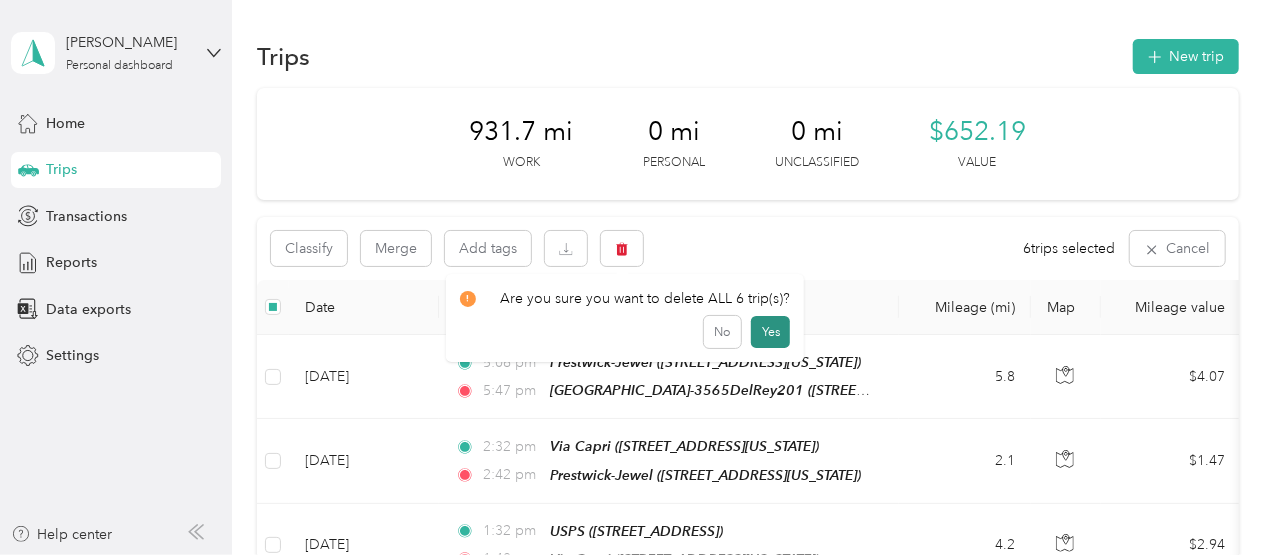 click on "Yes" at bounding box center (770, 332) 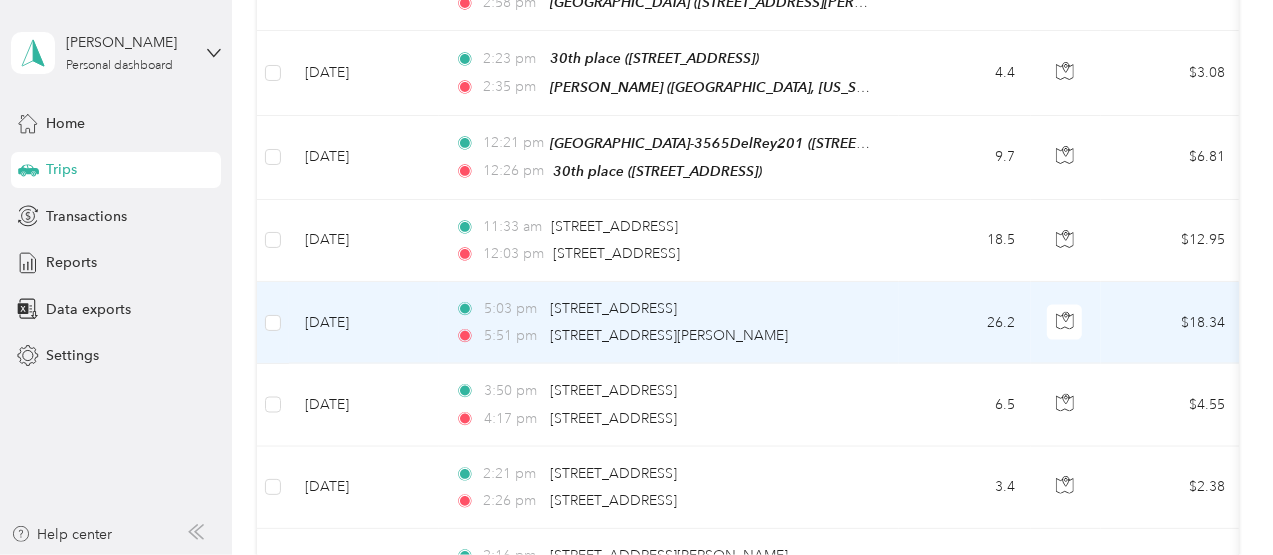 scroll, scrollTop: 1733, scrollLeft: 0, axis: vertical 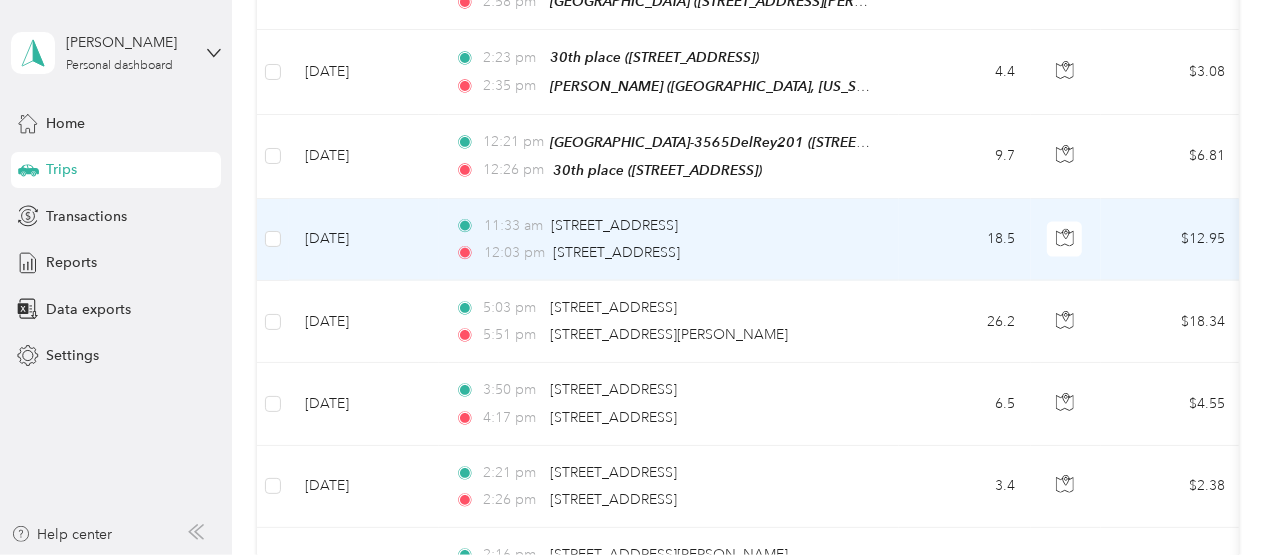 click at bounding box center (273, 240) 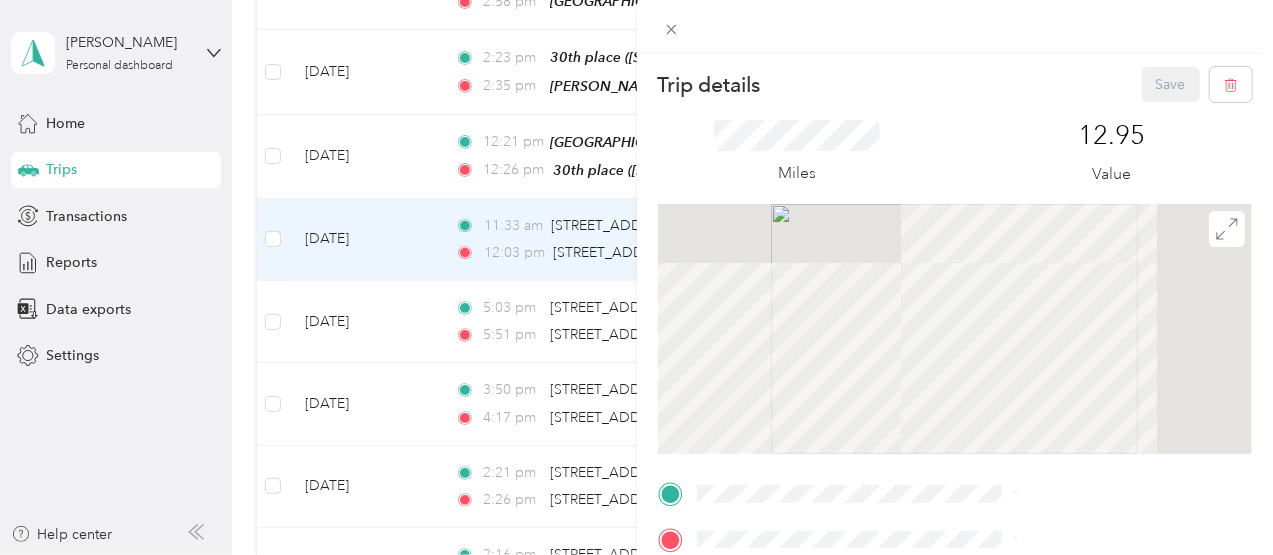 click on "Trip details Save This trip cannot be edited because it is either under review, approved, or paid. Contact your Team Manager to edit it. Miles 12.95 Value  To navigate, press the arrow keys. TO Add photo" at bounding box center [636, 277] 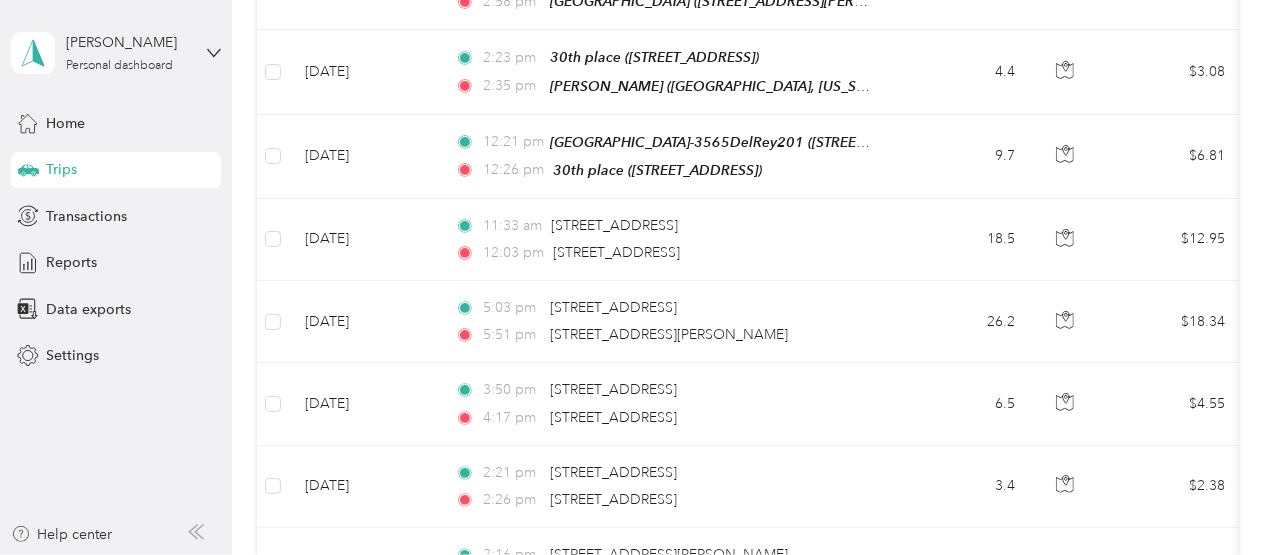 click at bounding box center [273, 322] 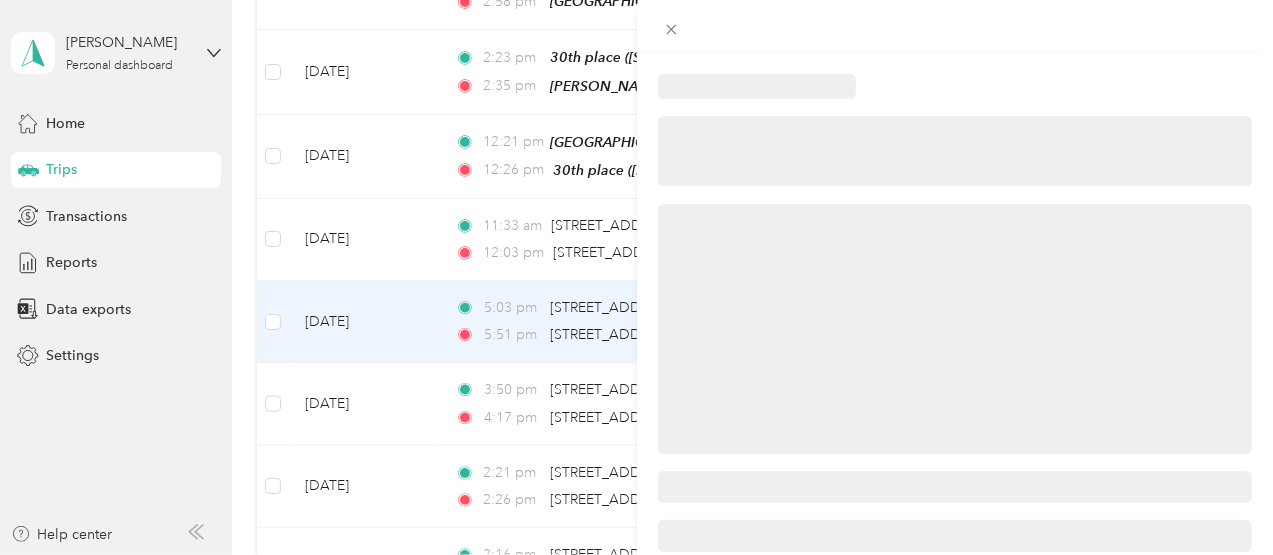 drag, startPoint x: 280, startPoint y: 267, endPoint x: 273, endPoint y: 285, distance: 19.313208 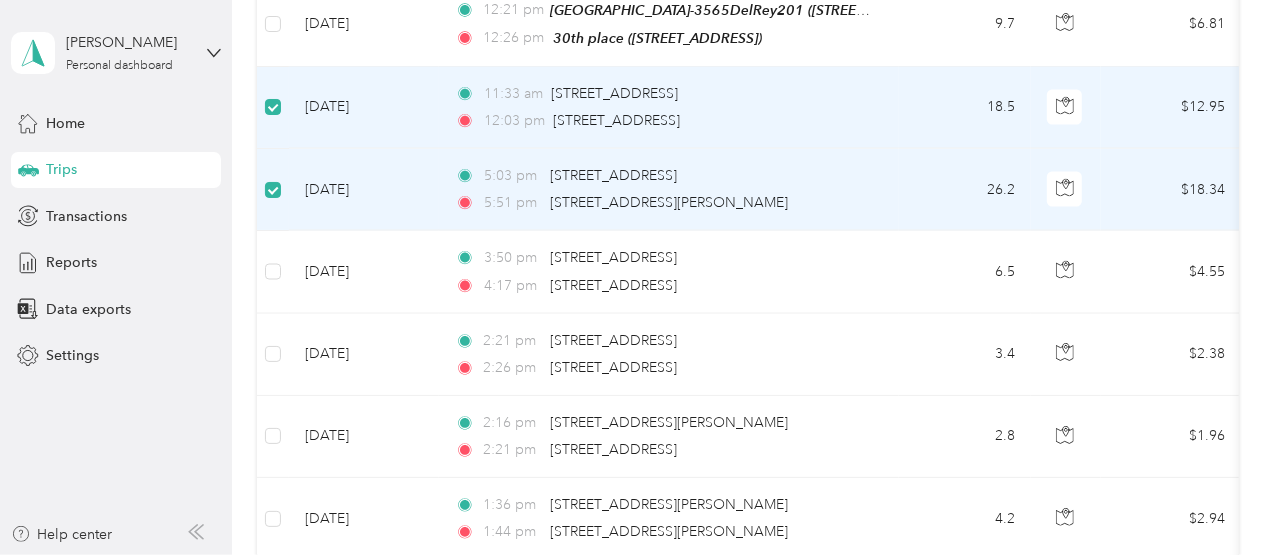 scroll, scrollTop: 1865, scrollLeft: 0, axis: vertical 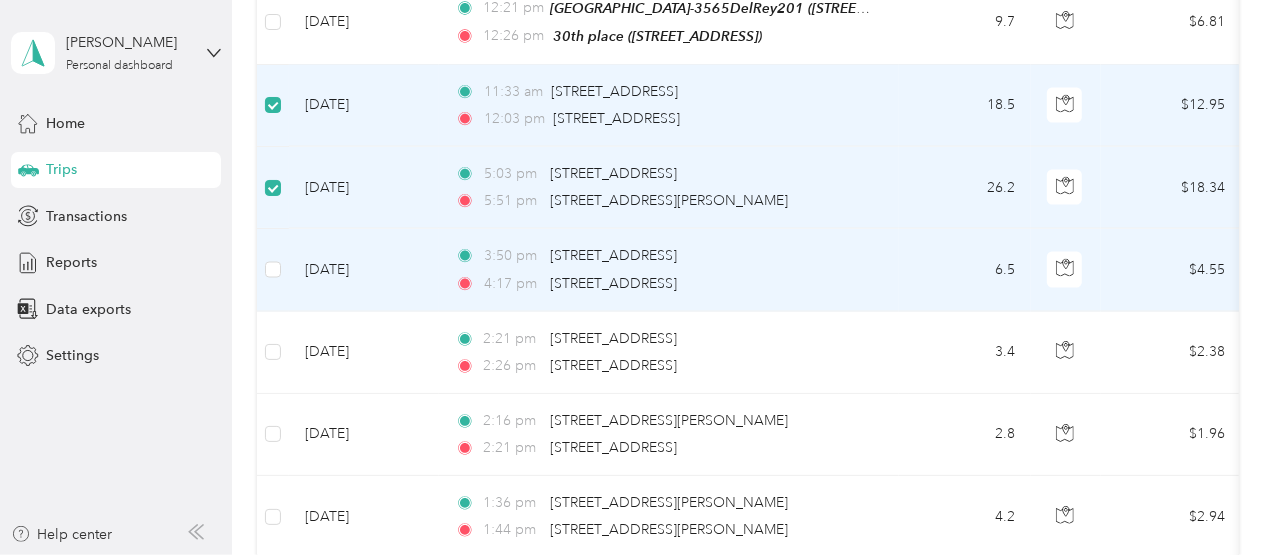 click at bounding box center [273, 270] 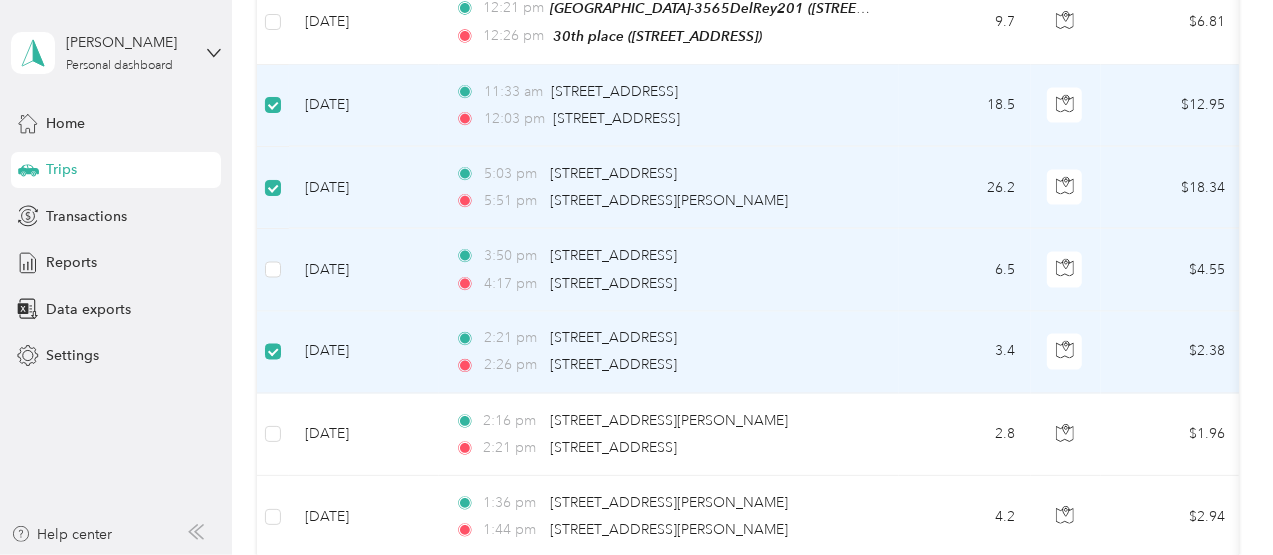 click at bounding box center (273, 270) 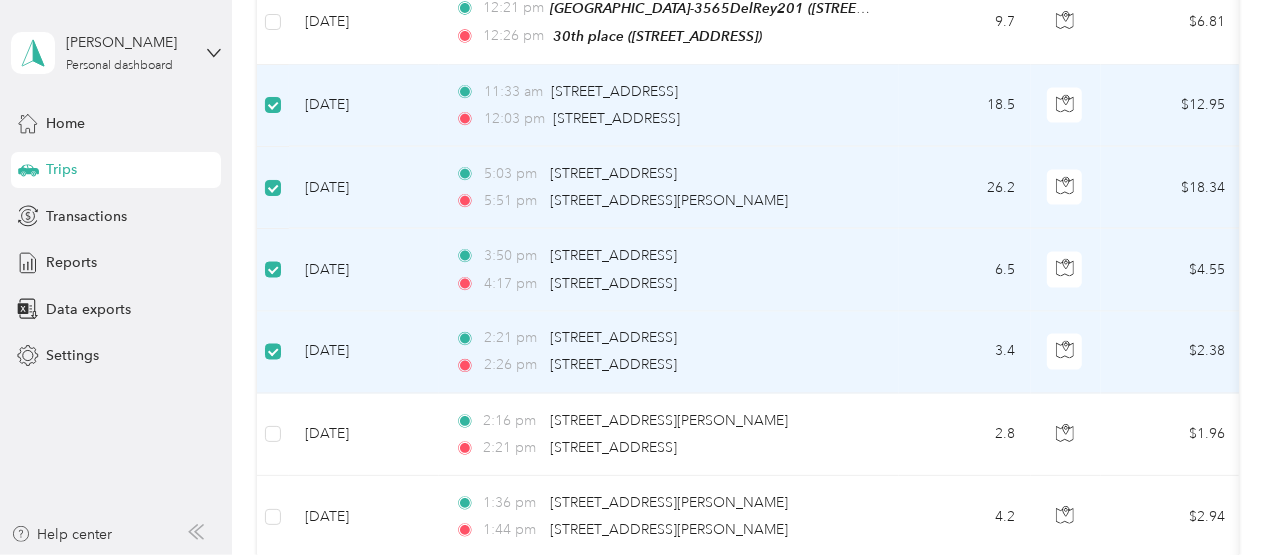 scroll, scrollTop: 1998, scrollLeft: 0, axis: vertical 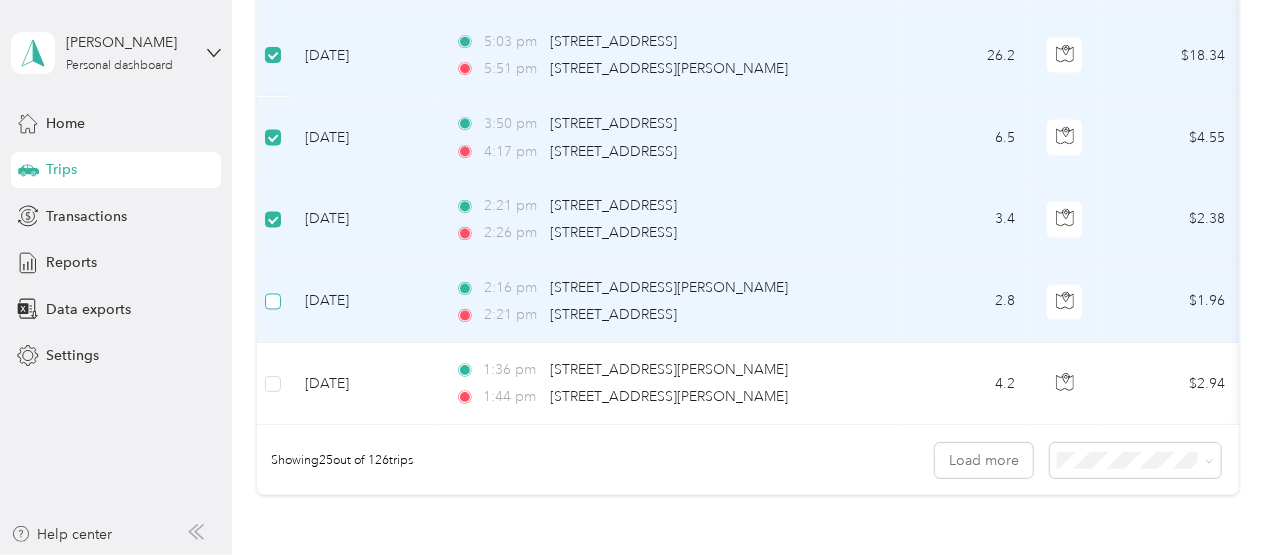click at bounding box center (273, 301) 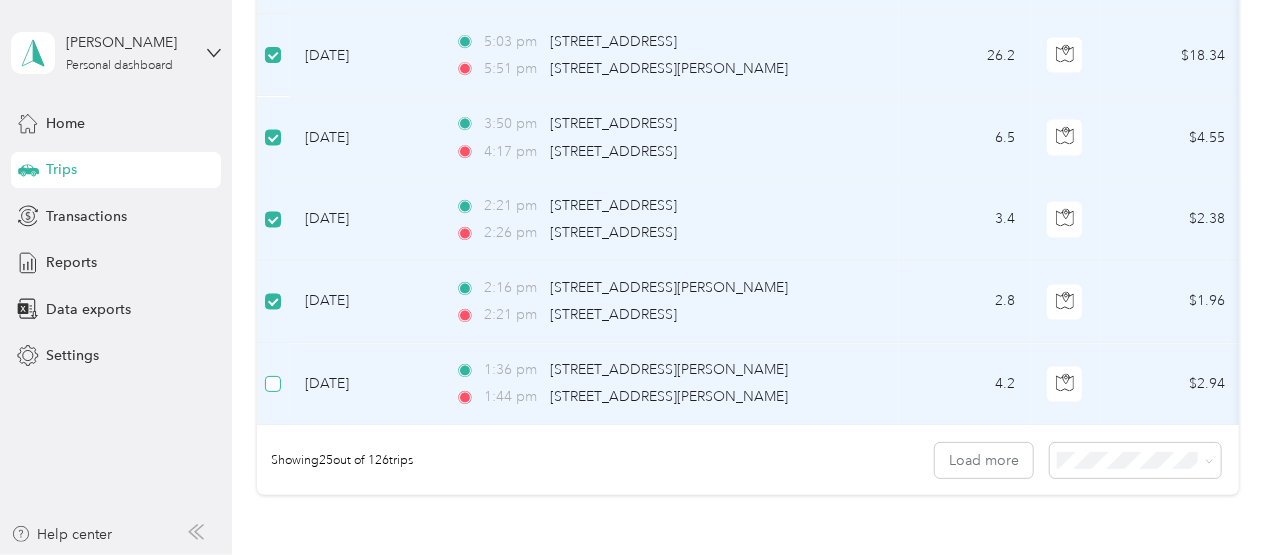 click at bounding box center (273, 384) 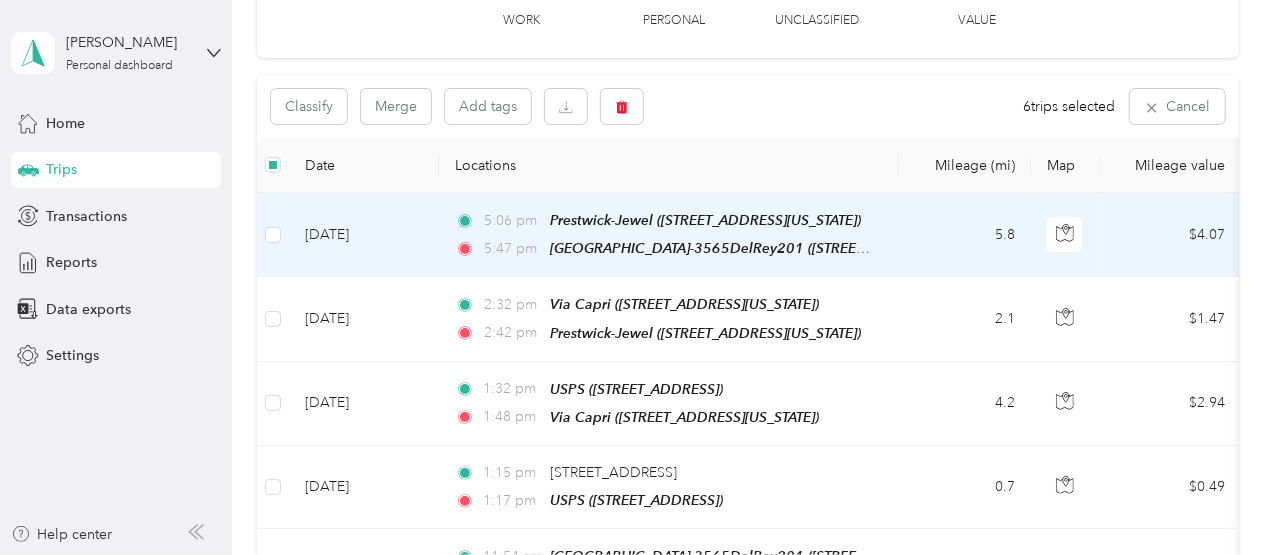 scroll, scrollTop: 32, scrollLeft: 0, axis: vertical 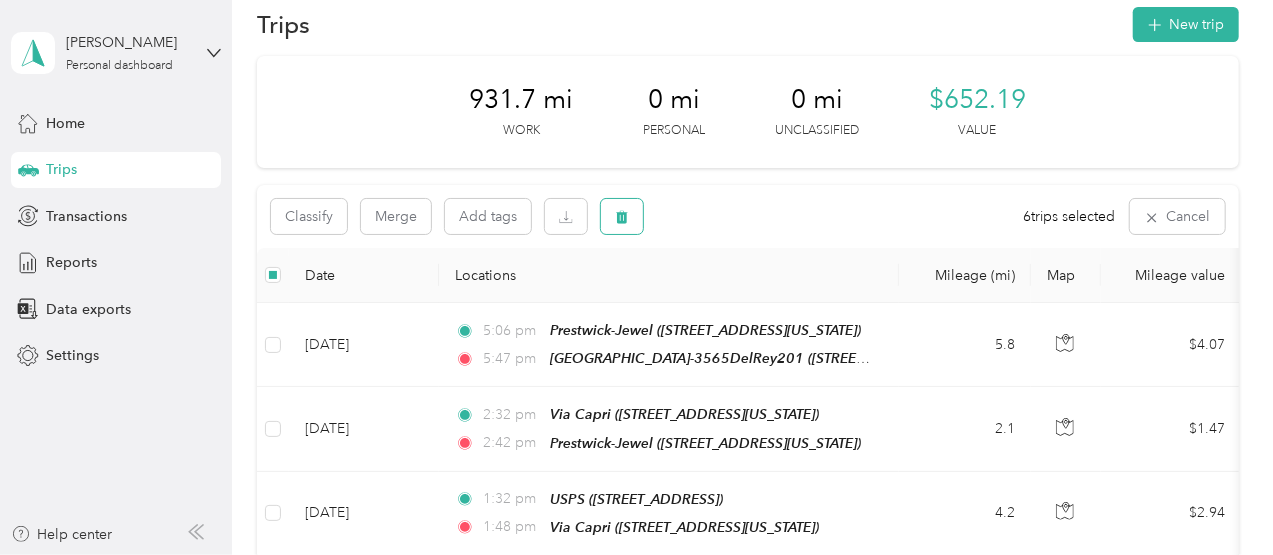 click at bounding box center [622, 216] 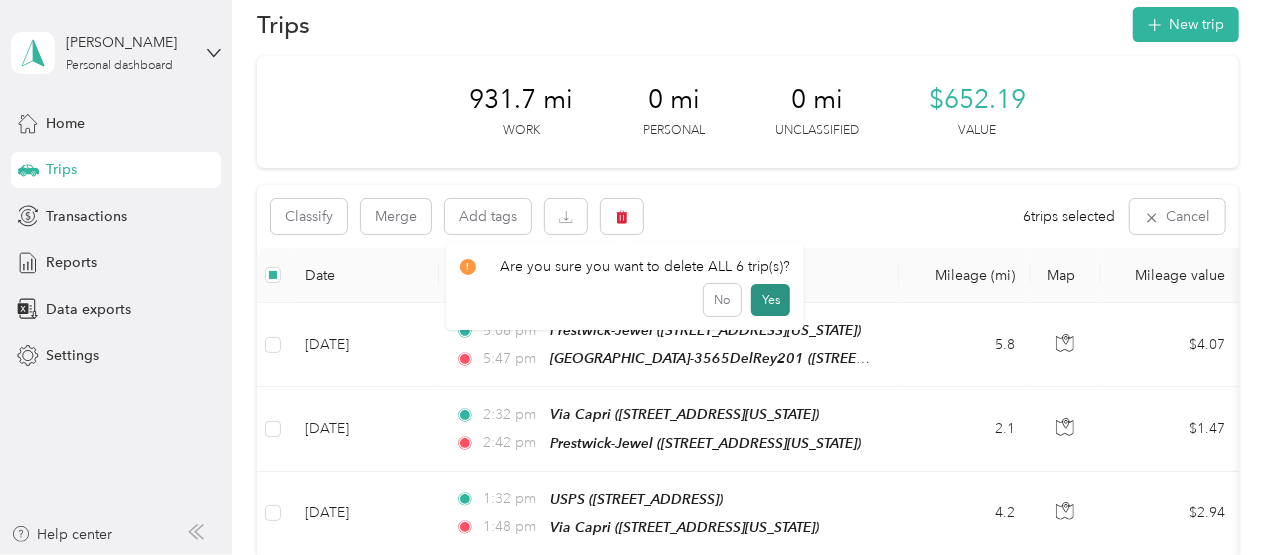 click on "Yes" at bounding box center (770, 300) 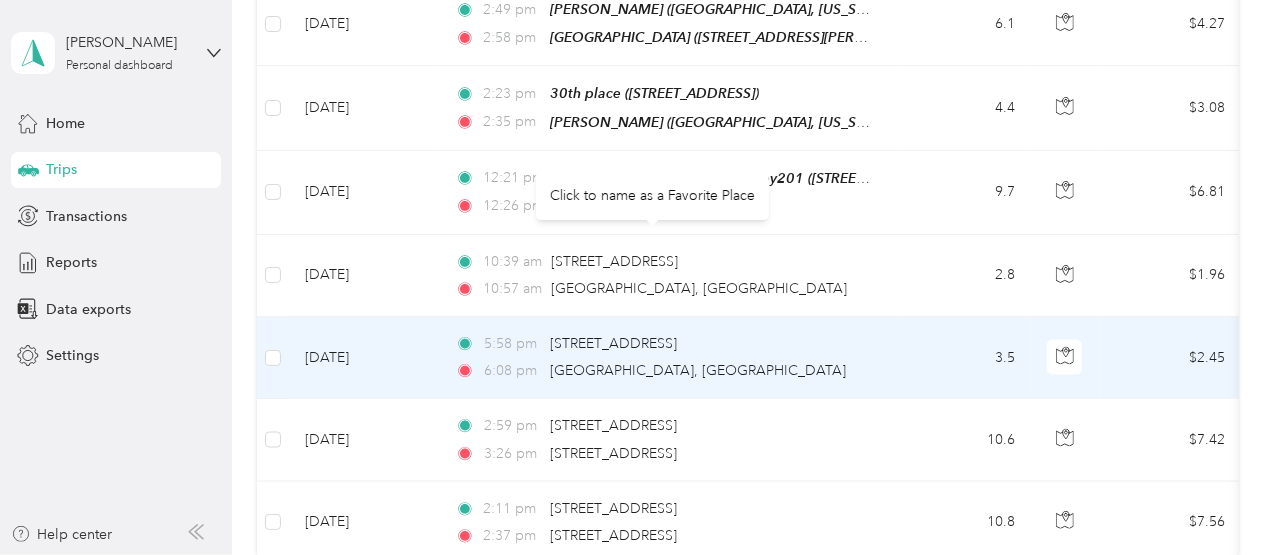 scroll, scrollTop: 1765, scrollLeft: 0, axis: vertical 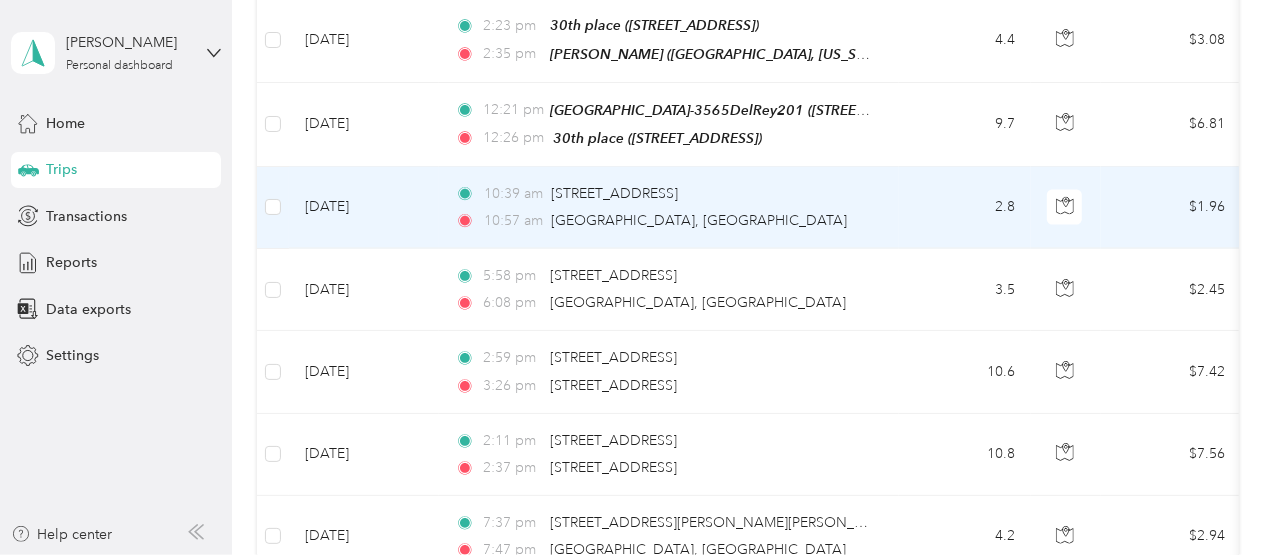 click on "[DATE] 10:39 am [STREET_ADDRESS] 10:57 am [GEOGRAPHIC_DATA], [GEOGRAPHIC_DATA] 2.8 $1.96 AvantStay GPS [DATE] - [DATE]" at bounding box center (1085, 208) 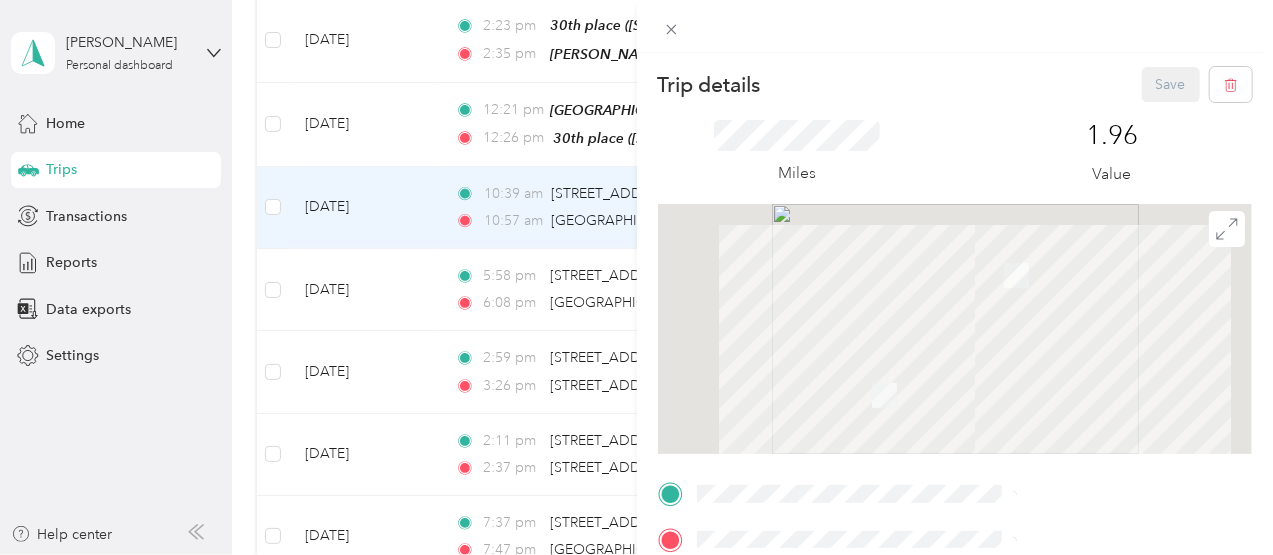click on "Trip details Save This trip cannot be edited because it is either under review, approved, or paid. Contact your Team Manager to edit it. Miles 1.96 Value  To navigate, press the arrow keys. TO Add photo" at bounding box center [636, 277] 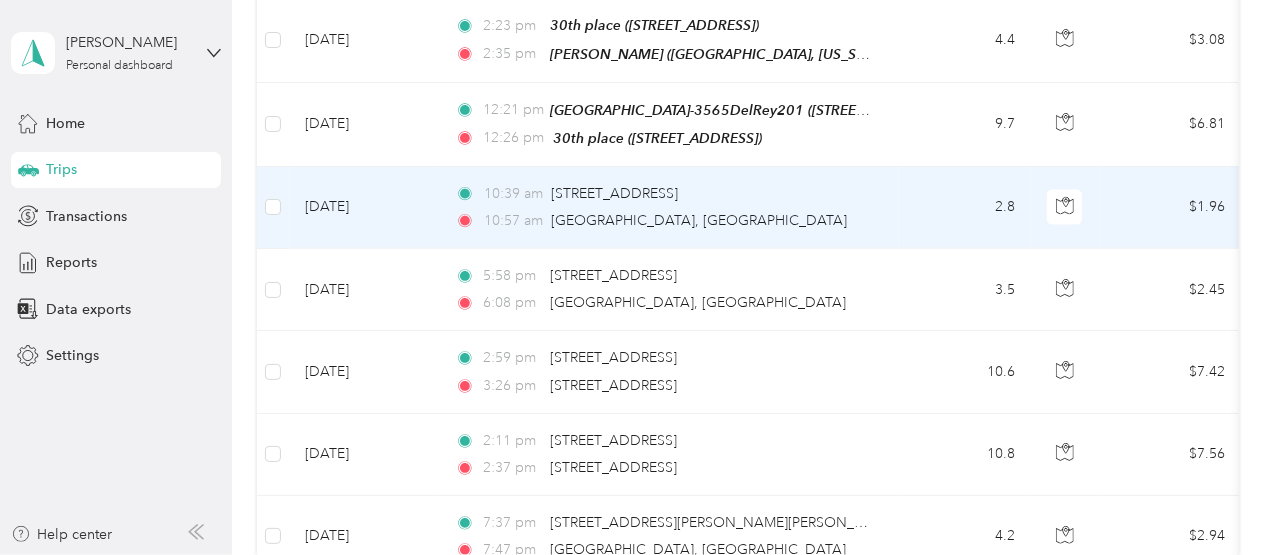 click at bounding box center [273, 208] 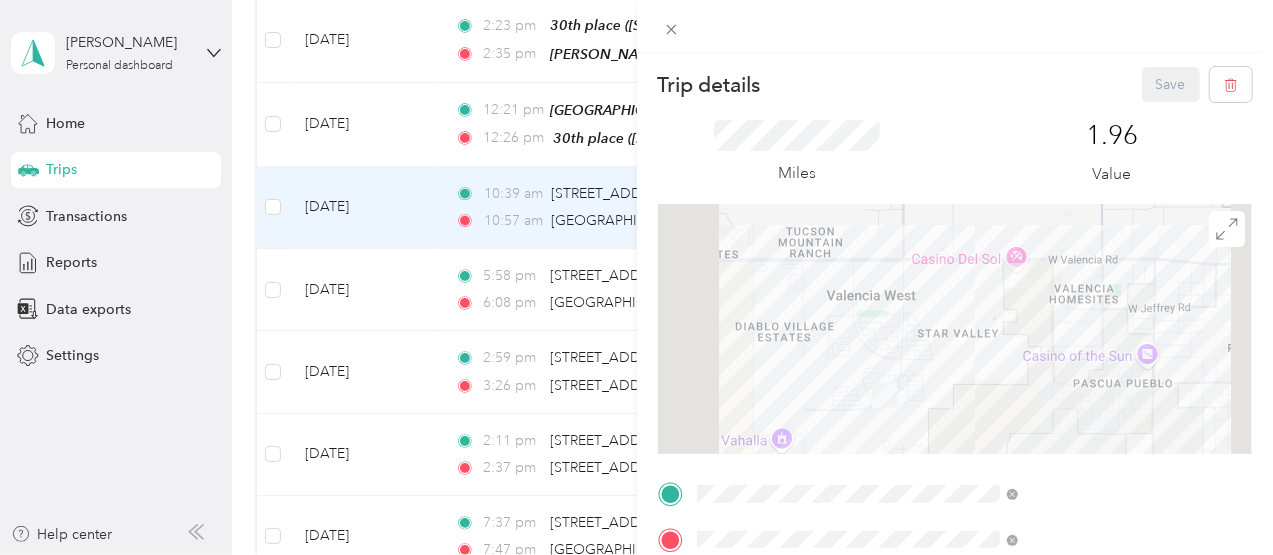 click on "Trip details Save This trip cannot be edited because it is either under review, approved, or paid. Contact your Team Manager to edit it. Miles 1.96 Value  To navigate, press the arrow keys. TO Add photo" at bounding box center (636, 277) 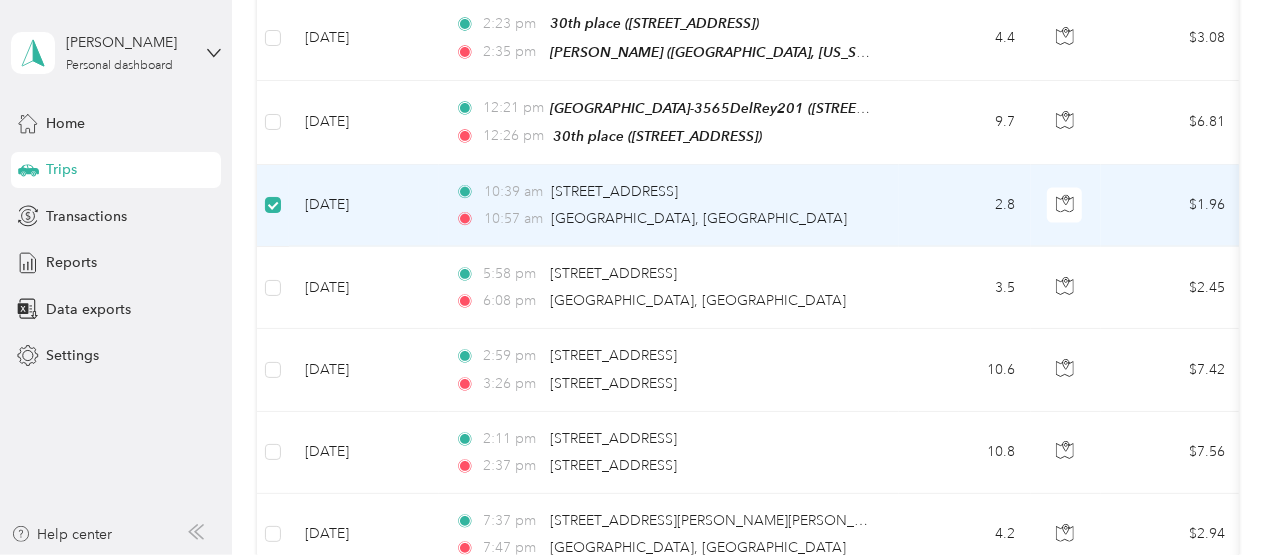 scroll, scrollTop: 1764, scrollLeft: 0, axis: vertical 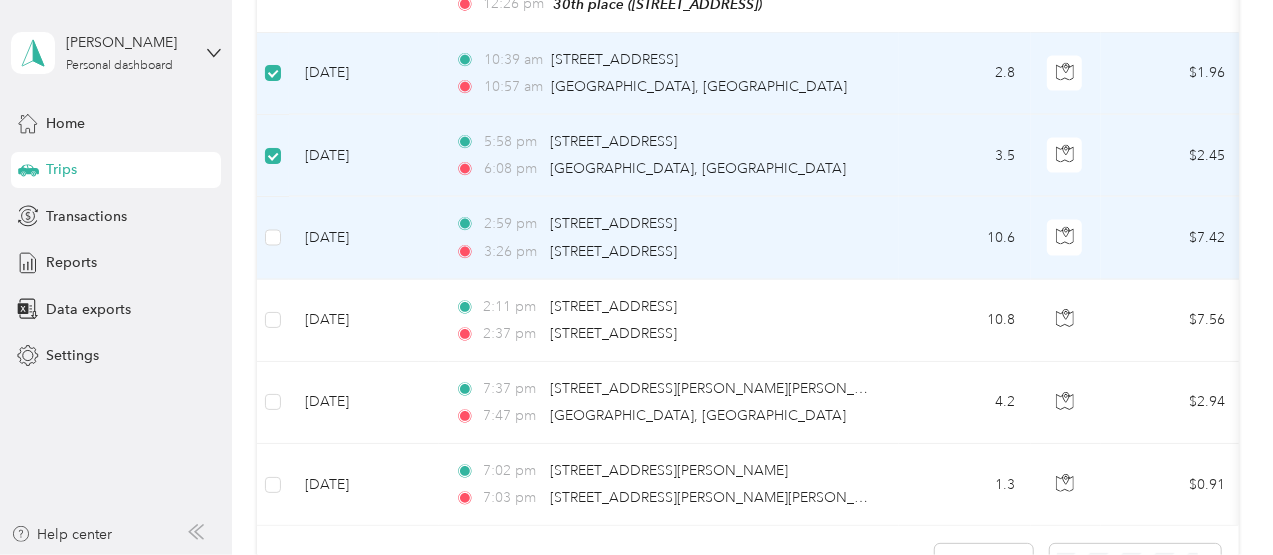 click at bounding box center [273, 238] 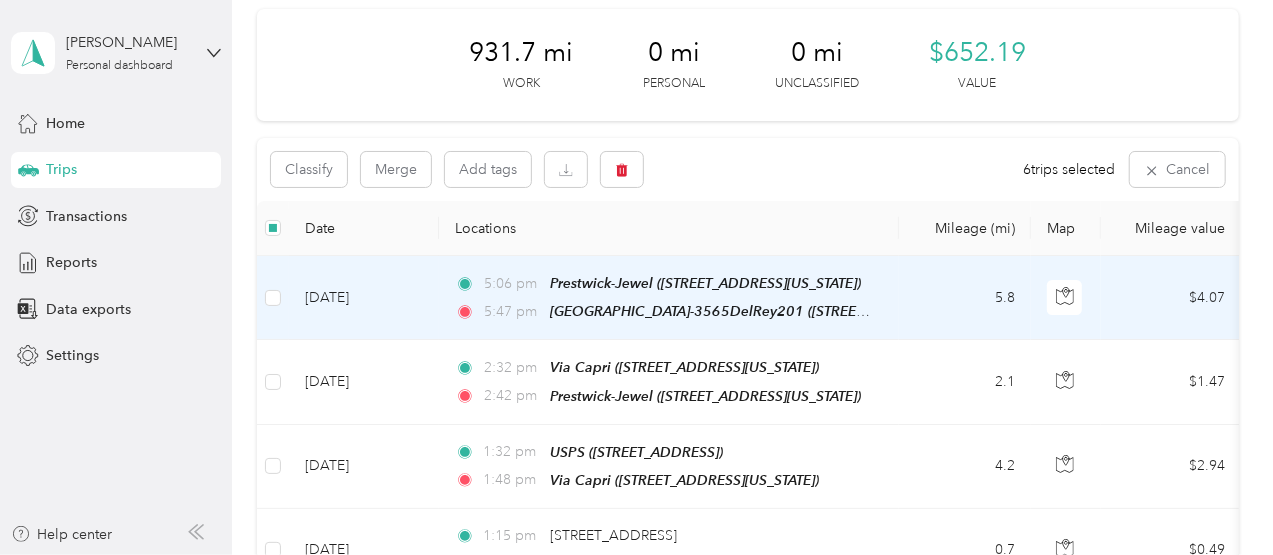 scroll, scrollTop: 0, scrollLeft: 0, axis: both 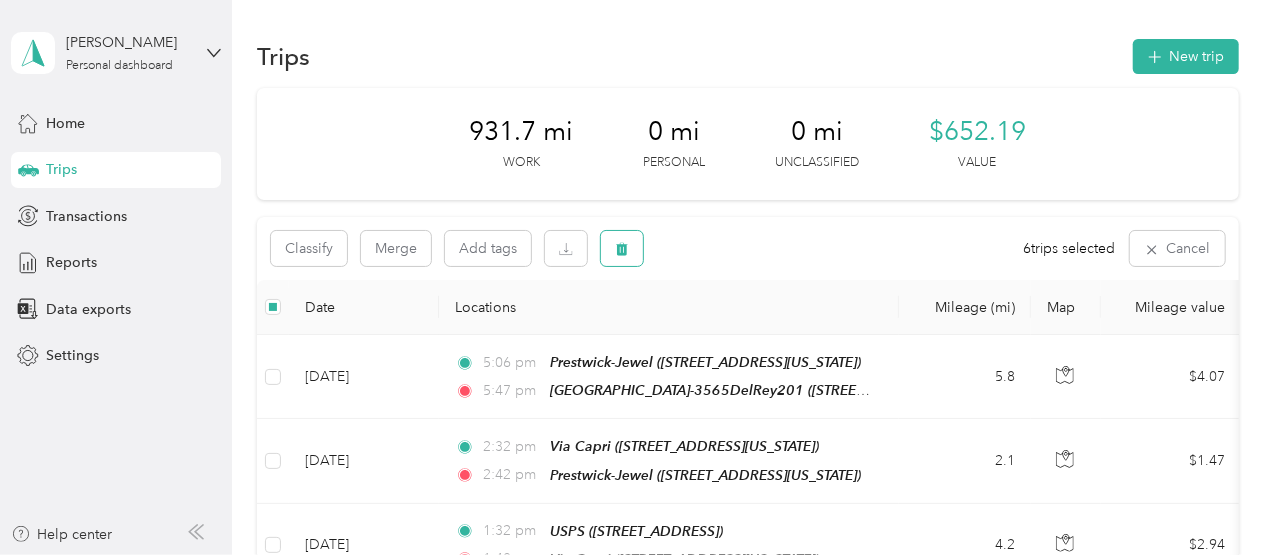 click at bounding box center (622, 248) 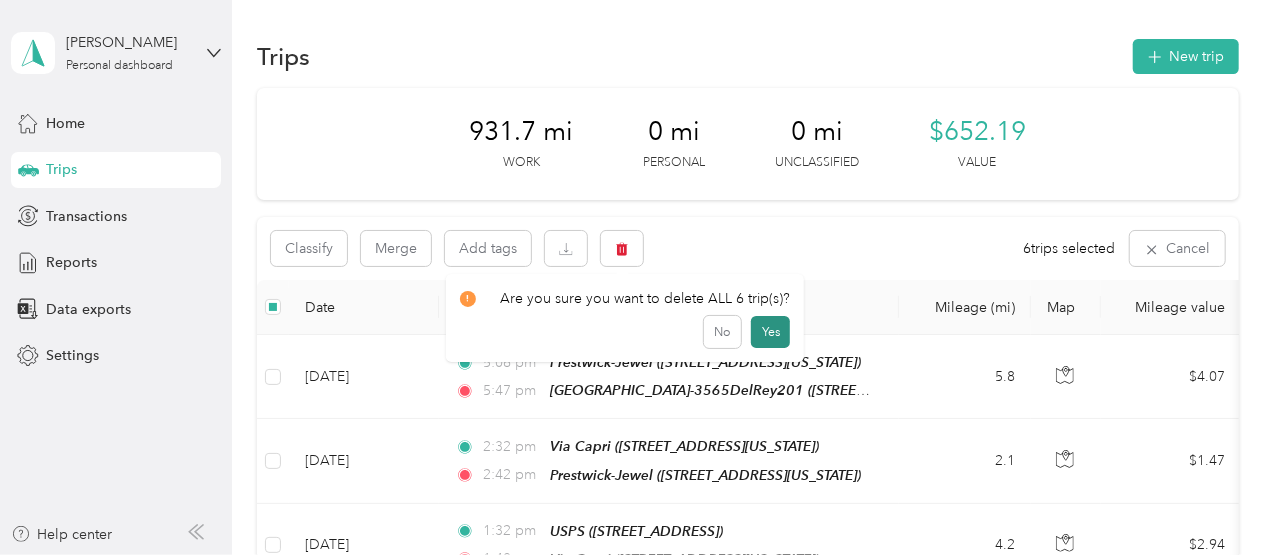 click on "Yes" at bounding box center [770, 332] 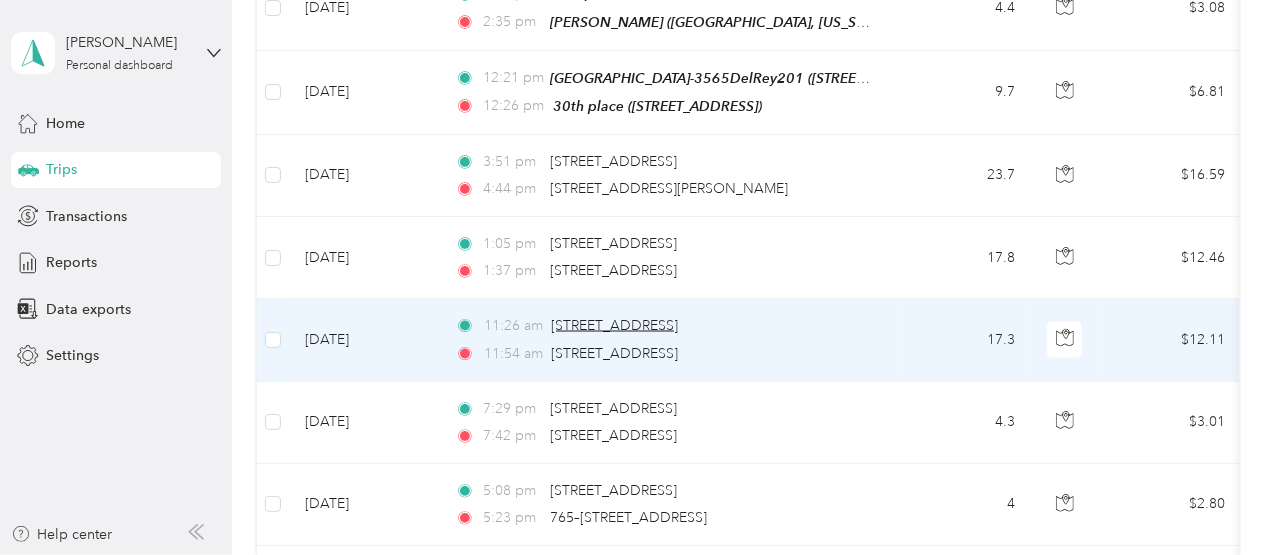 scroll, scrollTop: 1800, scrollLeft: 0, axis: vertical 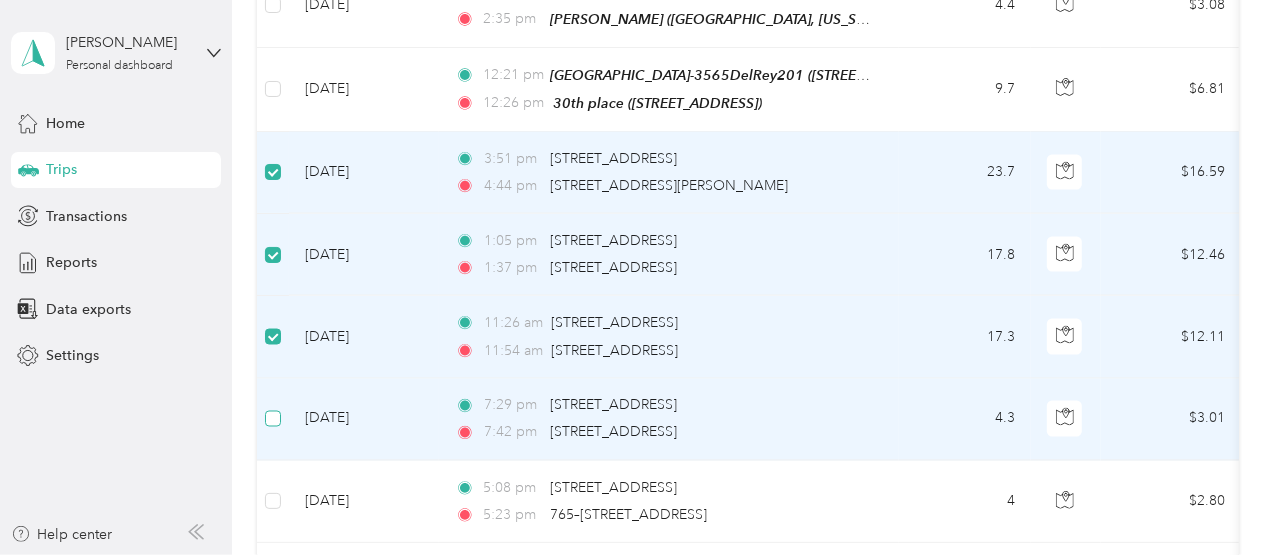 click at bounding box center (273, 420) 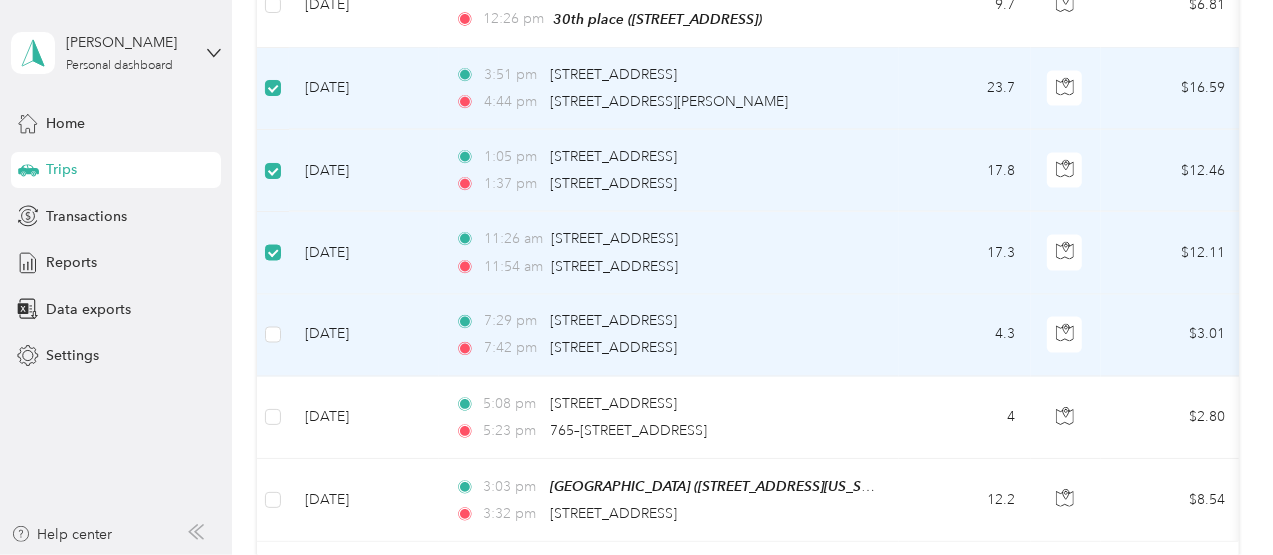 scroll, scrollTop: 1898, scrollLeft: 0, axis: vertical 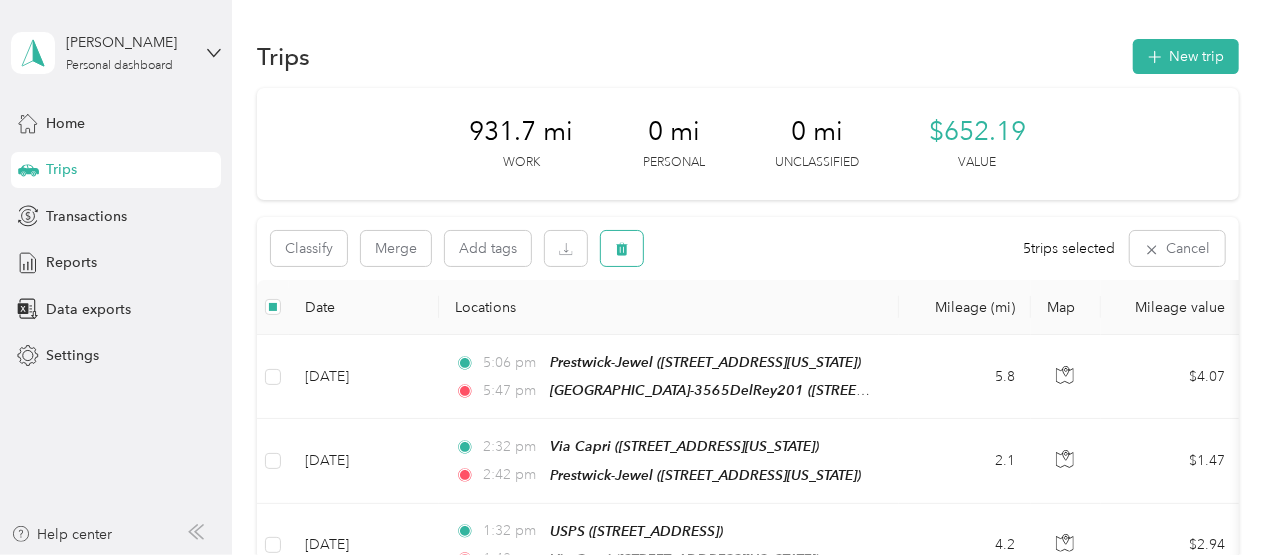 click 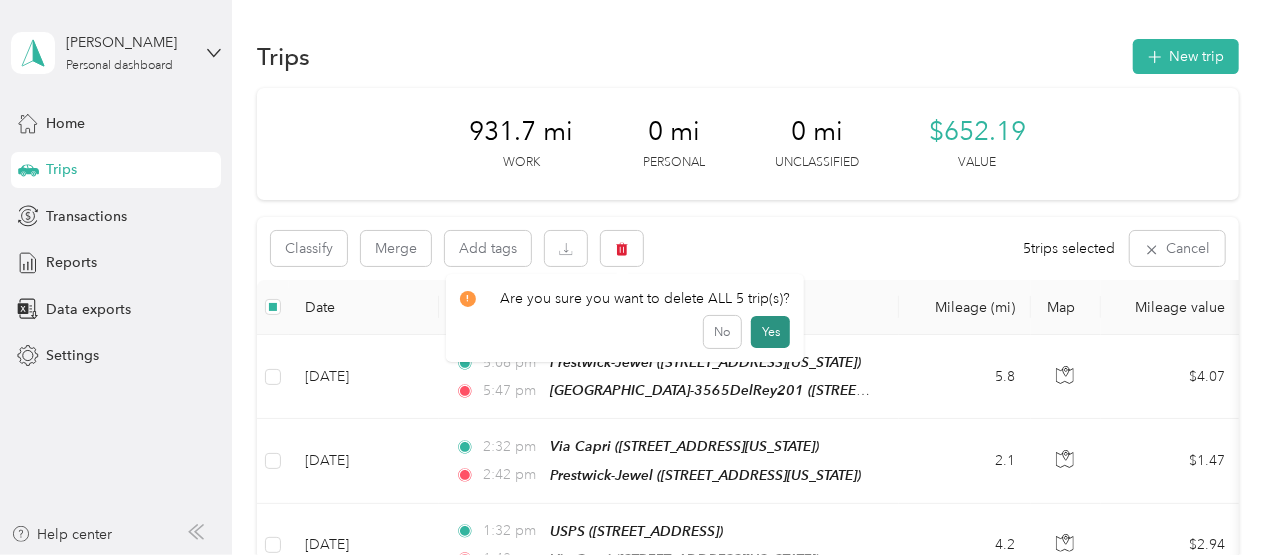 click on "Yes" at bounding box center [770, 332] 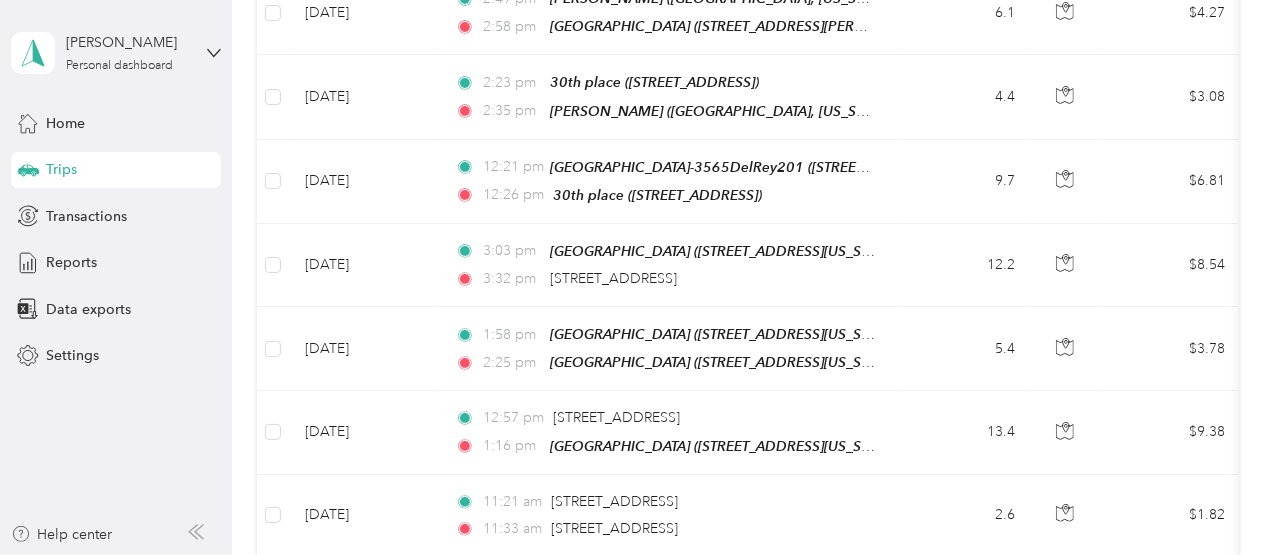 scroll, scrollTop: 1700, scrollLeft: 0, axis: vertical 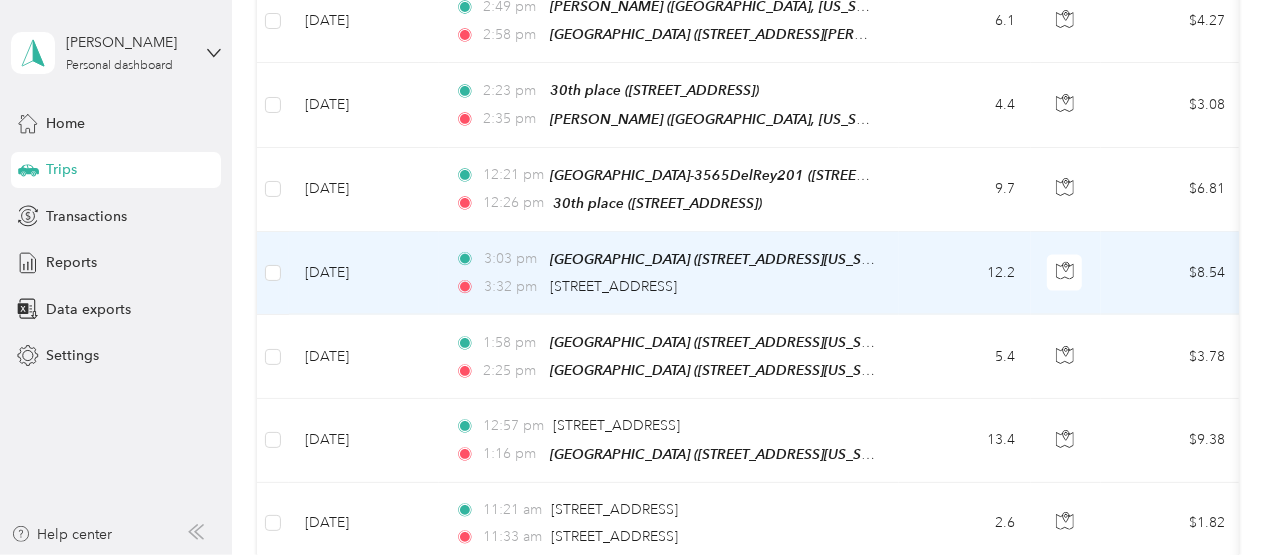 click on "3:03 pm [GEOGRAPHIC_DATA] ([STREET_ADDRESS][US_STATE]) 3:32 pm 101–[STREET_ADDRESS]" at bounding box center (669, 273) 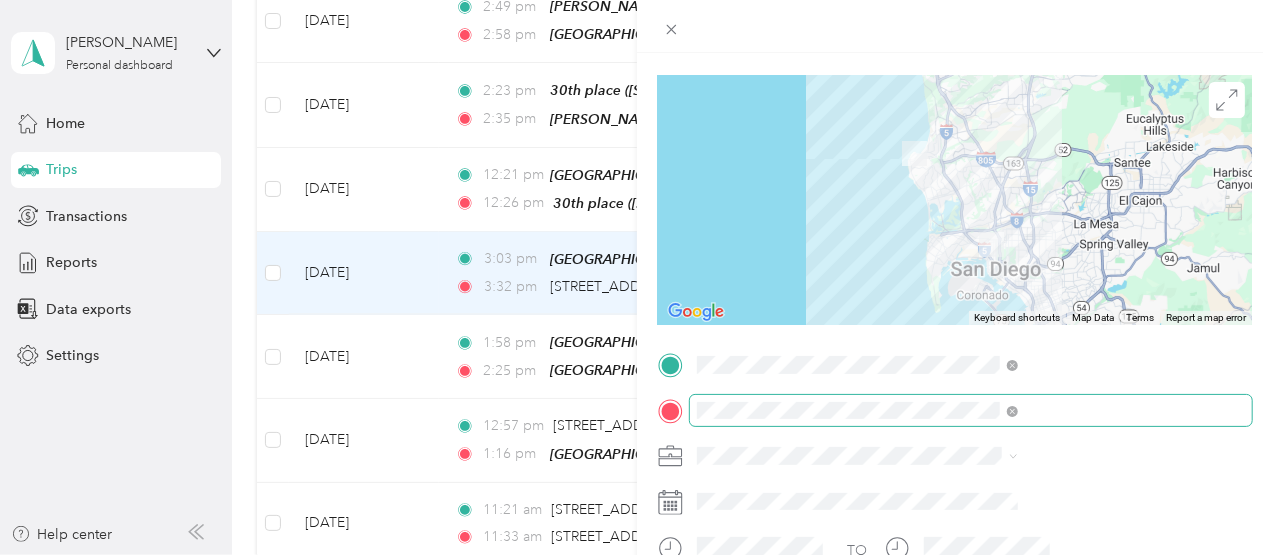 scroll, scrollTop: 133, scrollLeft: 0, axis: vertical 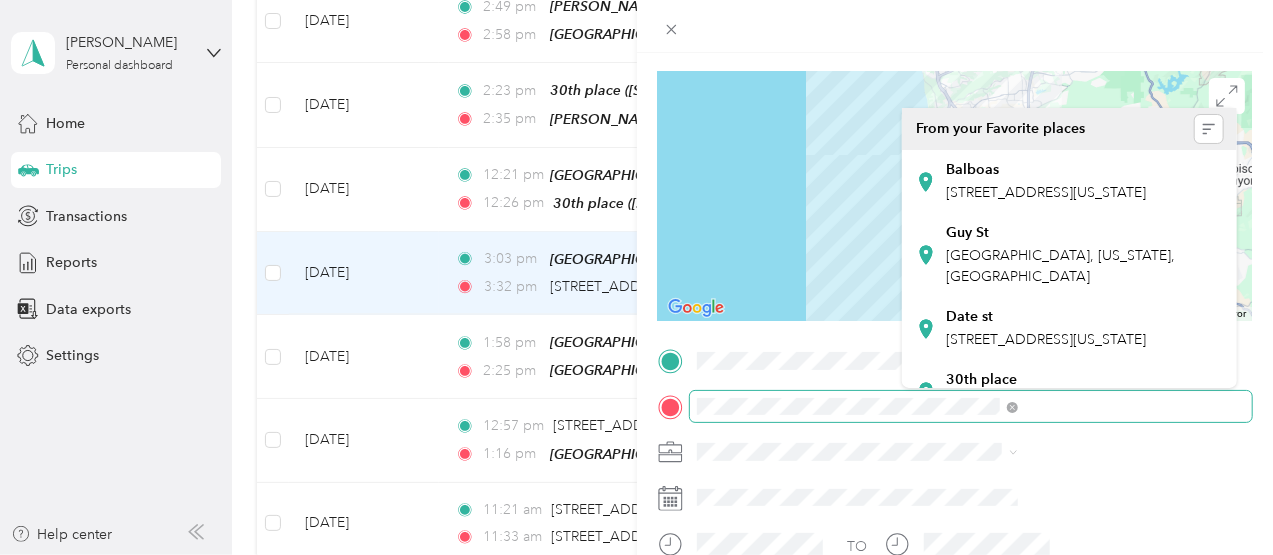 click at bounding box center [971, 407] 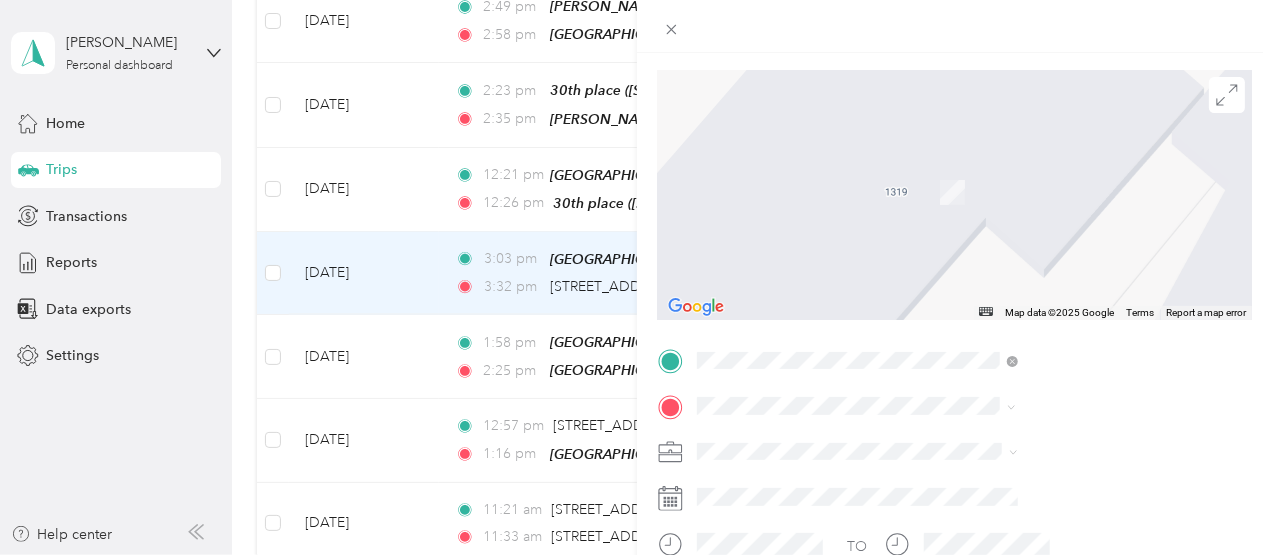 click on "[GEOGRAPHIC_DATA]-3565DelRey201" at bounding box center (1146, 173) 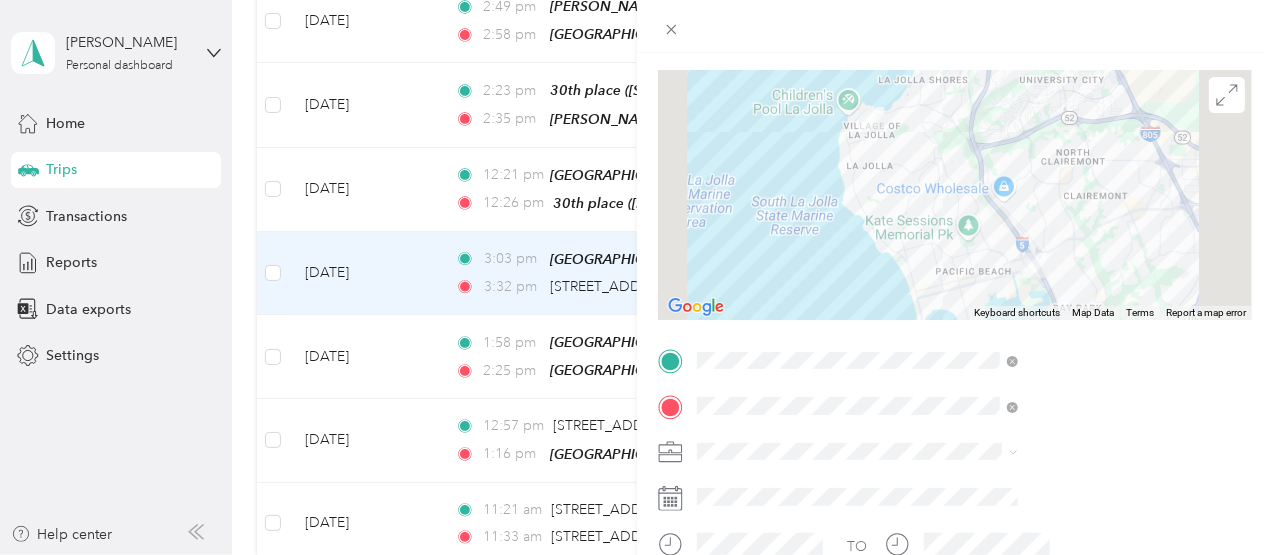 scroll, scrollTop: 0, scrollLeft: 0, axis: both 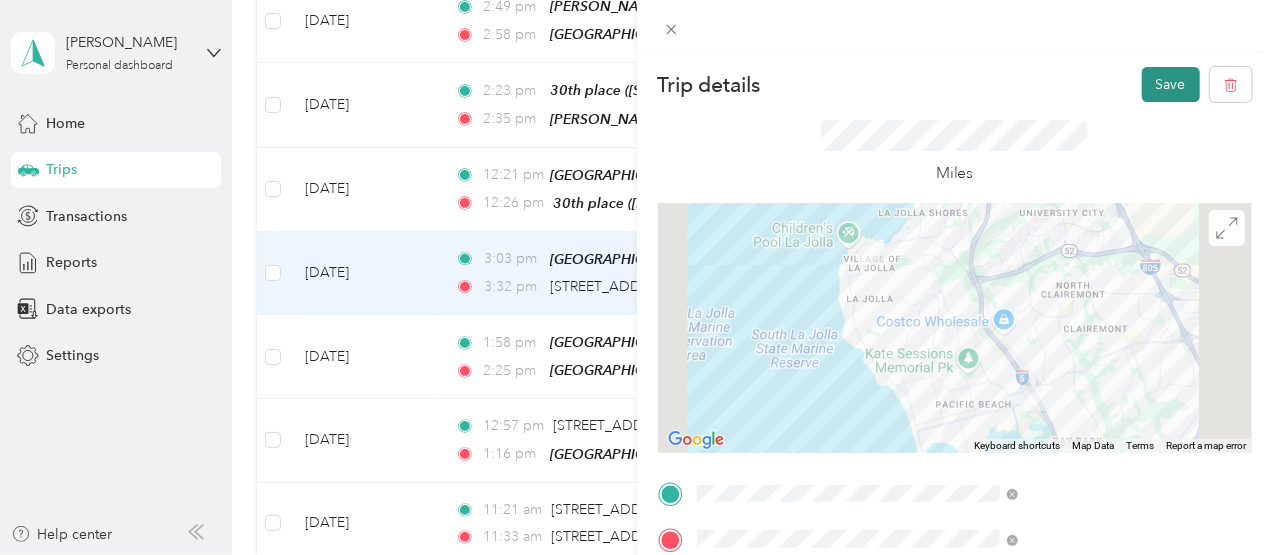 click on "Save" at bounding box center (1171, 84) 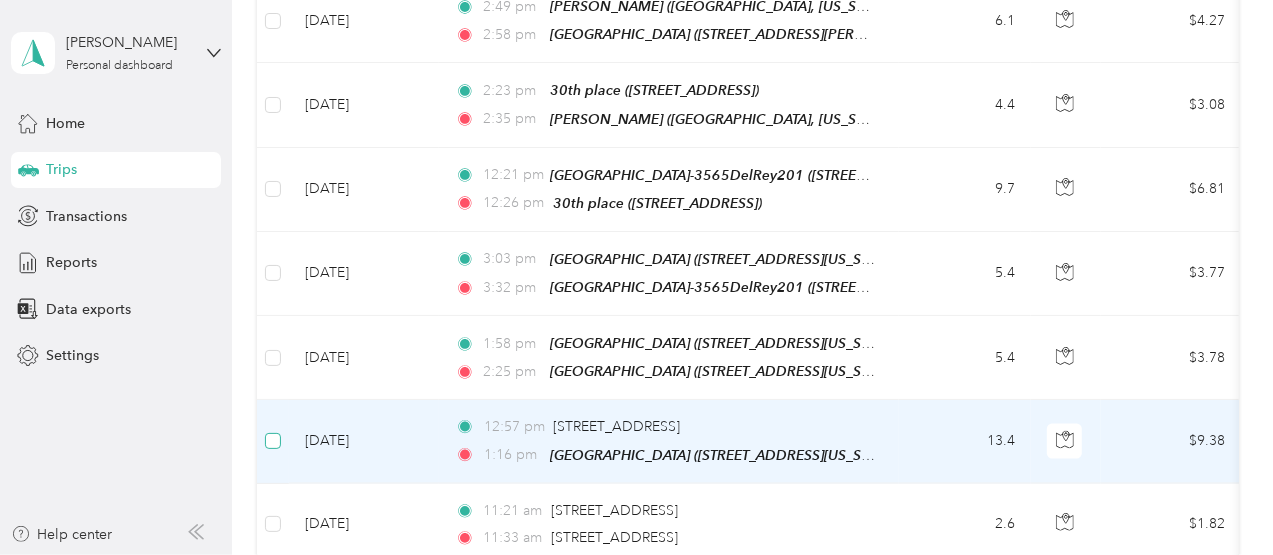 click at bounding box center [273, 441] 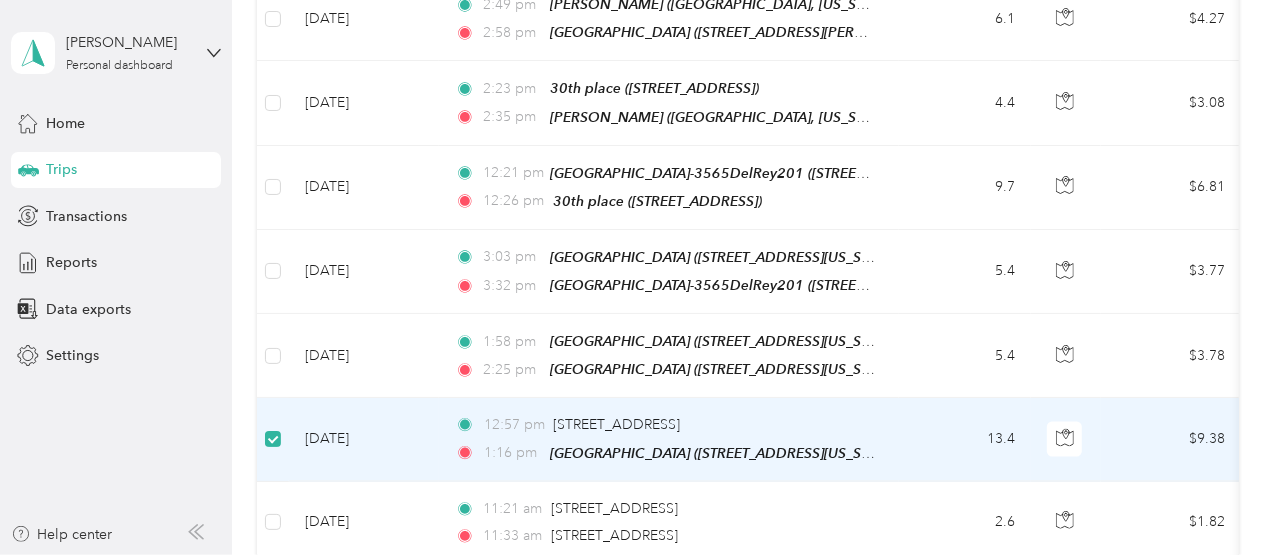 scroll, scrollTop: 1698, scrollLeft: 0, axis: vertical 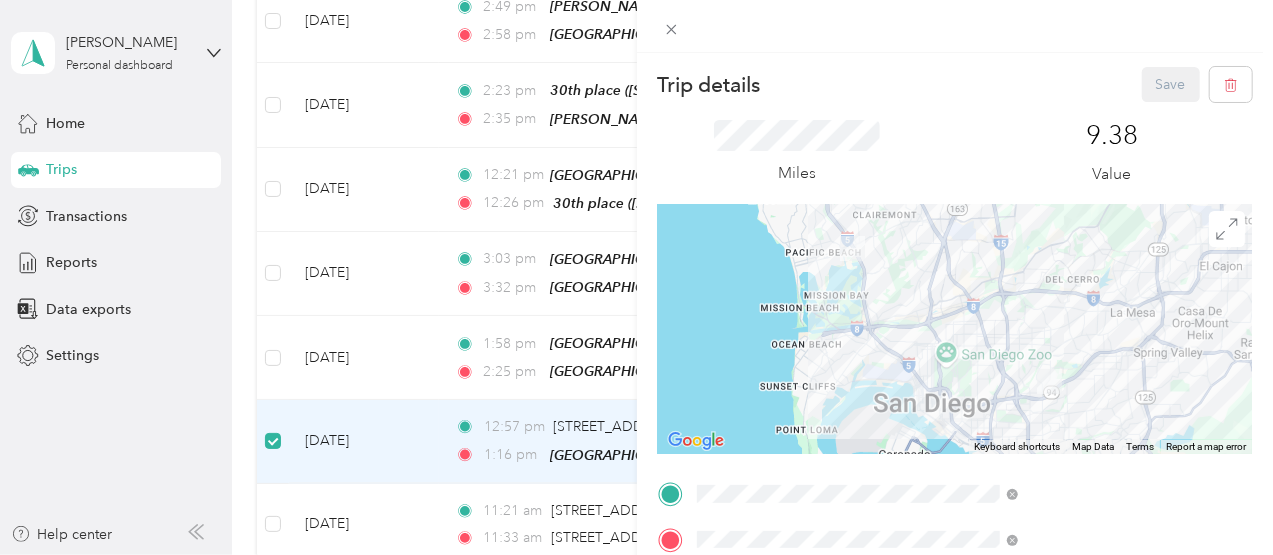 click on "Trip details Save This trip cannot be edited because it is either under review, approved, or paid. Contact your Team Manager to edit it. Miles 9.38 Value  ← Move left → Move right ↑ Move up ↓ Move down + Zoom in - Zoom out Home Jump left by 75% End Jump right by 75% Page Up Jump up by 75% Page Down Jump down by 75% To navigate, press the arrow keys. Keyboard shortcuts Map Data Map data ©2025 Google, INEGI Map data ©2025 Google, INEGI 5 km  Click to toggle between metric and imperial units Terms Report a map error TO Add photo" at bounding box center (636, 277) 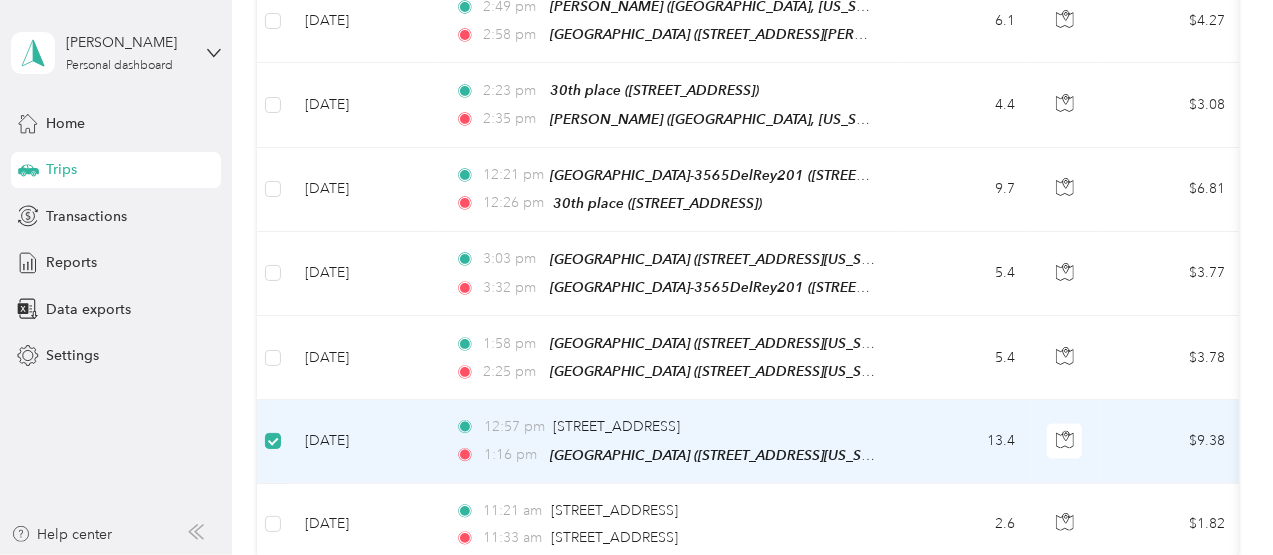 click at bounding box center (636, 277) 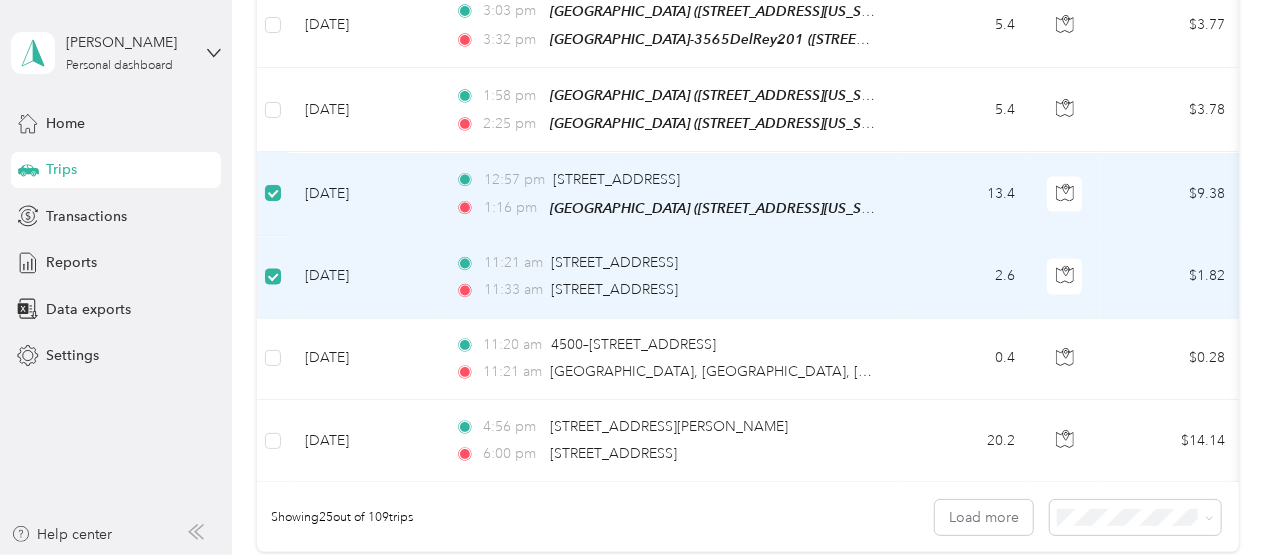 scroll, scrollTop: 1965, scrollLeft: 0, axis: vertical 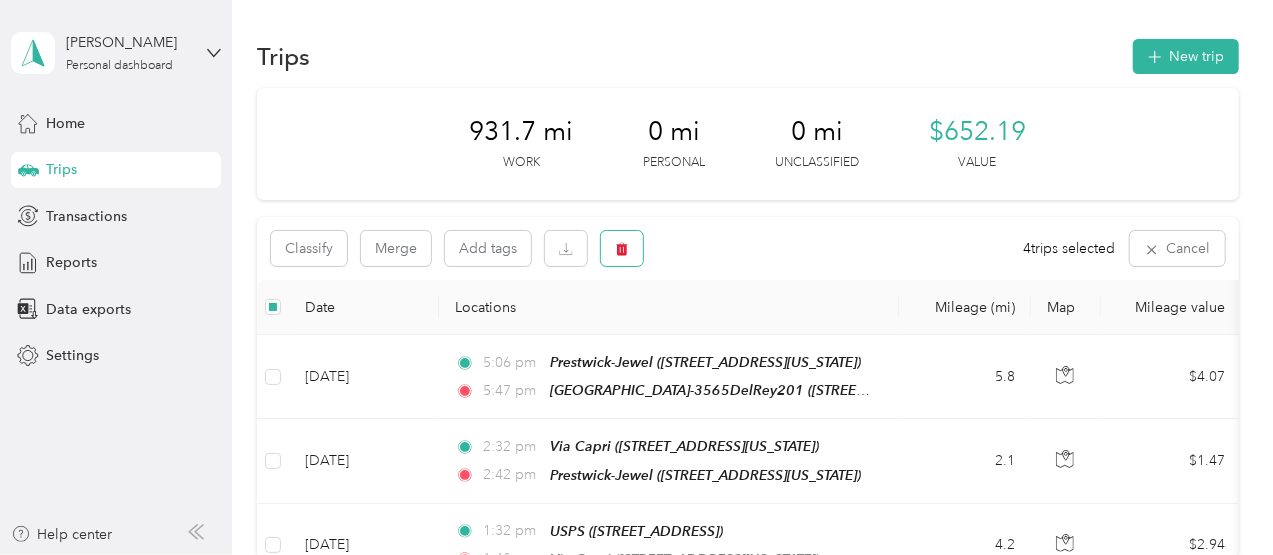 click at bounding box center [622, 248] 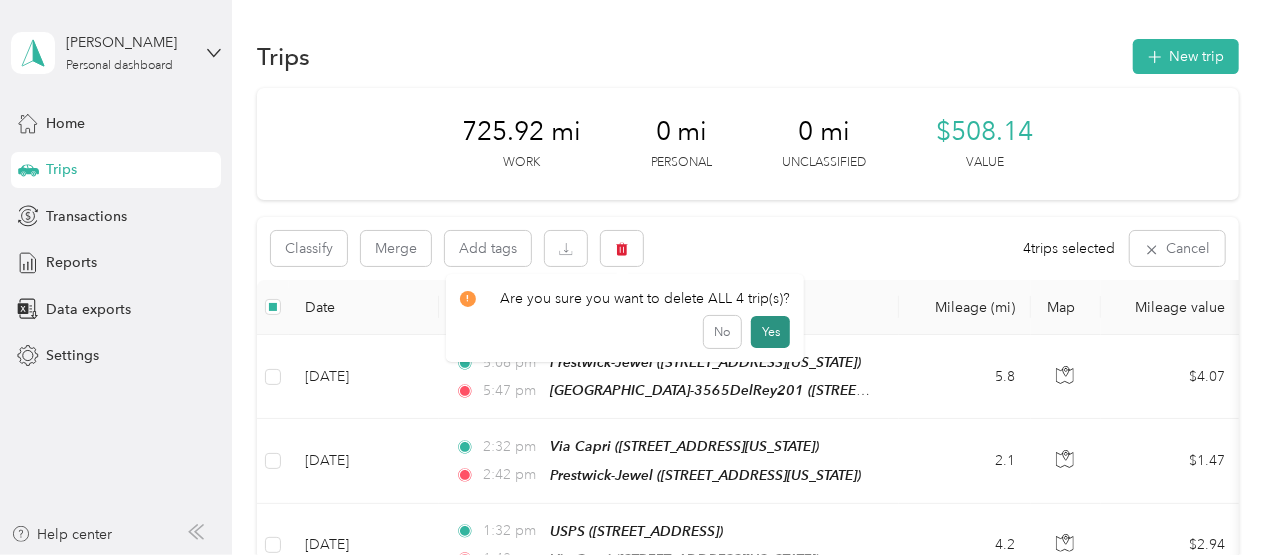 click on "Yes" at bounding box center (770, 332) 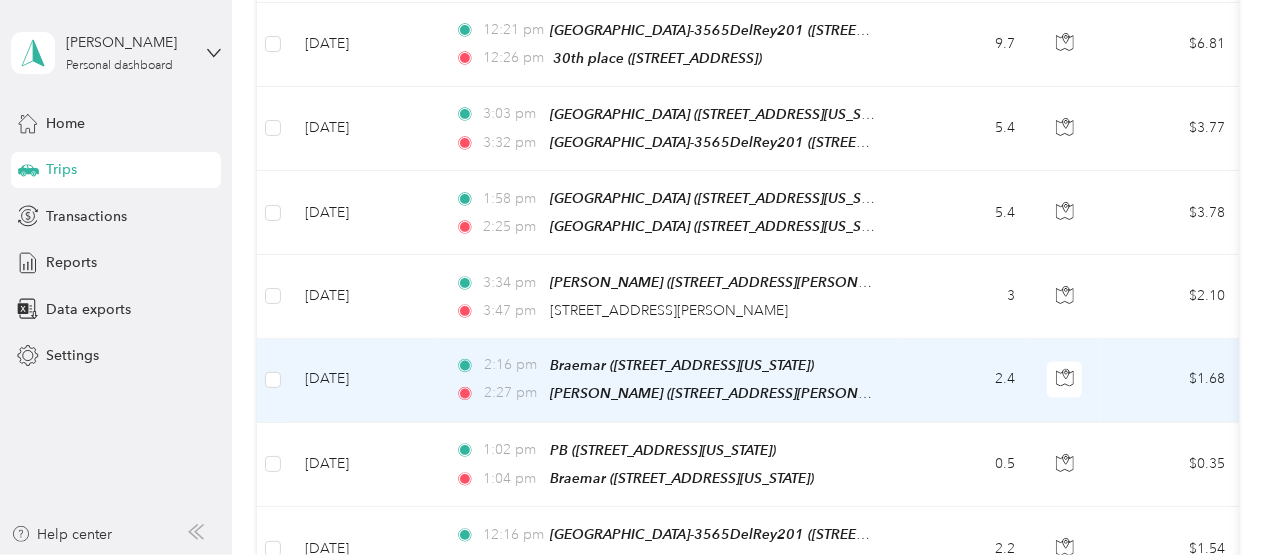 scroll, scrollTop: 1833, scrollLeft: 0, axis: vertical 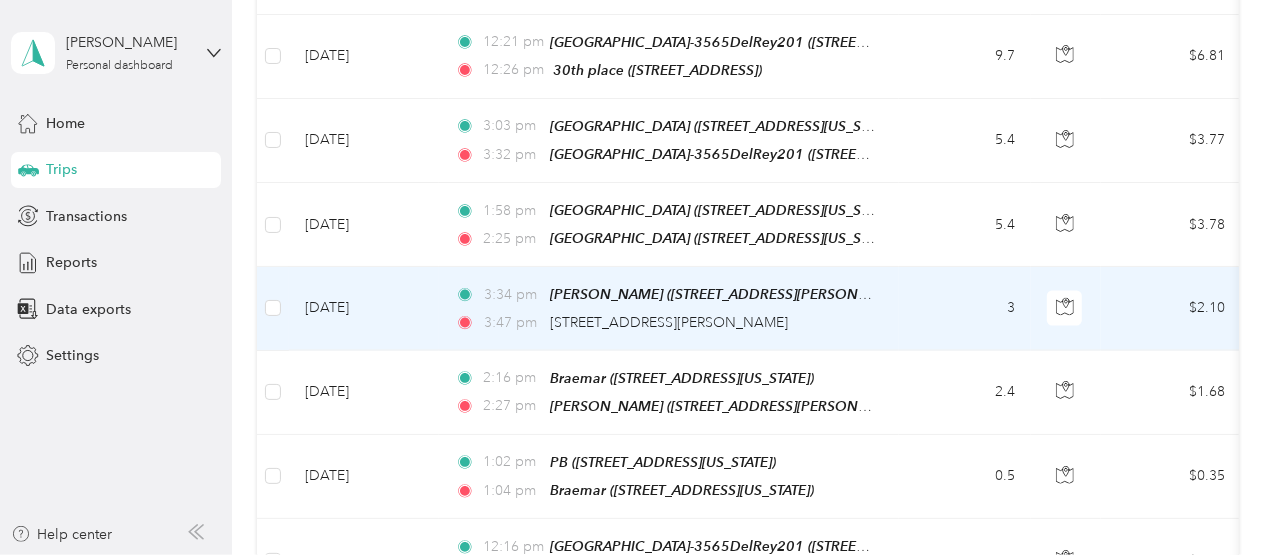 click on "3" at bounding box center (965, 308) 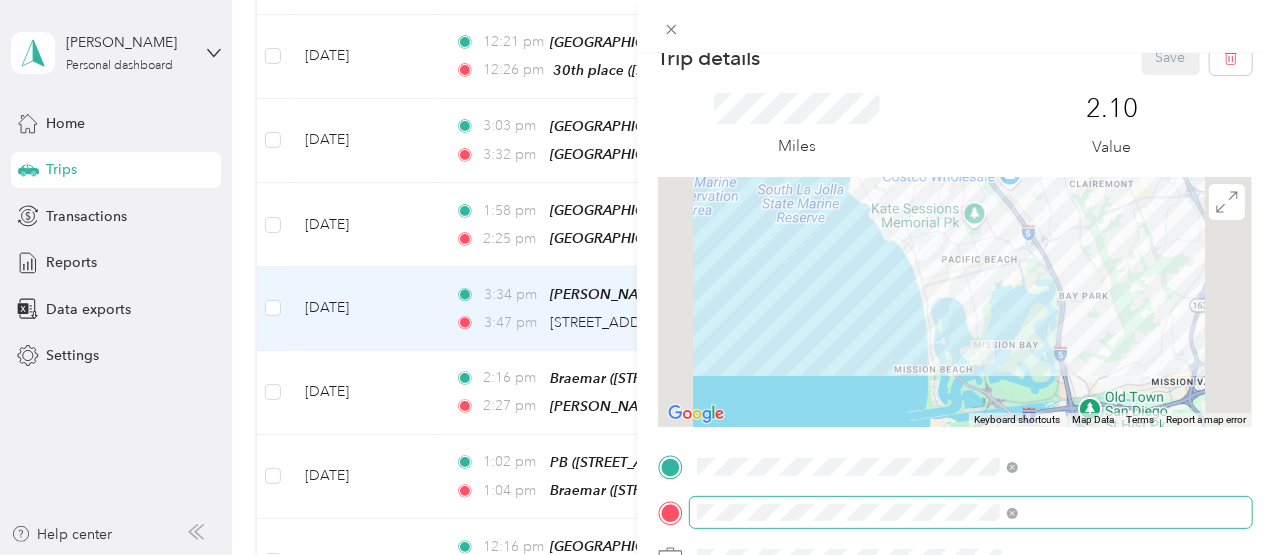 scroll, scrollTop: 66, scrollLeft: 0, axis: vertical 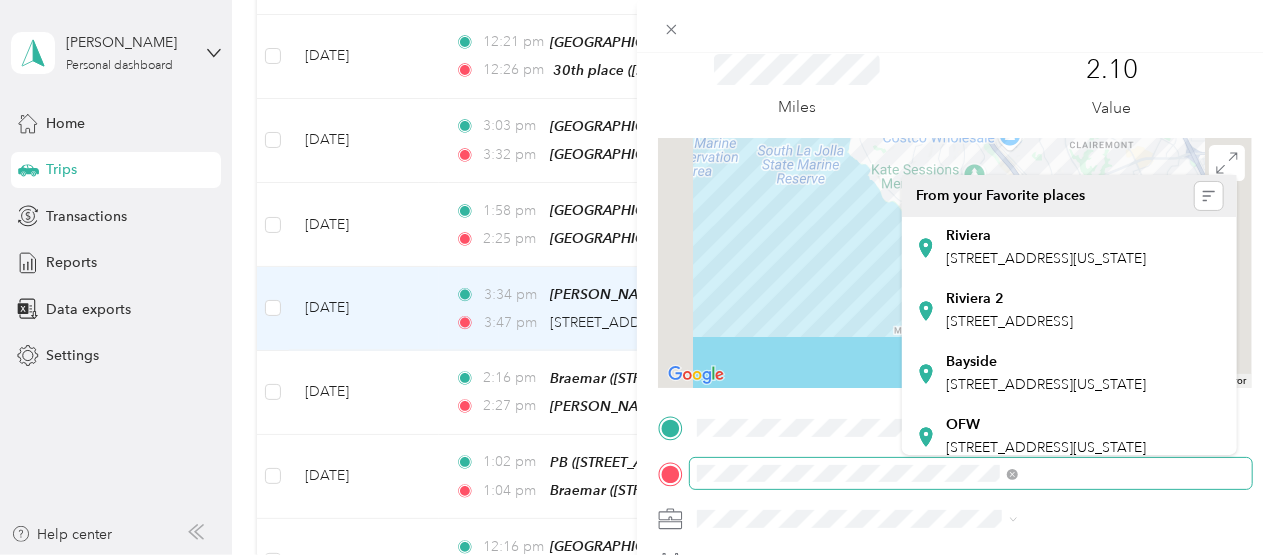 click at bounding box center (955, 474) 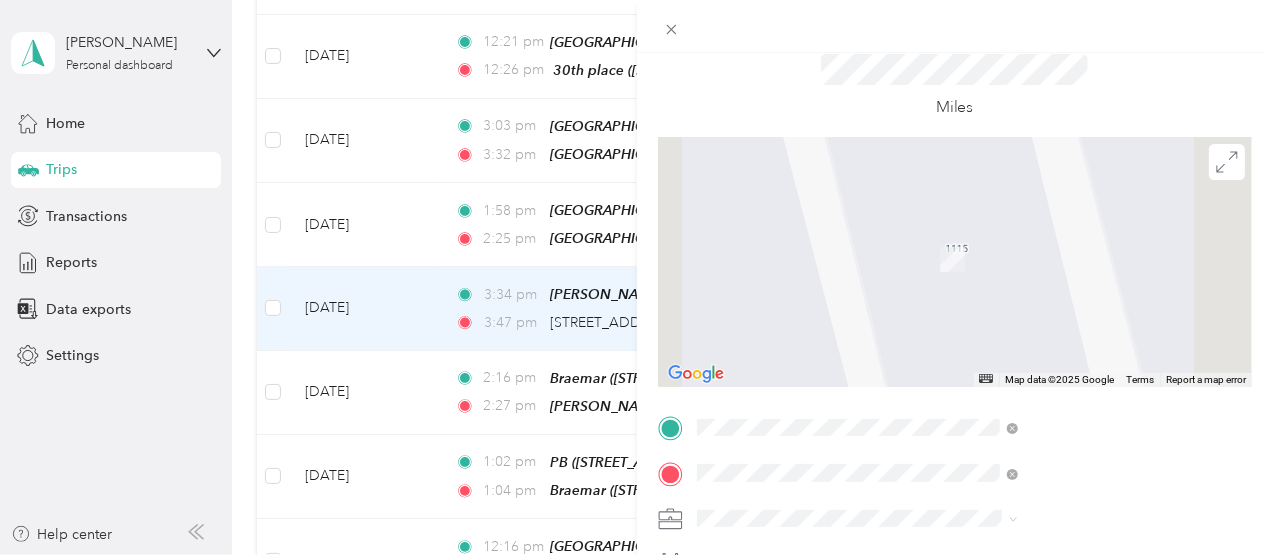 click on "TEAM [GEOGRAPHIC_DATA]-3565DelRey201 [STREET_ADDRESS]" at bounding box center [1112, 251] 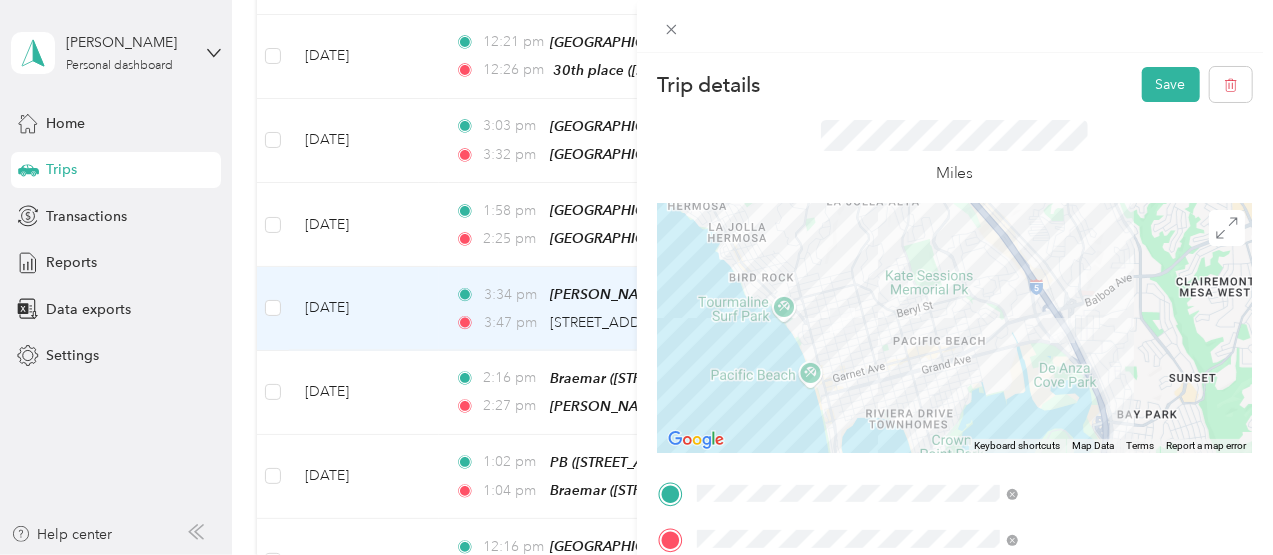 scroll, scrollTop: 0, scrollLeft: 0, axis: both 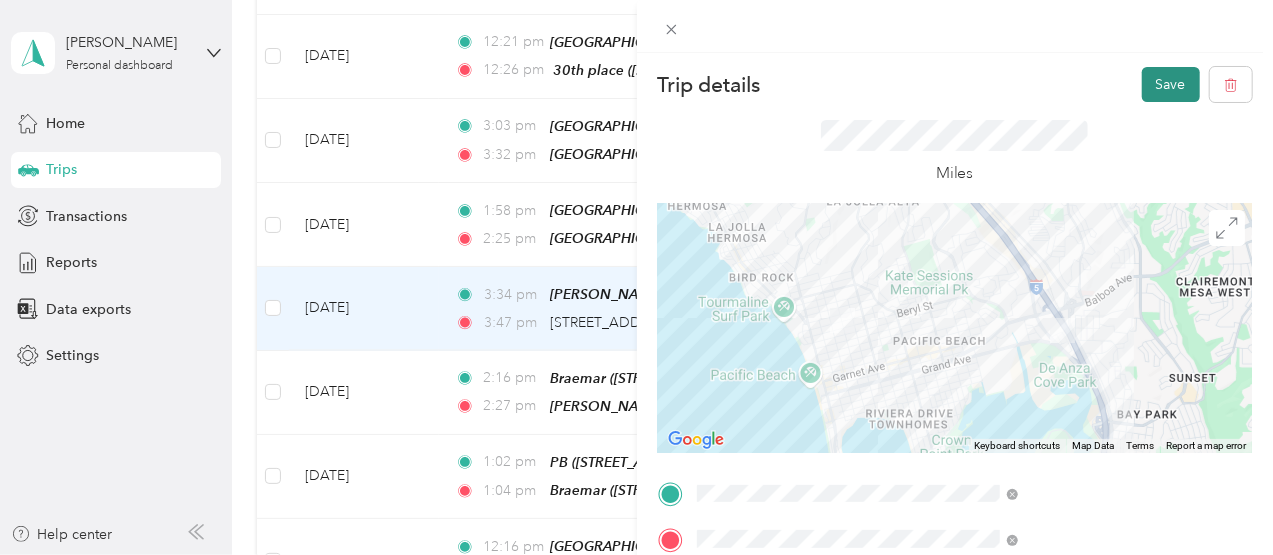 click on "Save" at bounding box center (1171, 84) 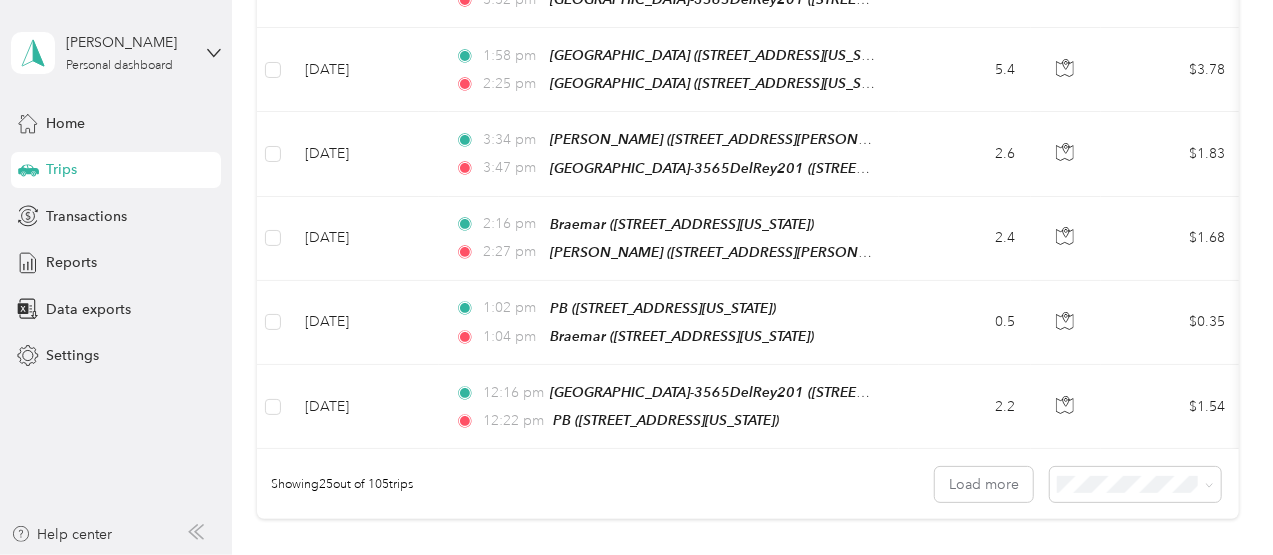 scroll, scrollTop: 2000, scrollLeft: 0, axis: vertical 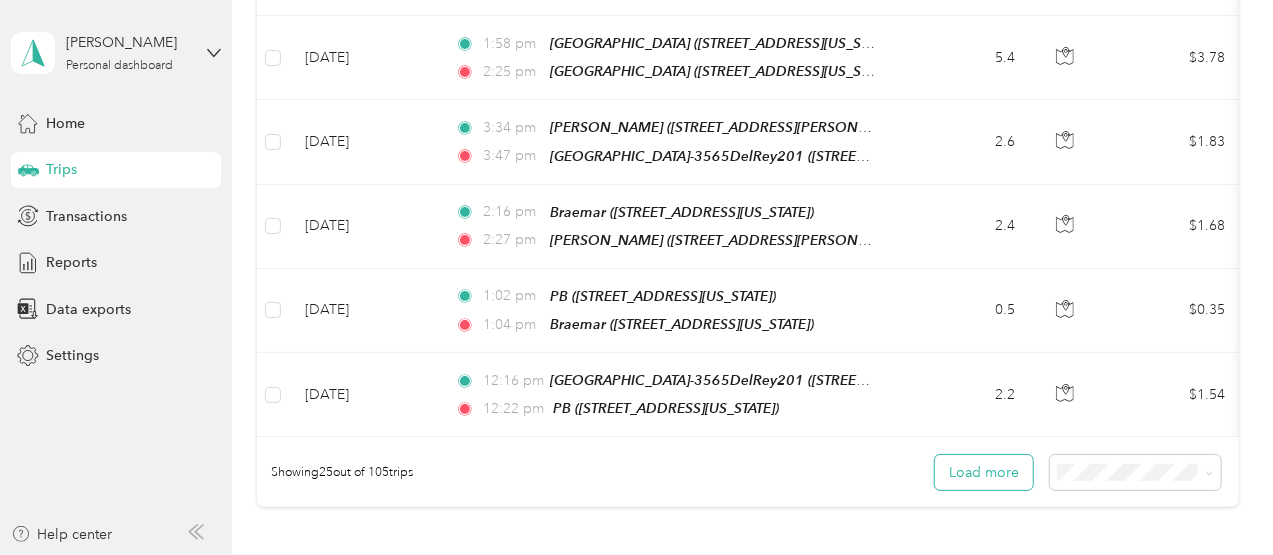 click on "Load more" at bounding box center [984, 472] 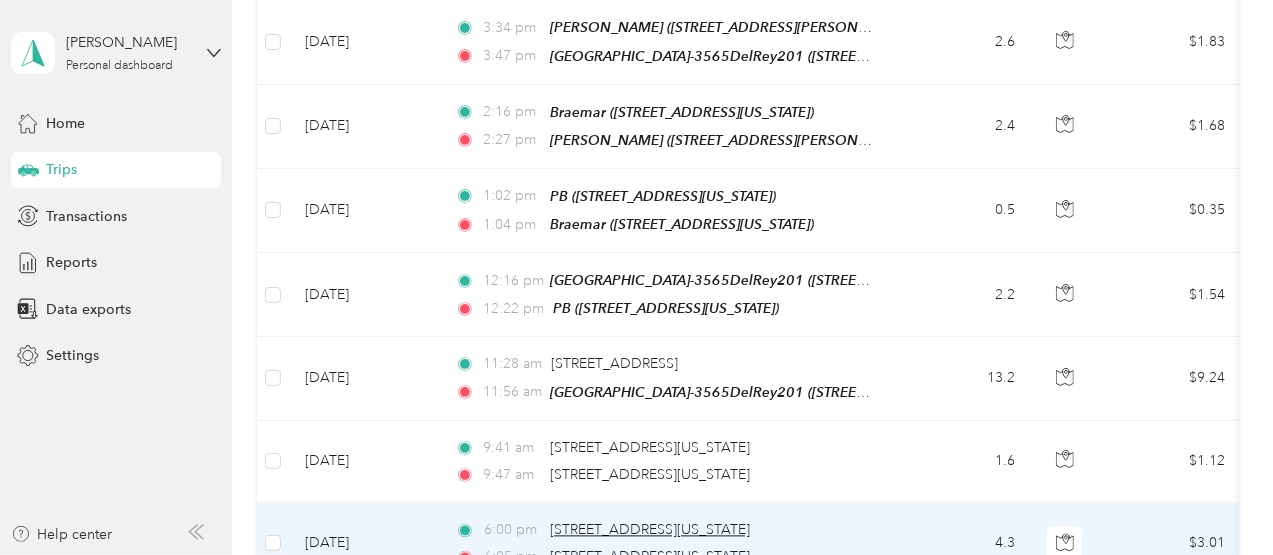 scroll, scrollTop: 2200, scrollLeft: 0, axis: vertical 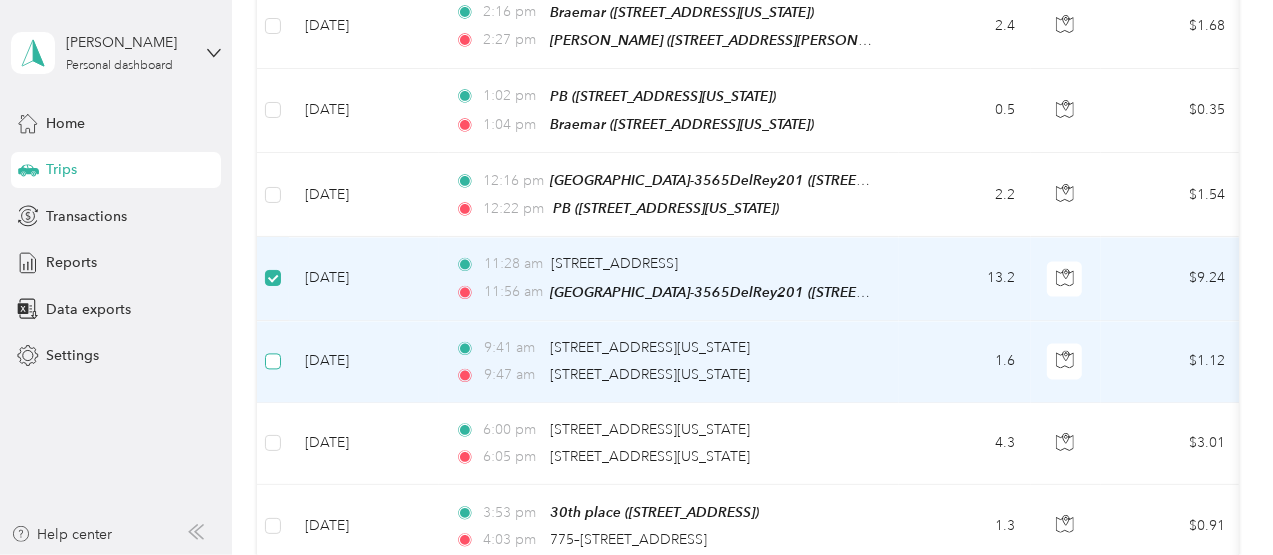 click at bounding box center [273, 361] 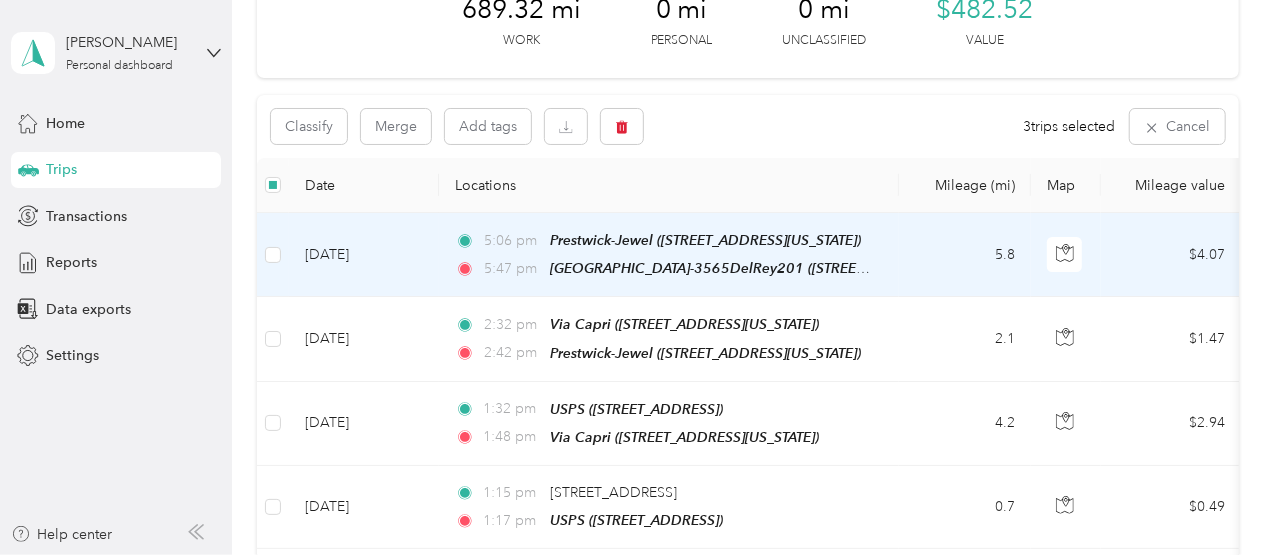 scroll, scrollTop: 0, scrollLeft: 0, axis: both 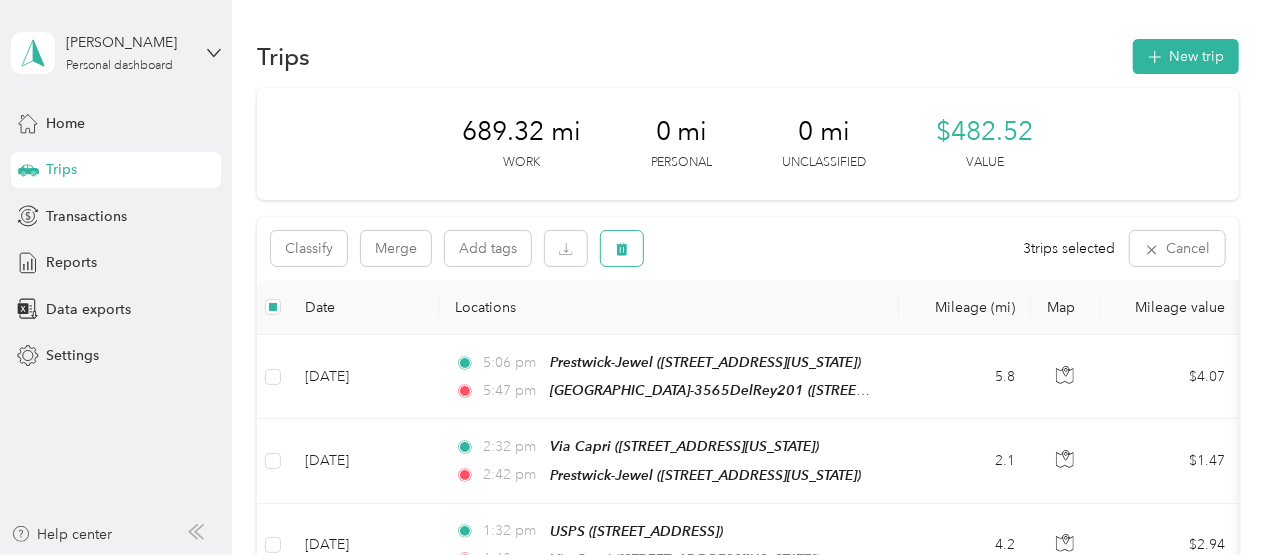 click at bounding box center (622, 248) 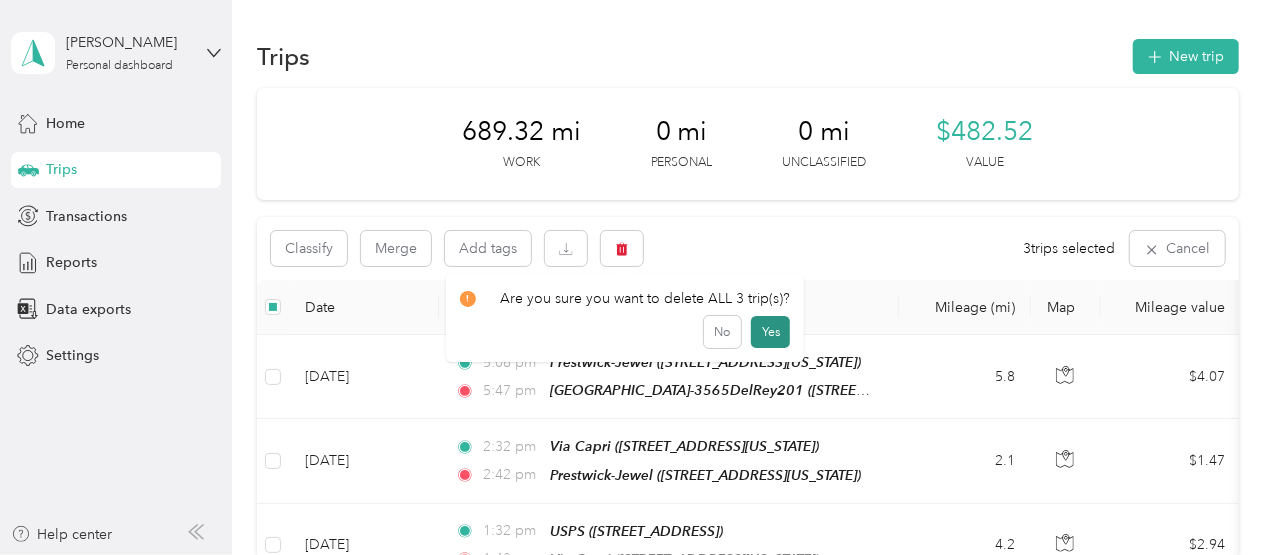 click on "Yes" at bounding box center [770, 332] 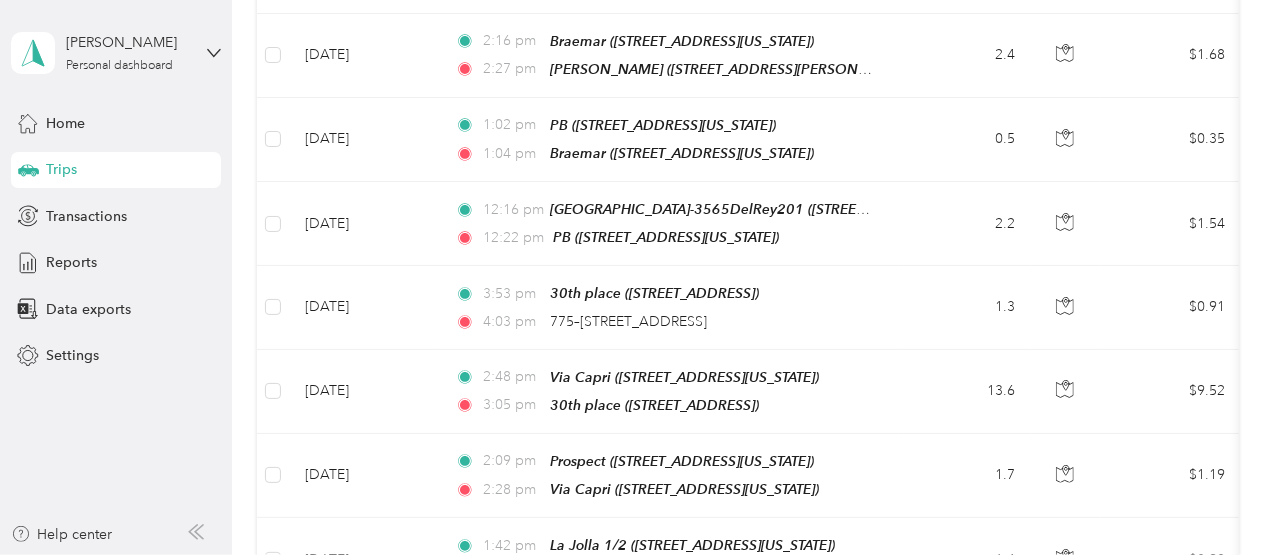 scroll, scrollTop: 2200, scrollLeft: 0, axis: vertical 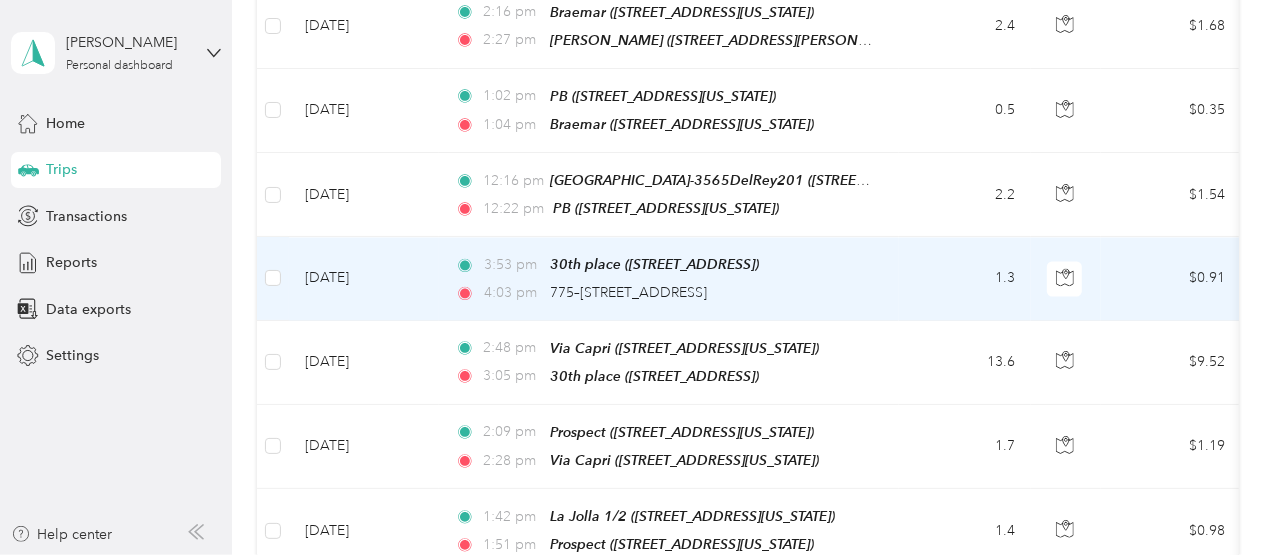 click on "3:53 pm 30th place  ([STREET_ADDRESS]) 4:03 pm 775–[STREET_ADDRESS]" at bounding box center (669, 278) 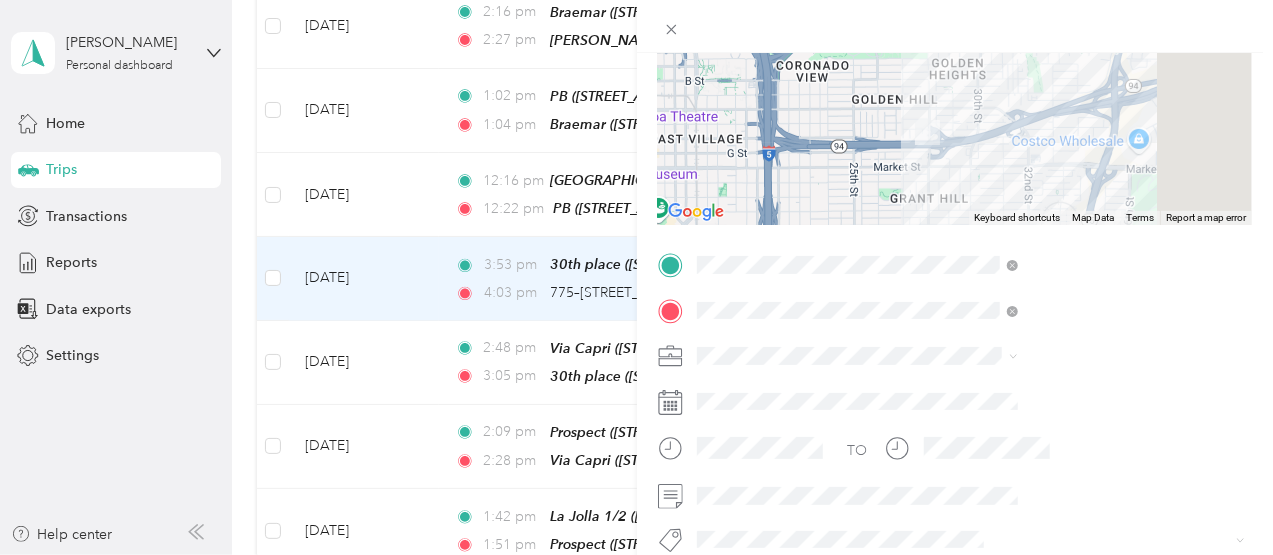 scroll, scrollTop: 233, scrollLeft: 0, axis: vertical 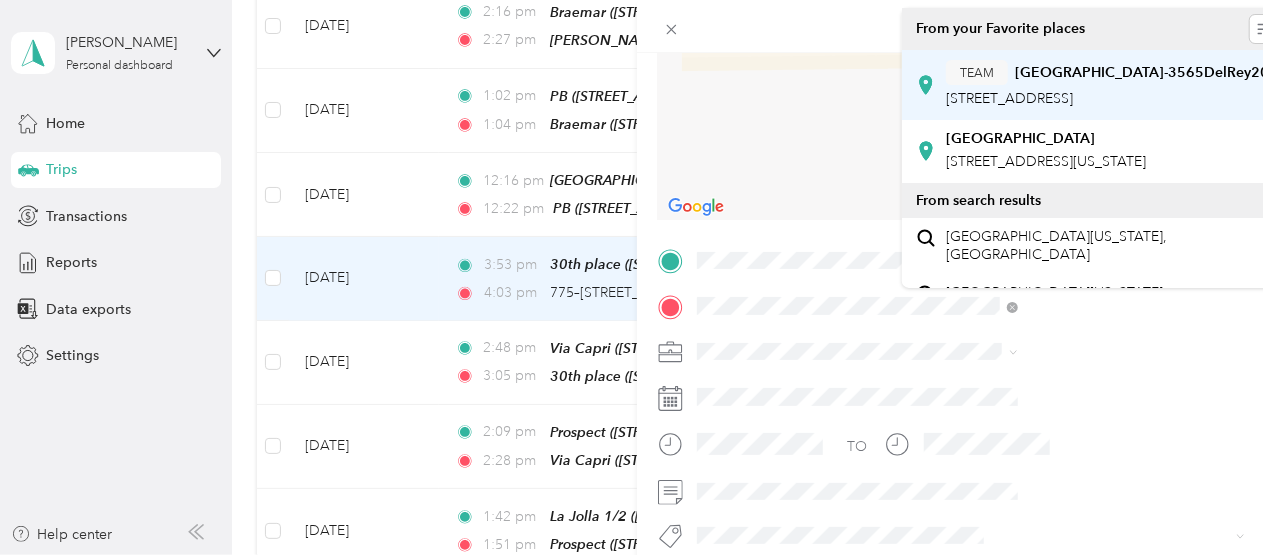 click on "TEAM [GEOGRAPHIC_DATA]-3565DelRey201 [STREET_ADDRESS]" at bounding box center (1112, 84) 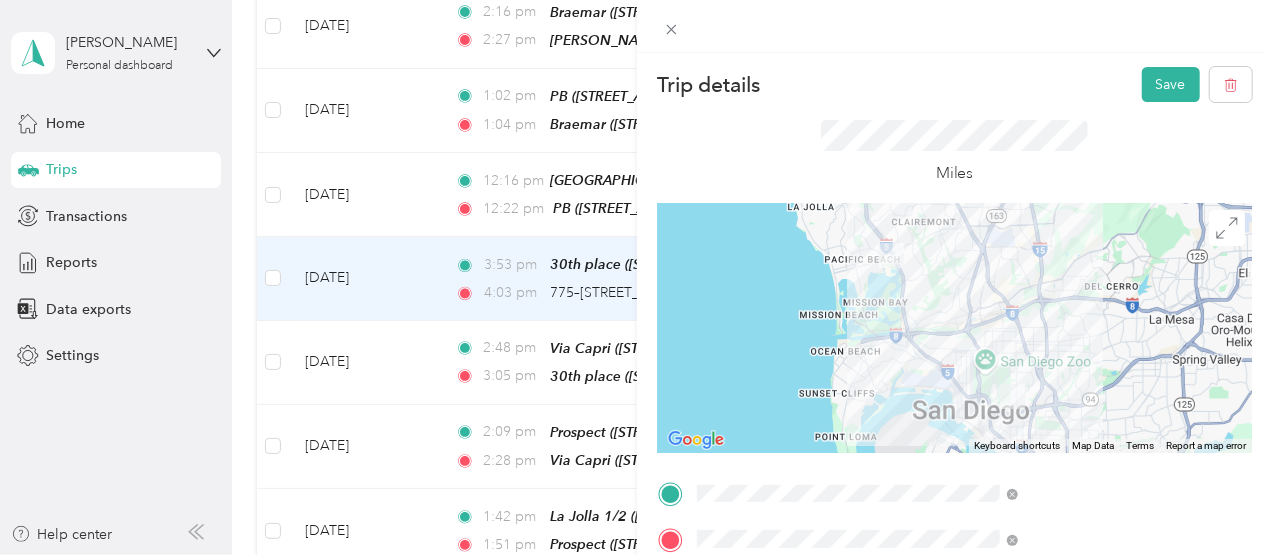 scroll, scrollTop: 0, scrollLeft: 0, axis: both 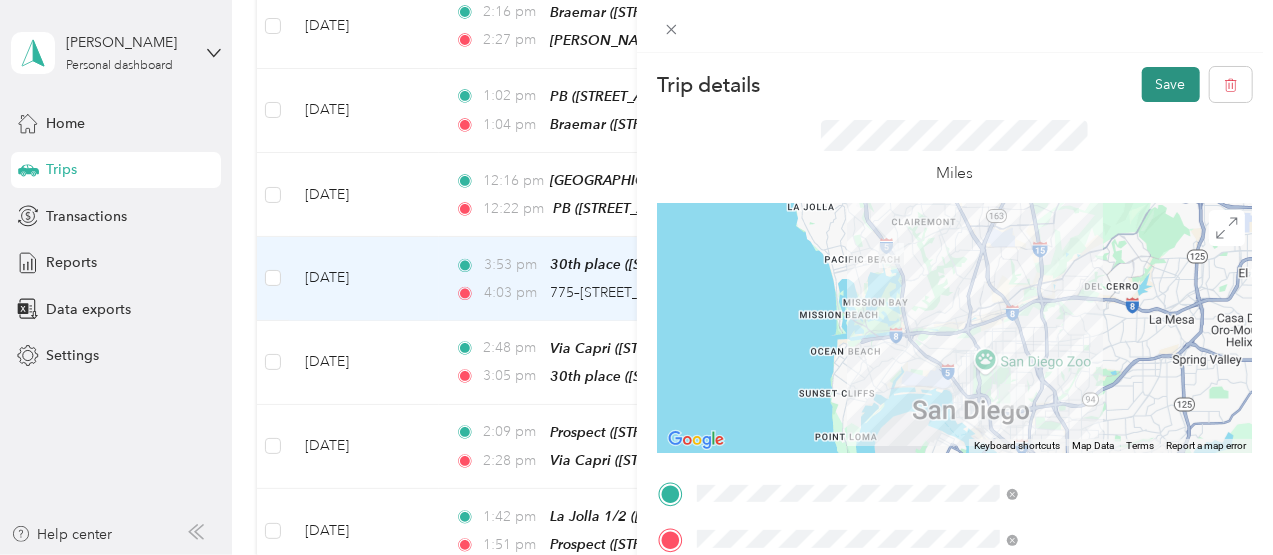 click on "Save" at bounding box center (1171, 84) 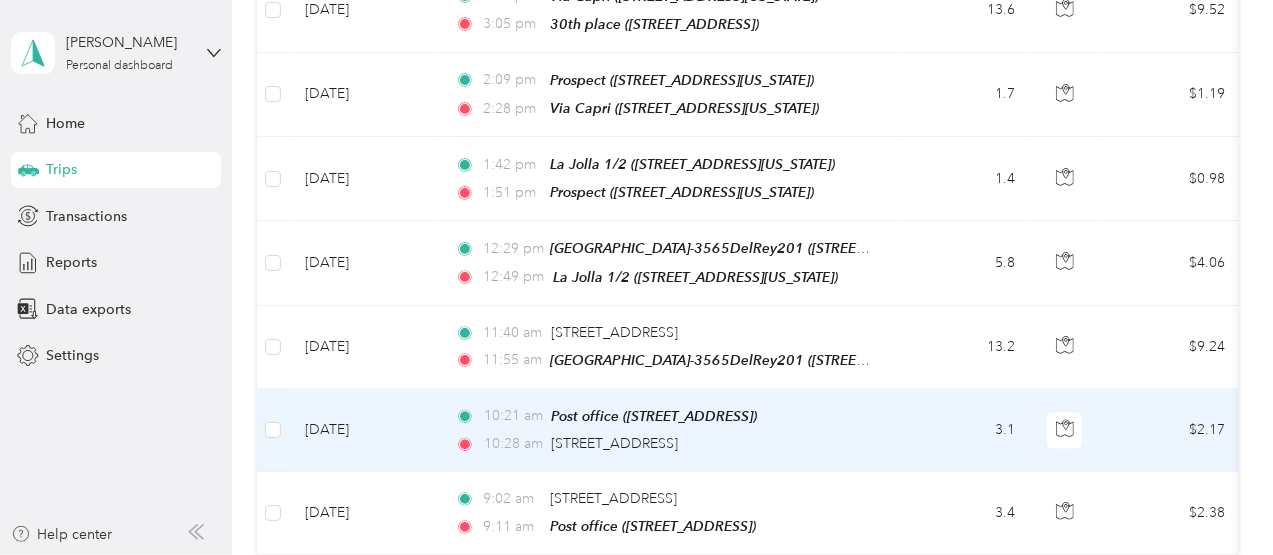 scroll, scrollTop: 2566, scrollLeft: 0, axis: vertical 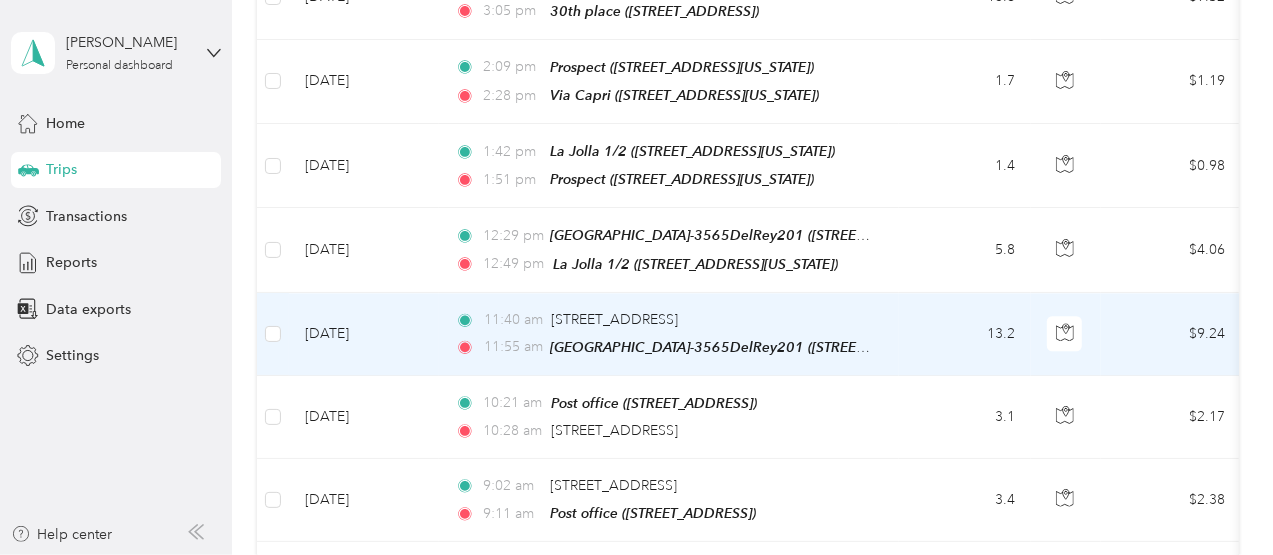 click at bounding box center (273, 334) 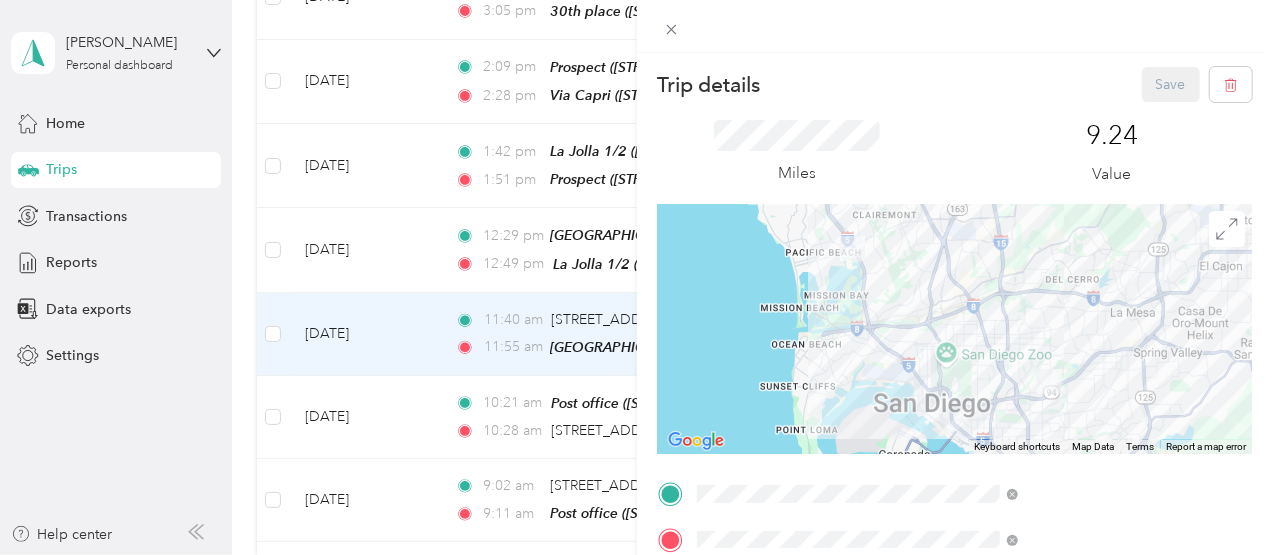 click on "Trip details Save This trip cannot be edited because it is either under review, approved, or paid. Contact your Team Manager to edit it. Miles 9.24 Value  ← Move left → Move right ↑ Move up ↓ Move down + Zoom in - Zoom out Home Jump left by 75% End Jump right by 75% Page Up Jump up by 75% Page Down Jump down by 75% To navigate, press the arrow keys. Keyboard shortcuts Map Data Map data ©2025 Google, INEGI Map data ©2025 Google, INEGI 5 km  Click to toggle between metric and imperial units Terms Report a map error TO Add photo" at bounding box center [636, 277] 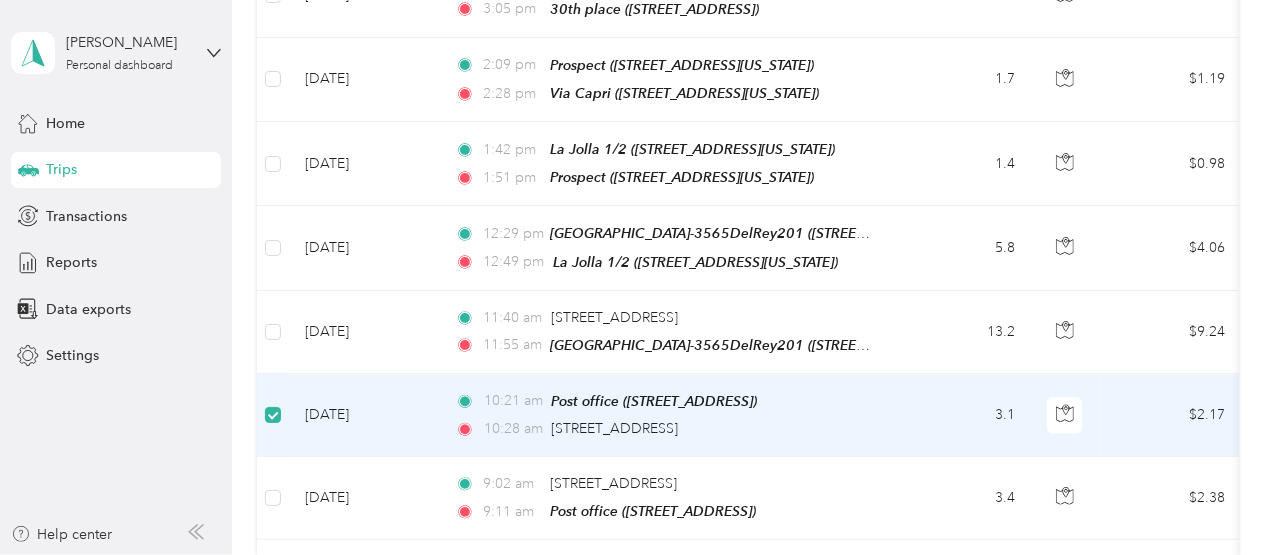 scroll, scrollTop: 2565, scrollLeft: 0, axis: vertical 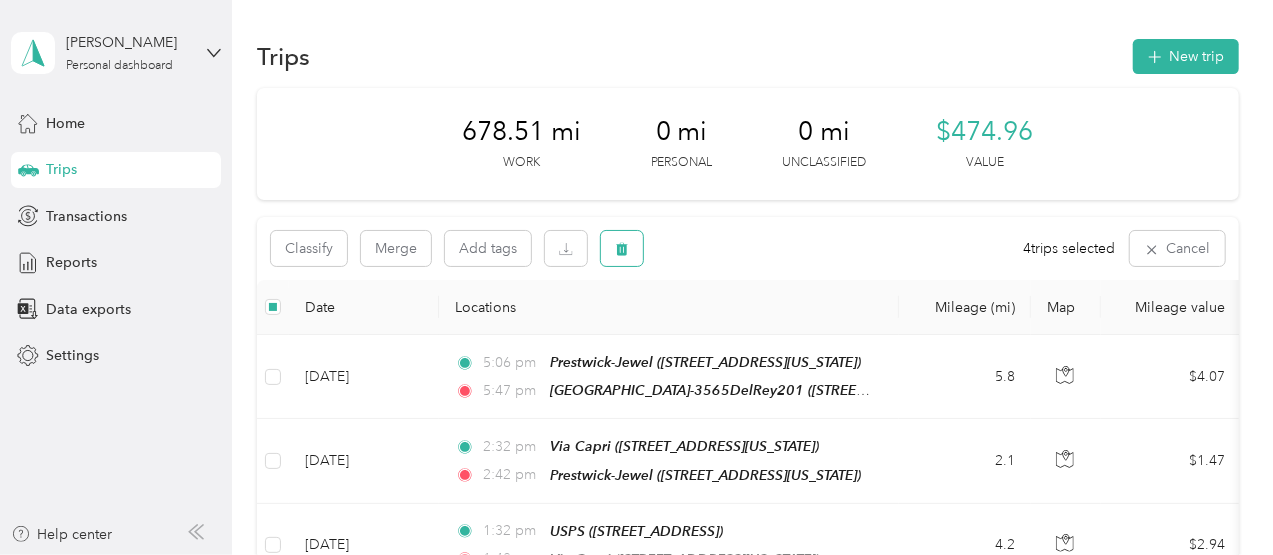 click 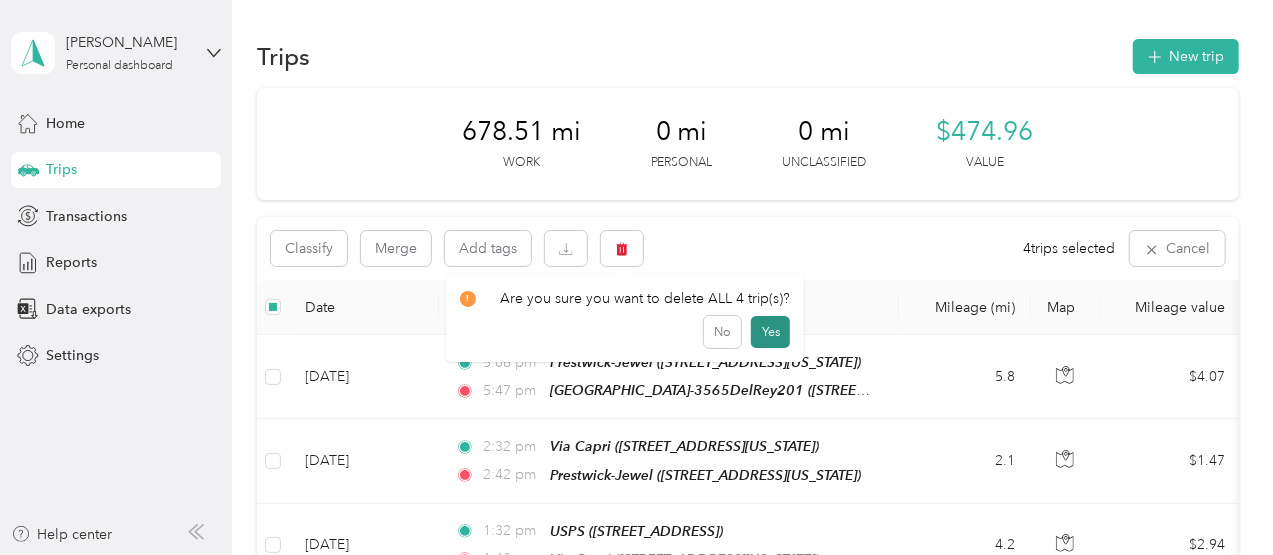 click on "Yes" at bounding box center [770, 332] 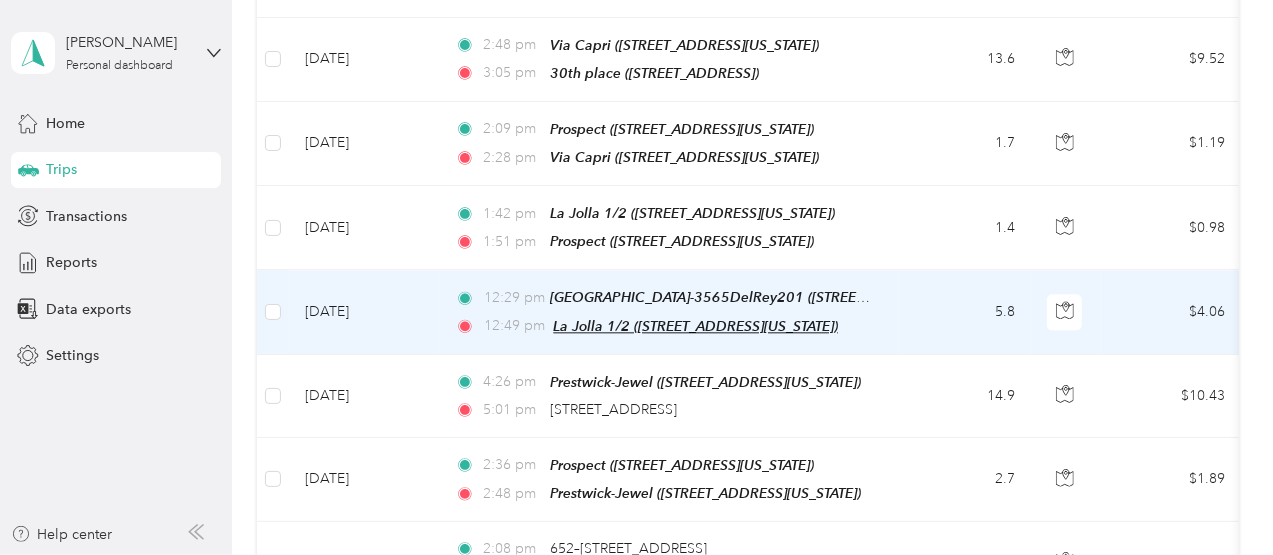 scroll, scrollTop: 2633, scrollLeft: 0, axis: vertical 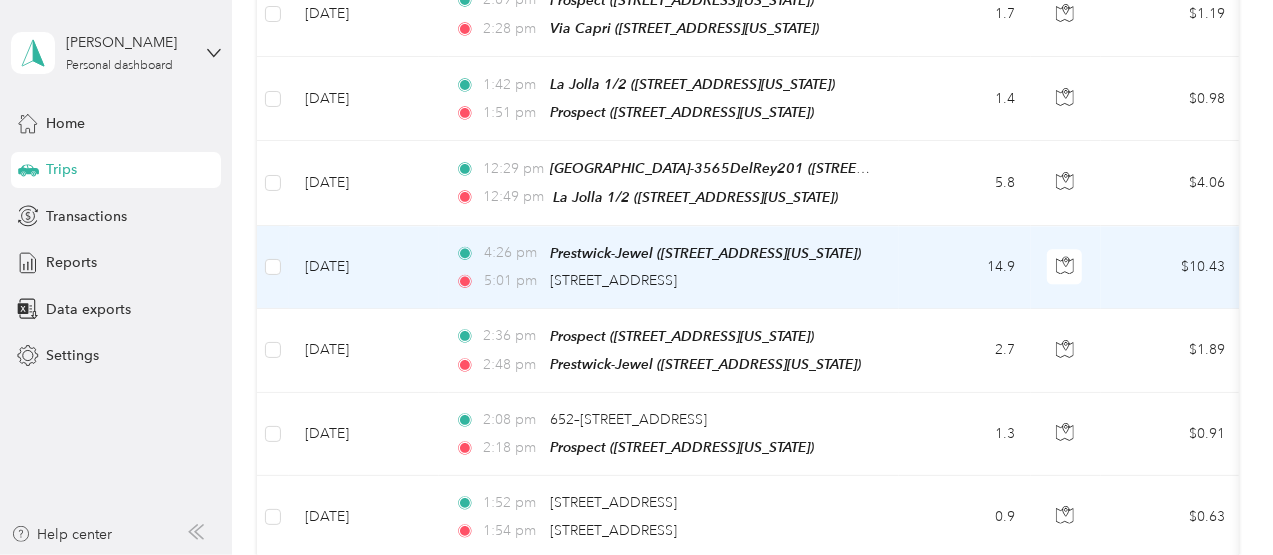 click on "14.9" at bounding box center [965, 267] 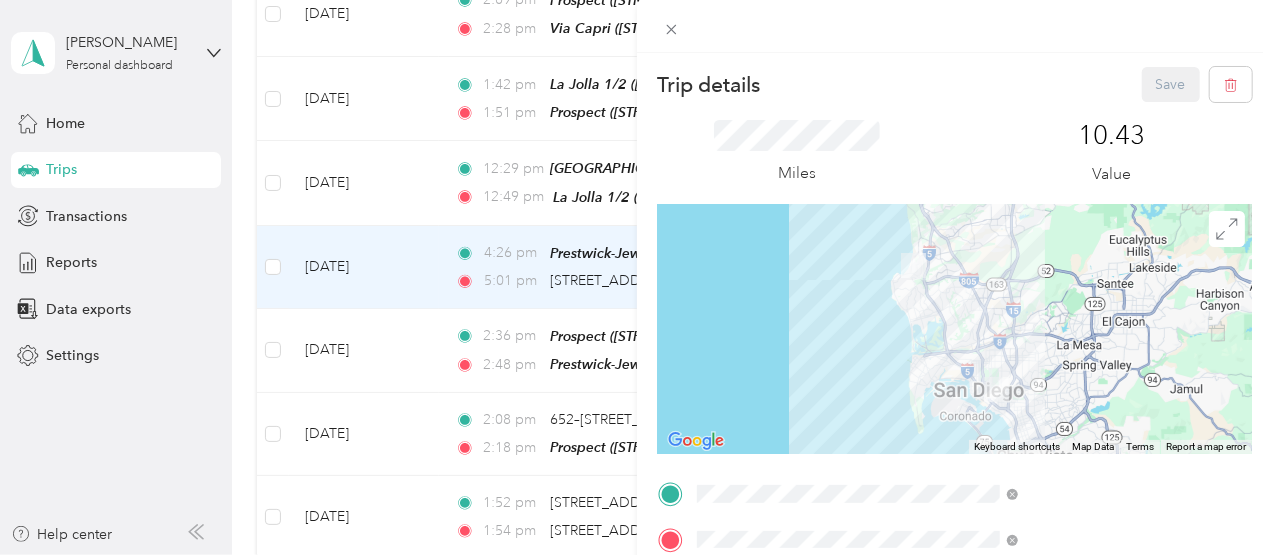 scroll, scrollTop: 133, scrollLeft: 0, axis: vertical 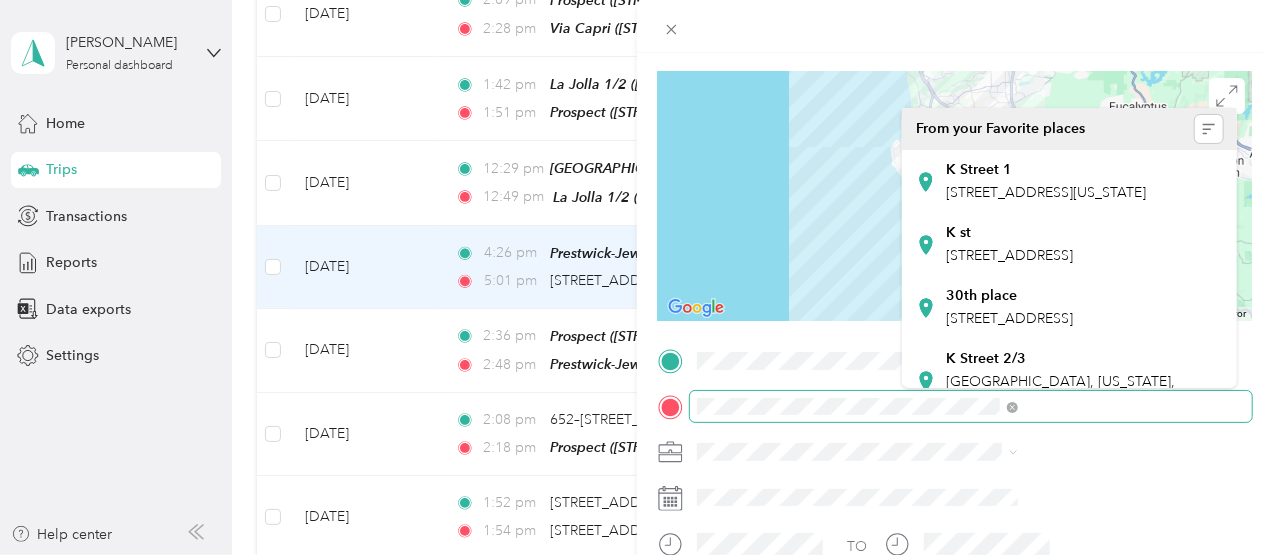 click at bounding box center [955, 407] 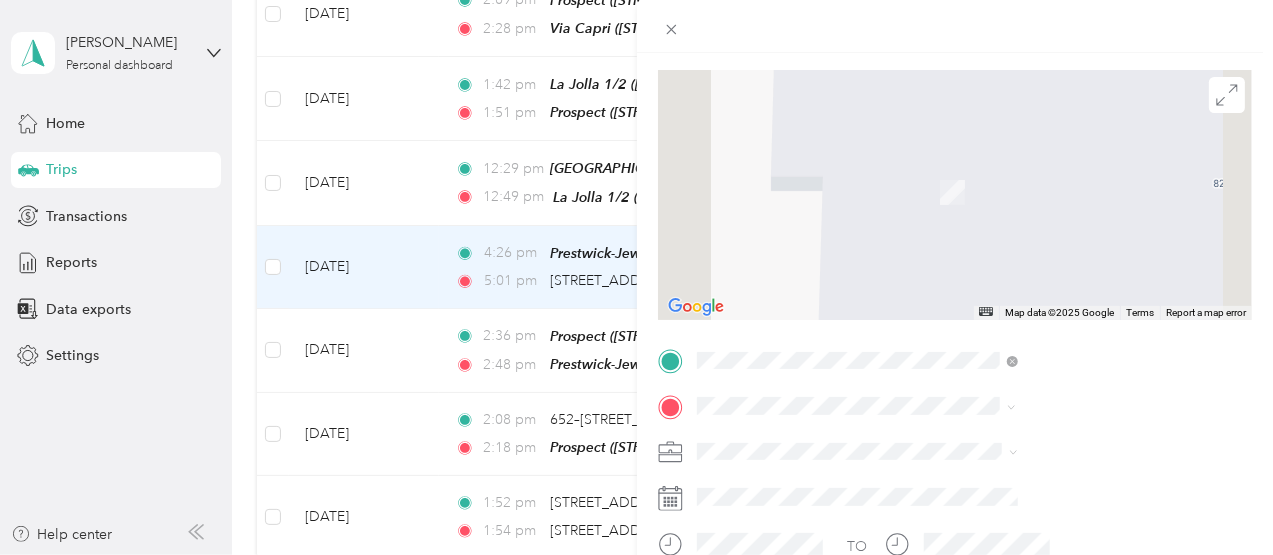click on "[STREET_ADDRESS]" at bounding box center [1009, 198] 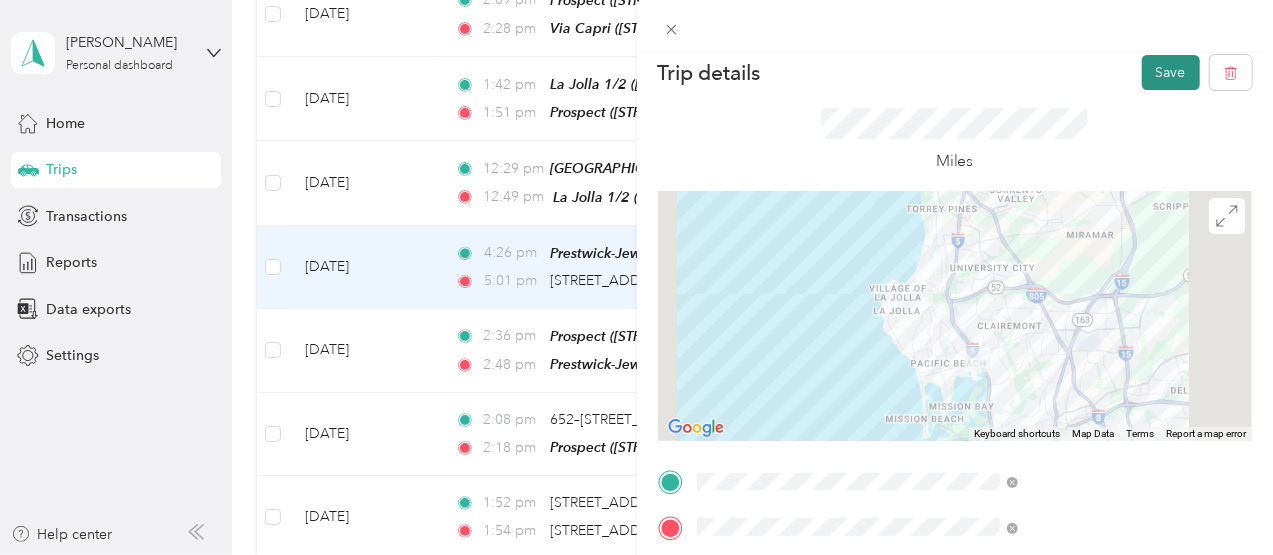 scroll, scrollTop: 0, scrollLeft: 0, axis: both 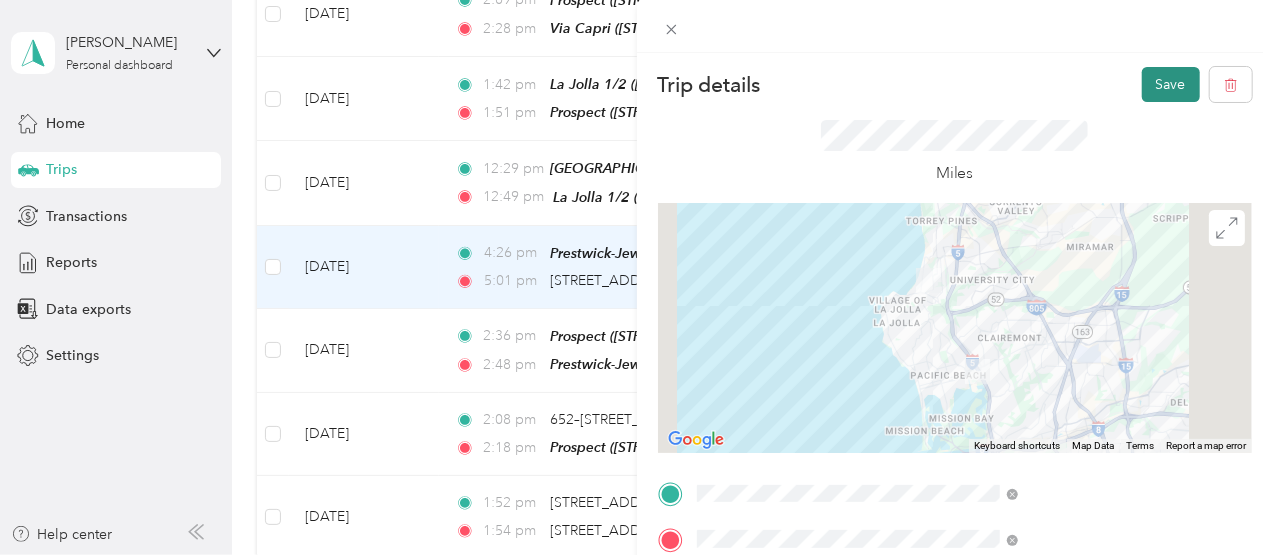 click on "Save" at bounding box center (1171, 84) 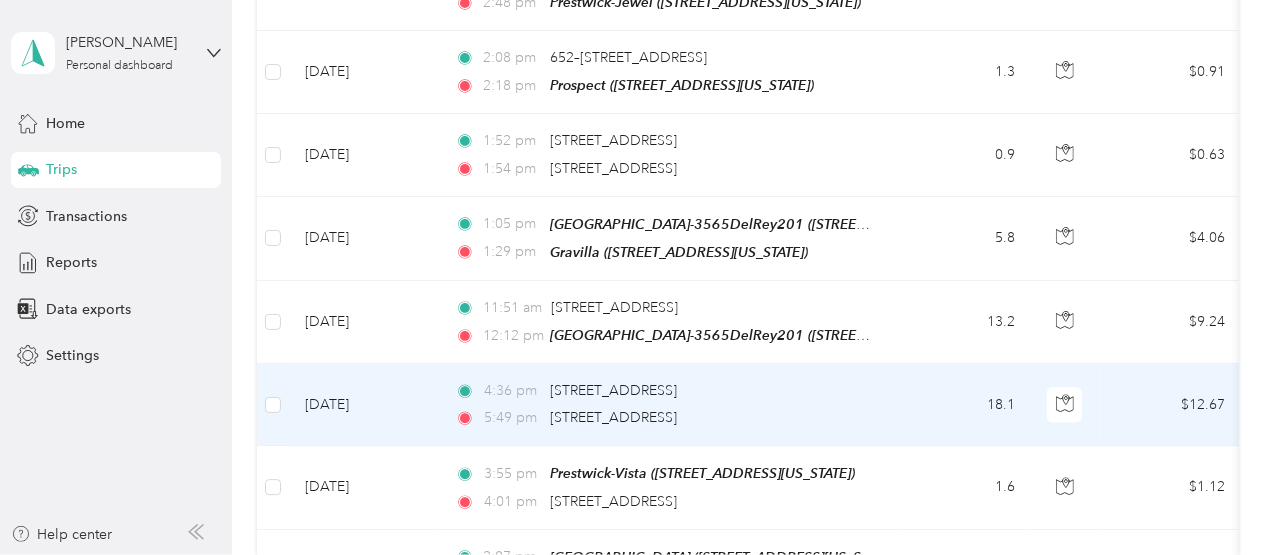 scroll, scrollTop: 3000, scrollLeft: 0, axis: vertical 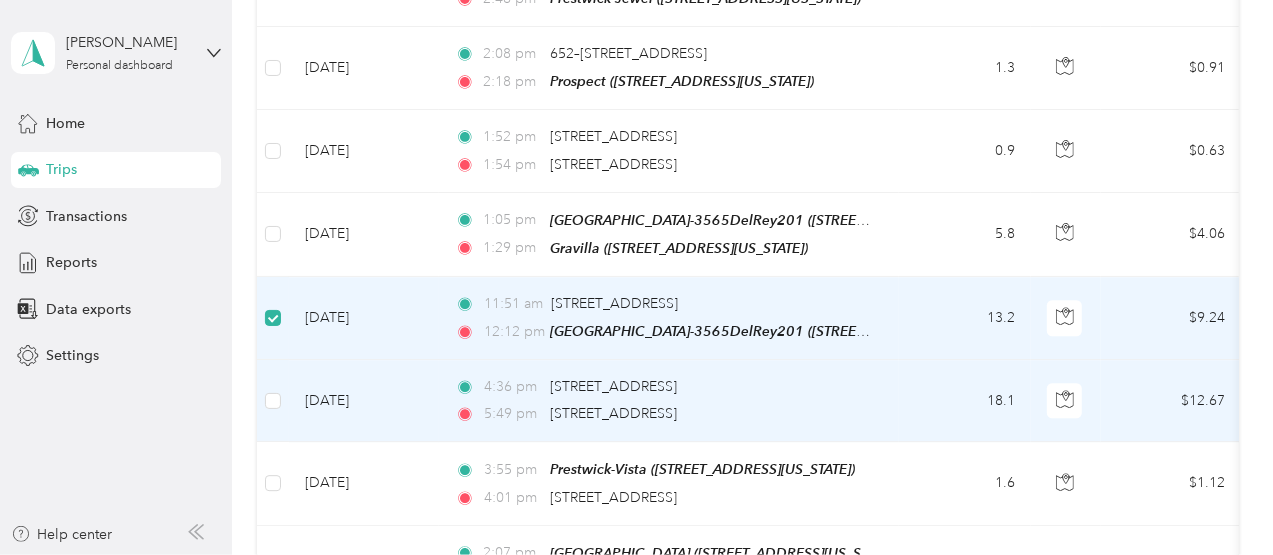 click at bounding box center [273, 401] 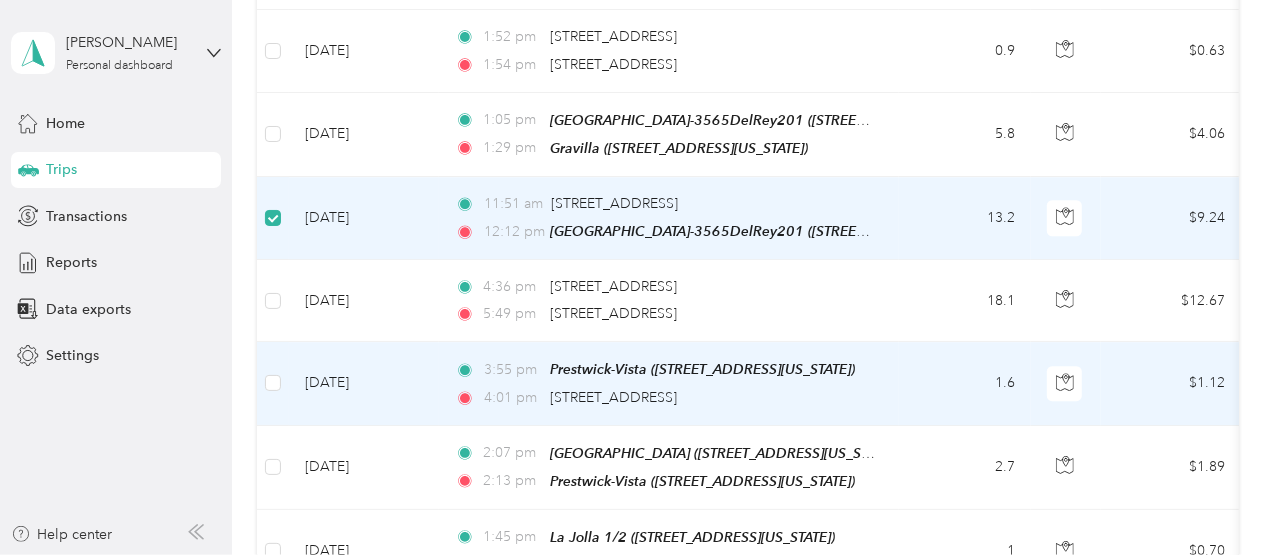 scroll, scrollTop: 3098, scrollLeft: 0, axis: vertical 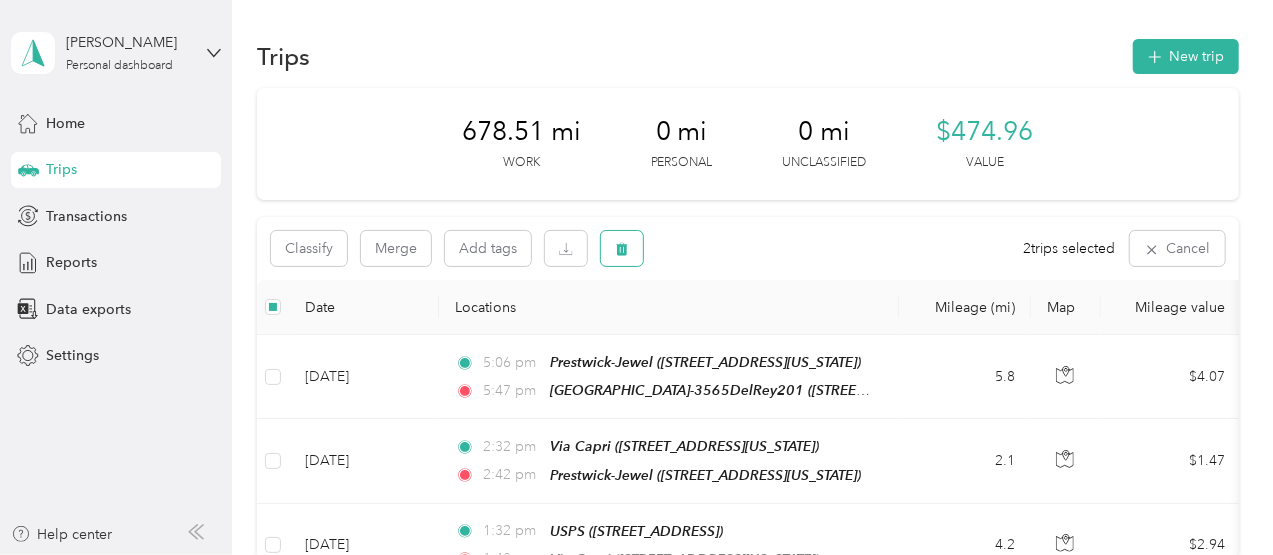 click at bounding box center [622, 248] 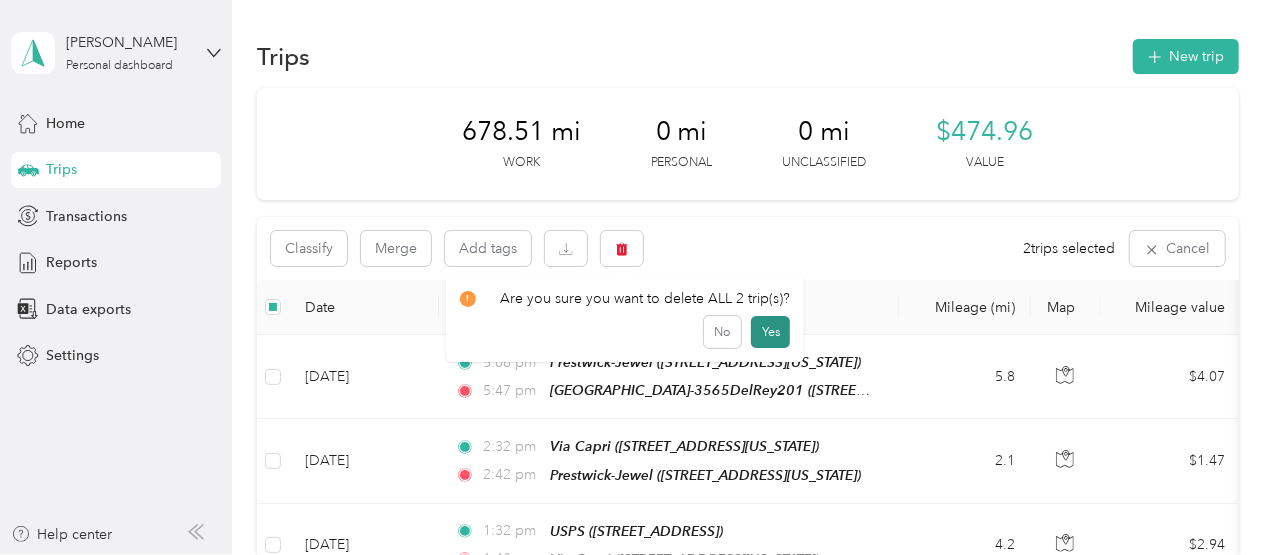 click on "Yes" at bounding box center (770, 332) 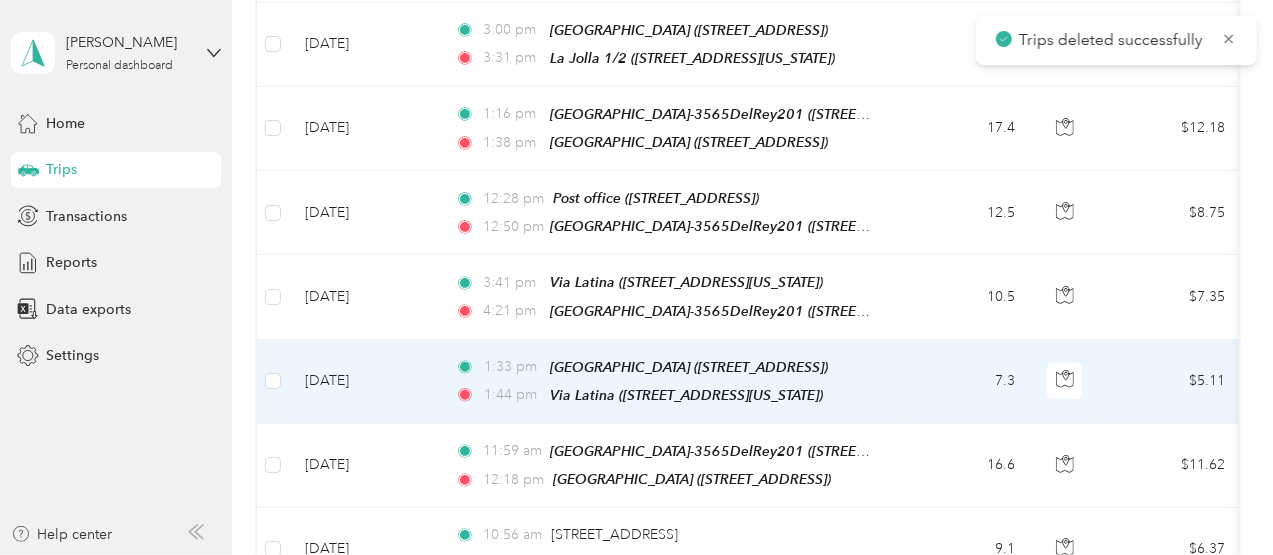 scroll, scrollTop: 1100, scrollLeft: 0, axis: vertical 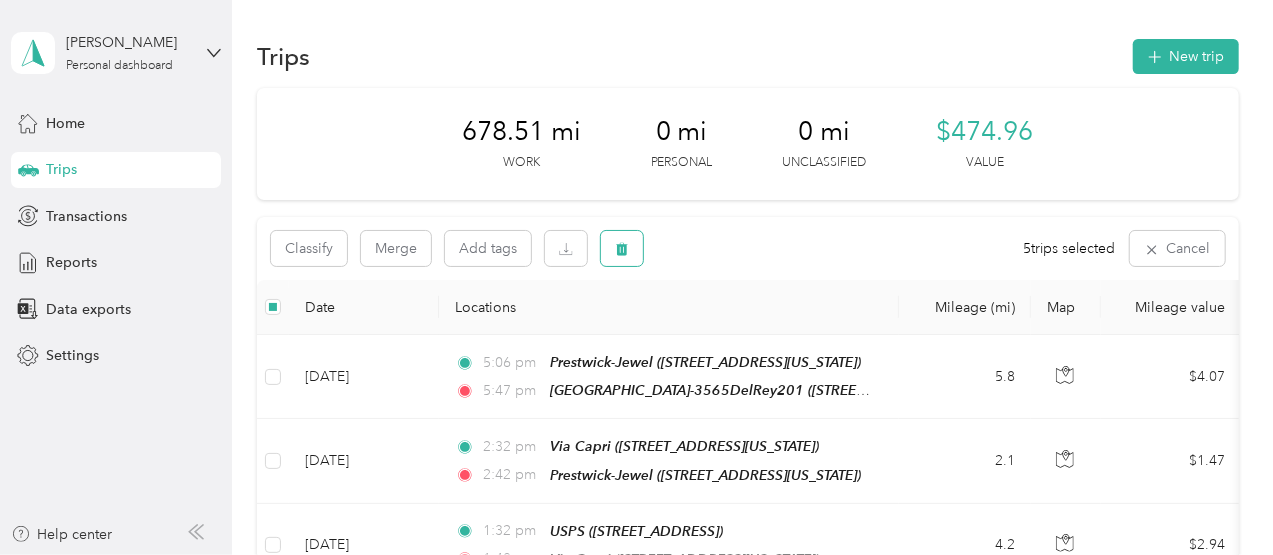 click at bounding box center (622, 248) 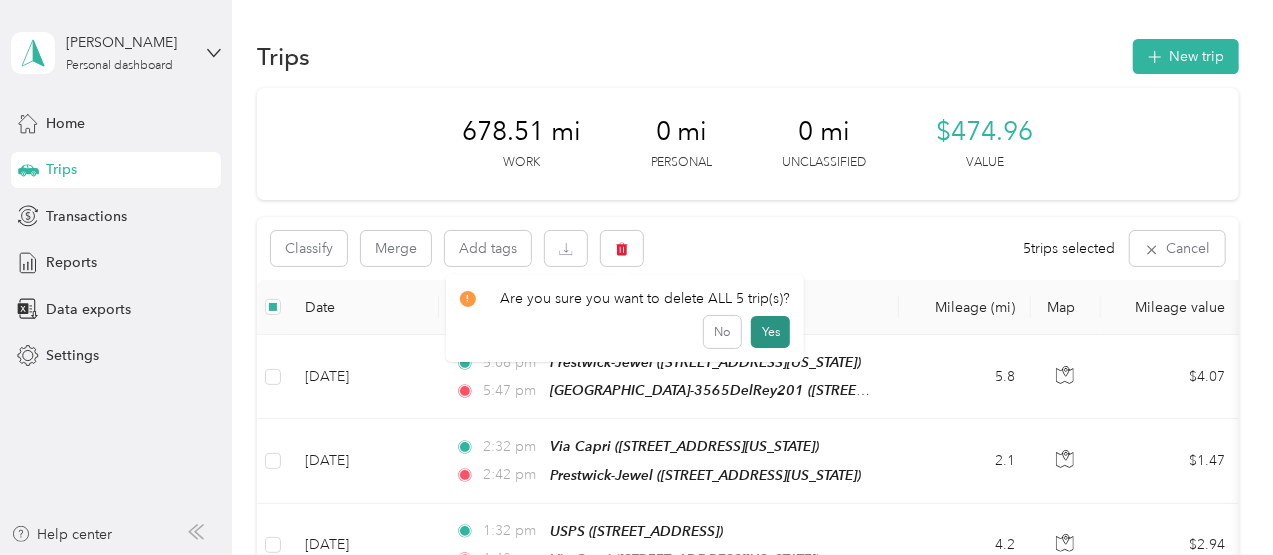 click on "Yes" at bounding box center [770, 332] 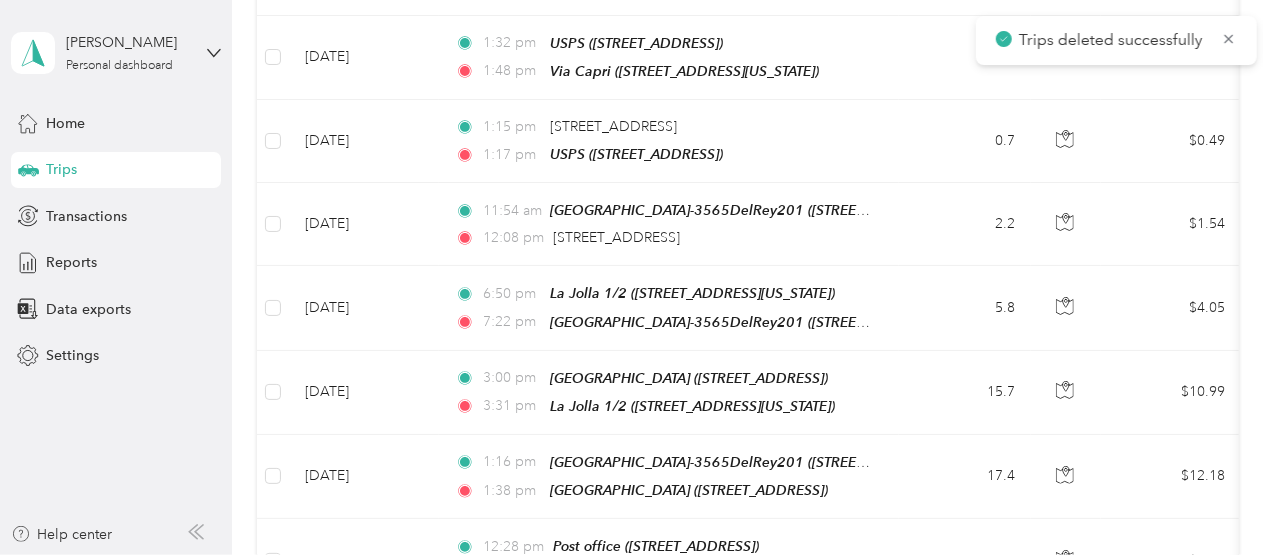 scroll, scrollTop: 500, scrollLeft: 0, axis: vertical 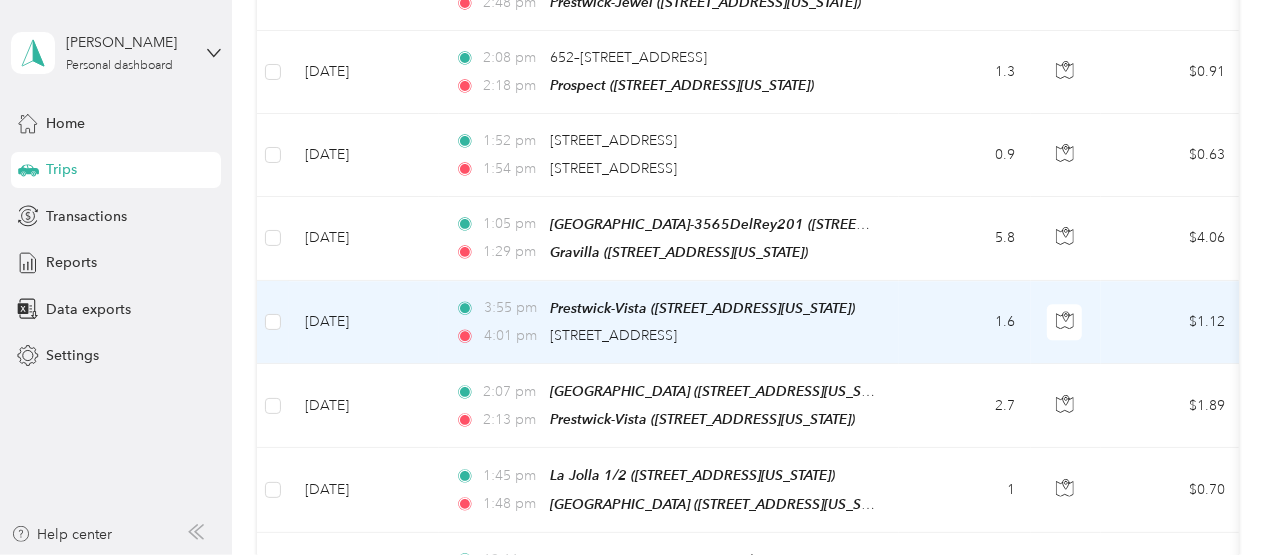 click on "1.6" at bounding box center [965, 322] 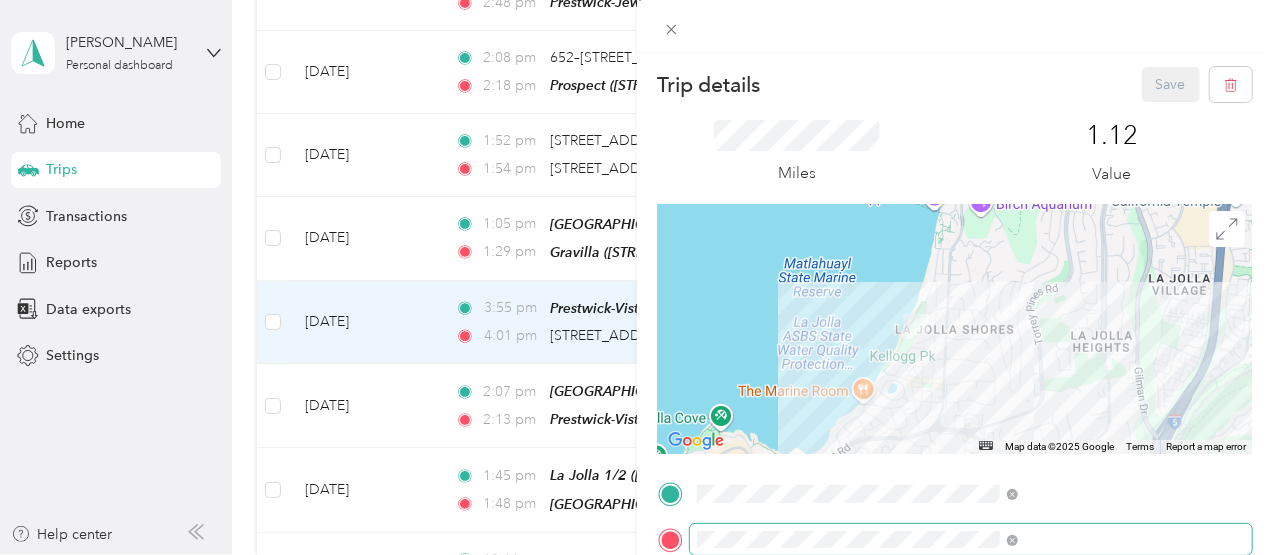 click at bounding box center [971, 540] 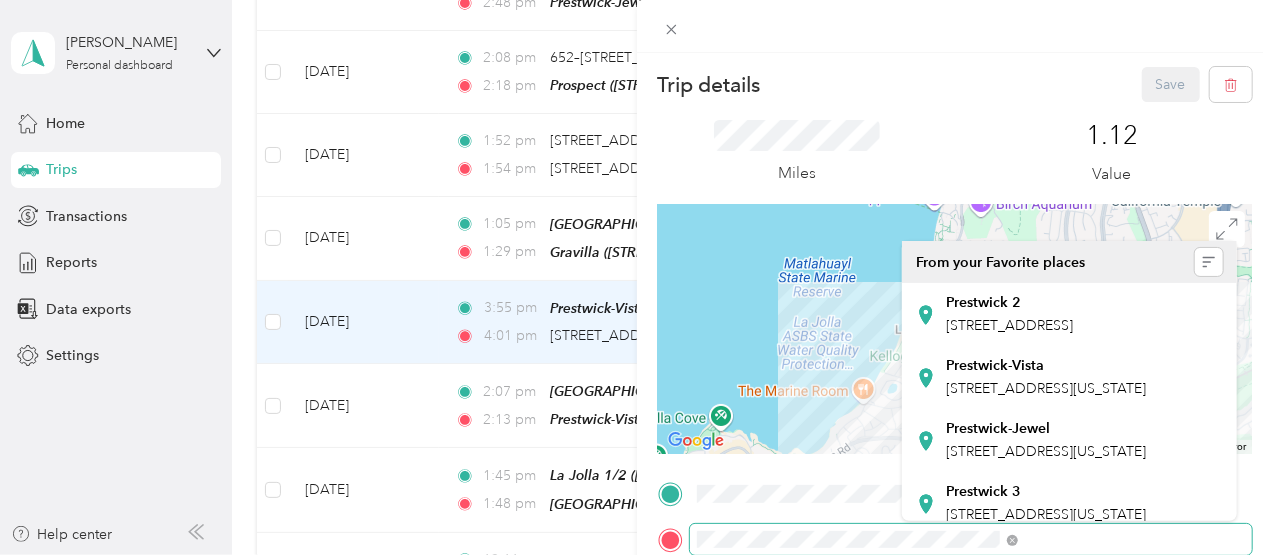 click at bounding box center [955, 540] 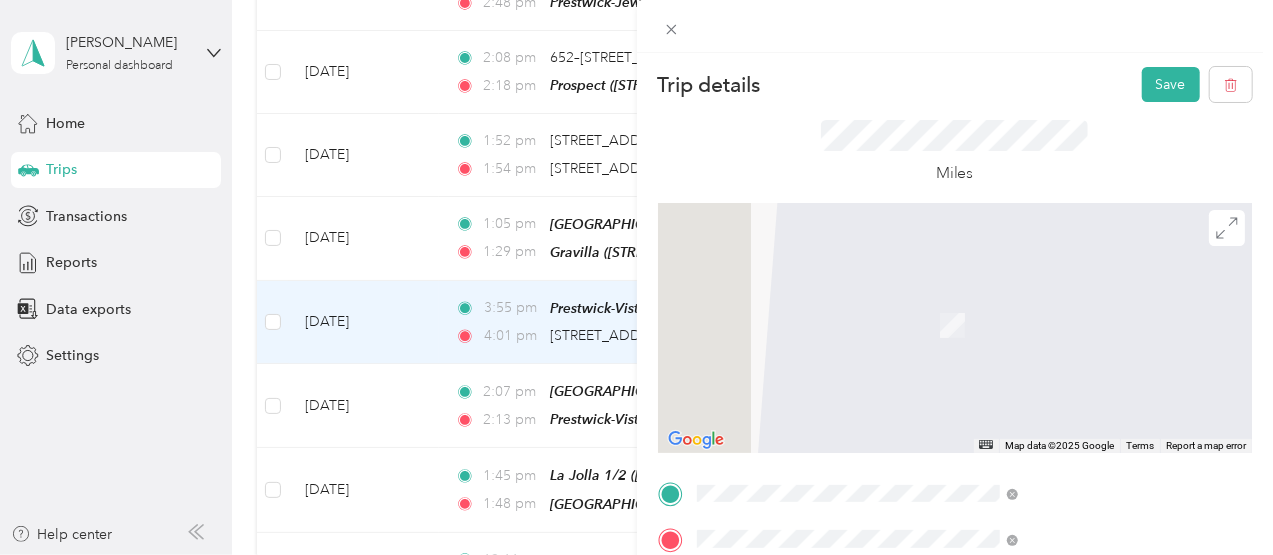 click on "TEAM [GEOGRAPHIC_DATA]-3565DelRey201" at bounding box center (1112, 369) 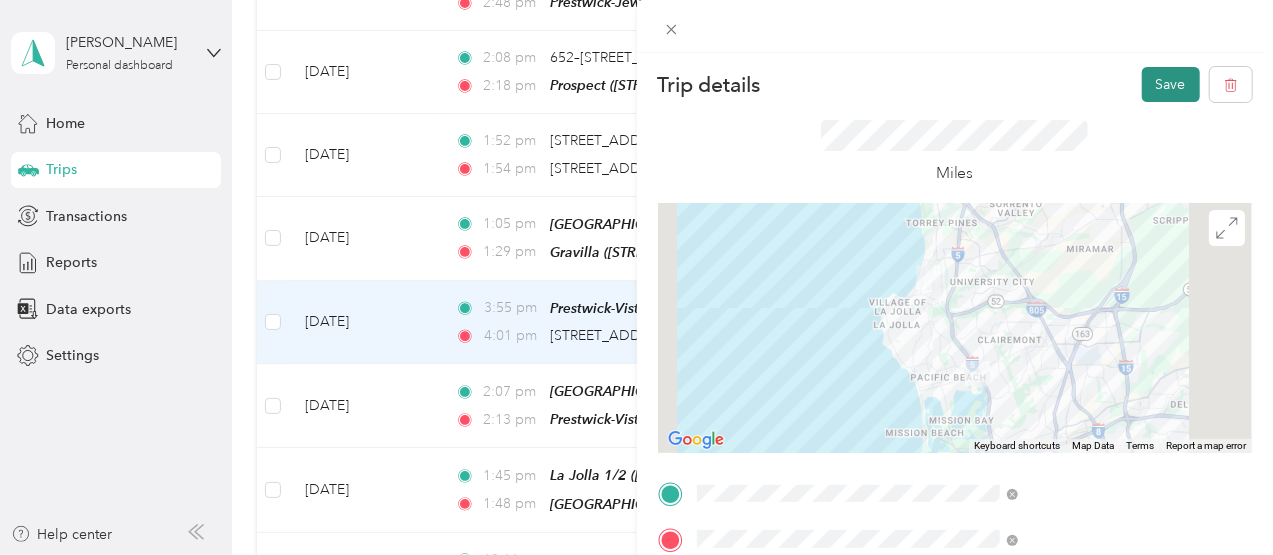 click on "Save" at bounding box center (1171, 84) 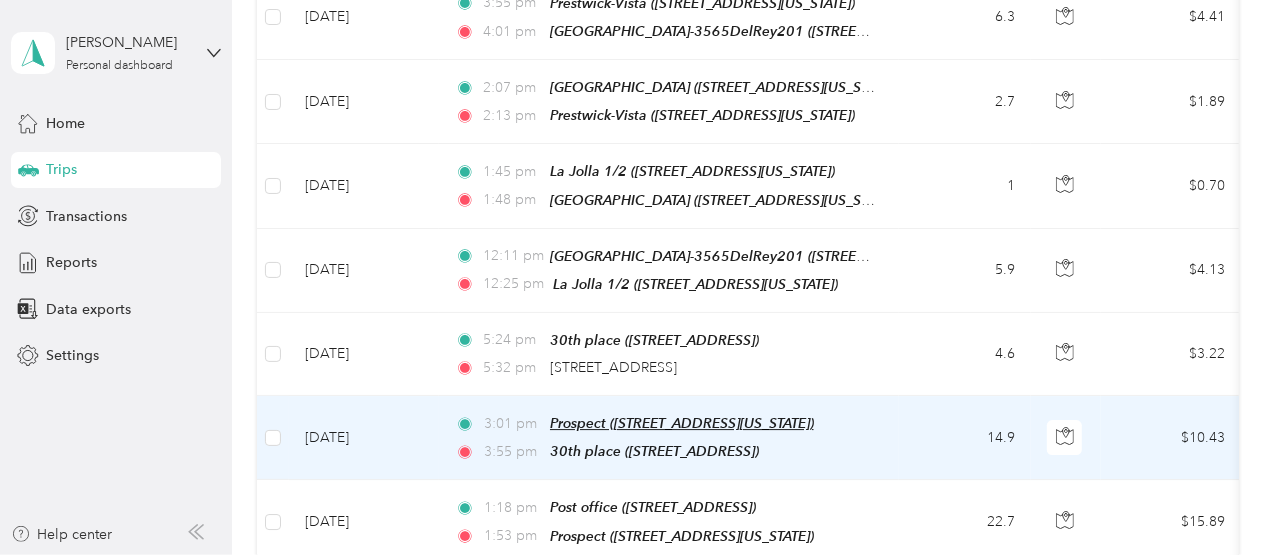 scroll, scrollTop: 3396, scrollLeft: 0, axis: vertical 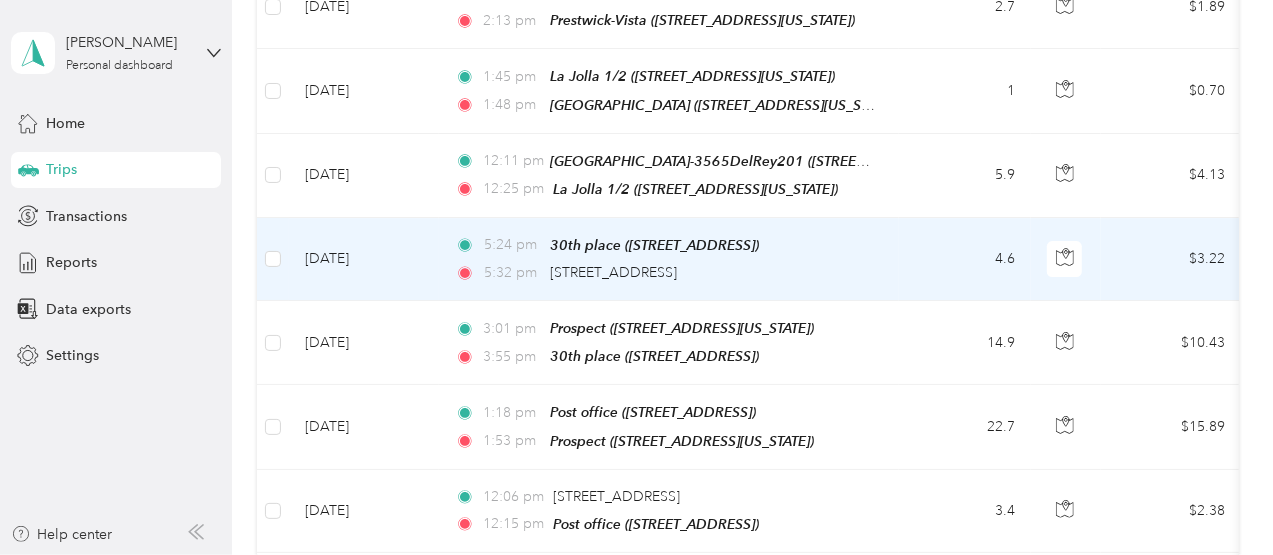 click on "4.6" at bounding box center [965, 259] 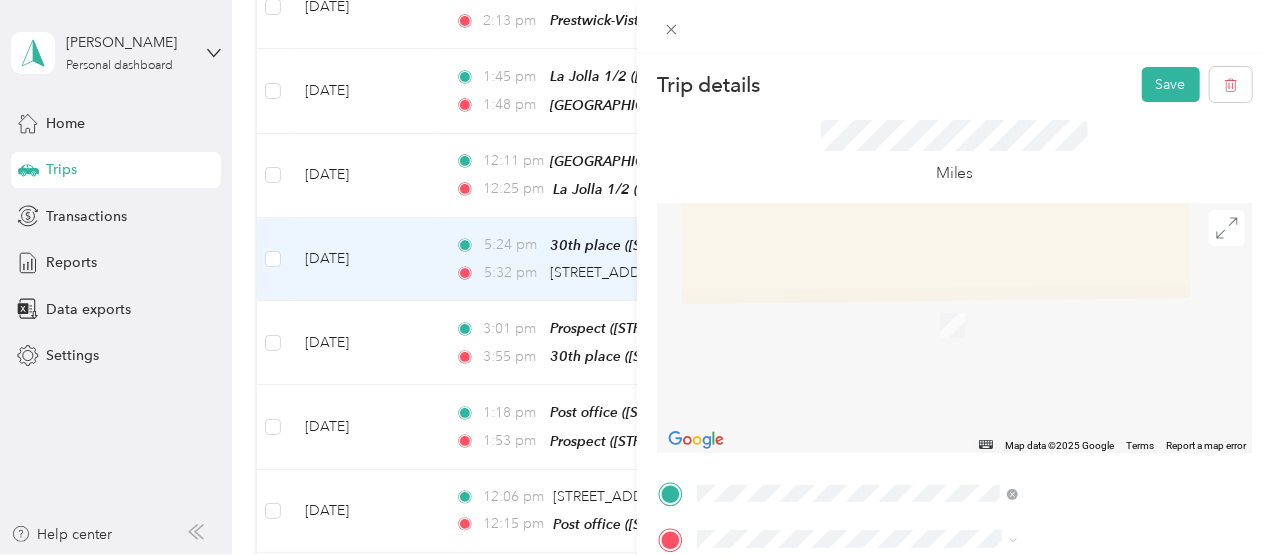 click on "[STREET_ADDRESS]" at bounding box center (1009, 331) 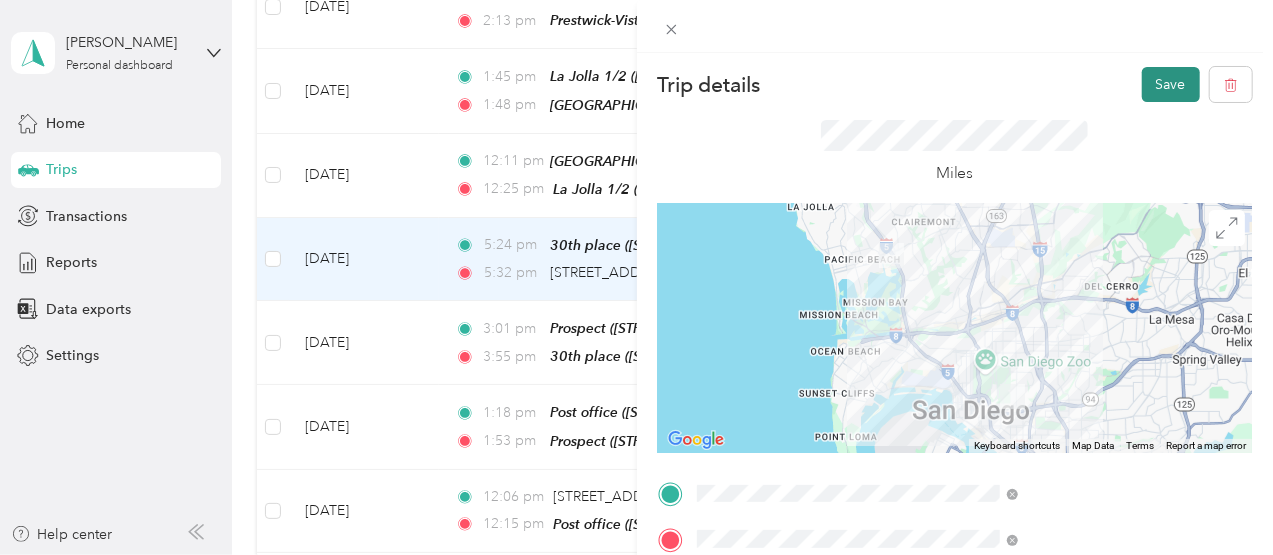 click on "Save" at bounding box center (1171, 84) 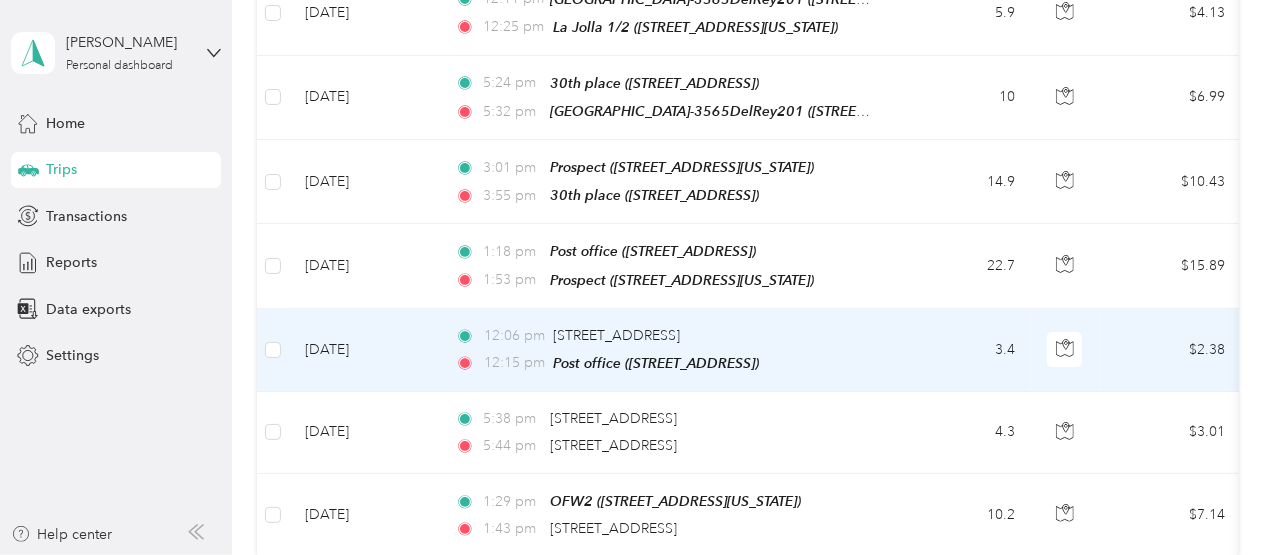 scroll, scrollTop: 3562, scrollLeft: 0, axis: vertical 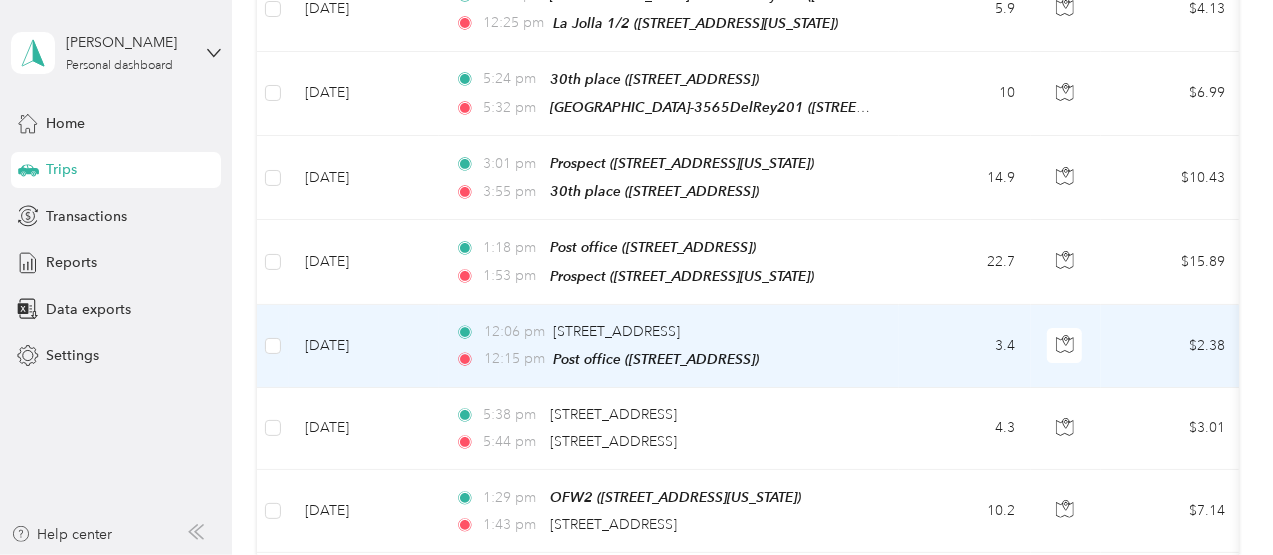 click on "12:06 pm [STREET_ADDRESS] 12:15 pm Post office  ([STREET_ADDRESS])" at bounding box center (669, 346) 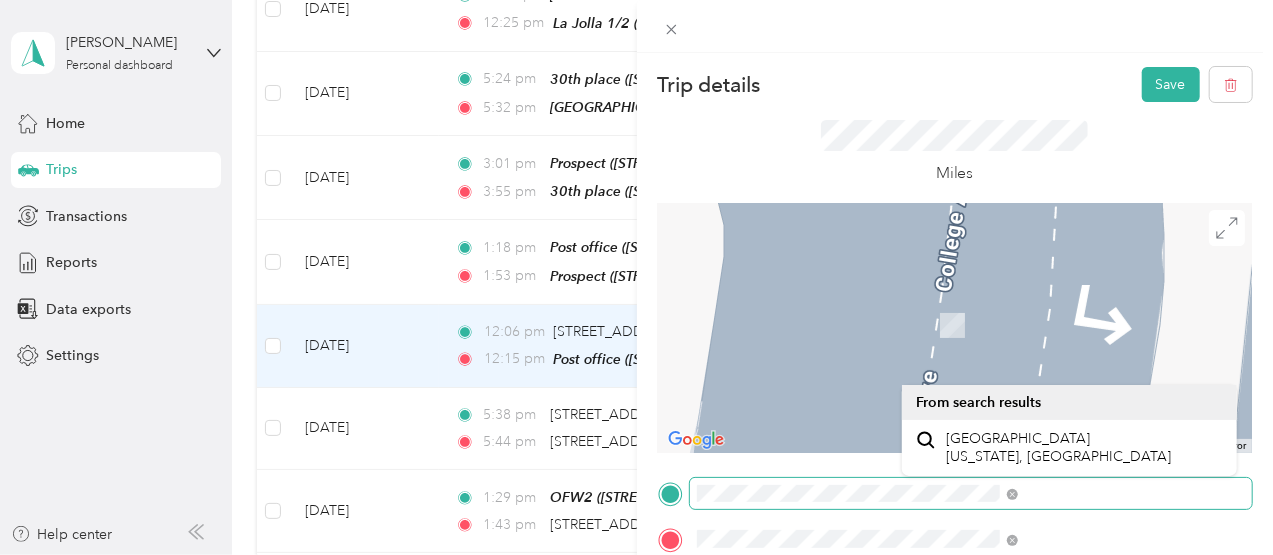 click at bounding box center (955, 494) 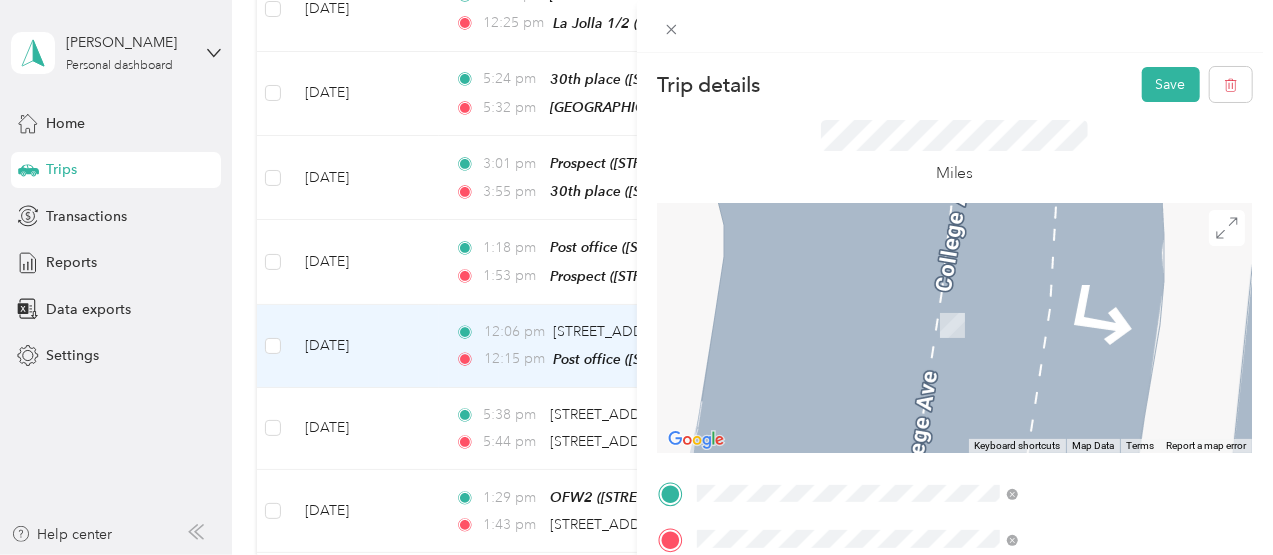 click on "[STREET_ADDRESS]" at bounding box center (1009, 286) 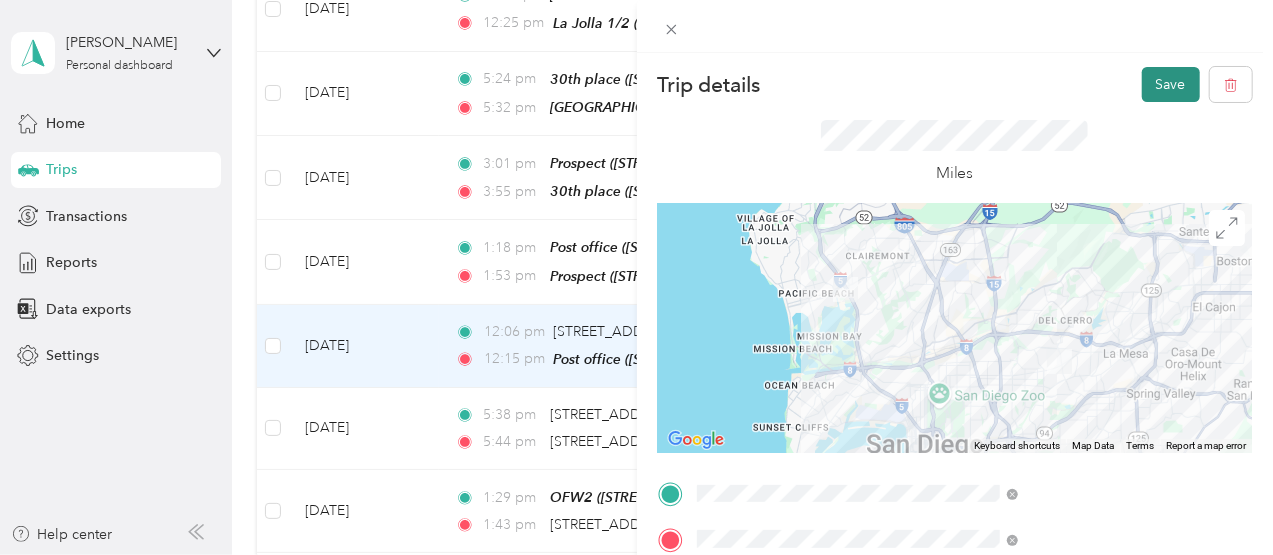 click on "Save" at bounding box center (1171, 84) 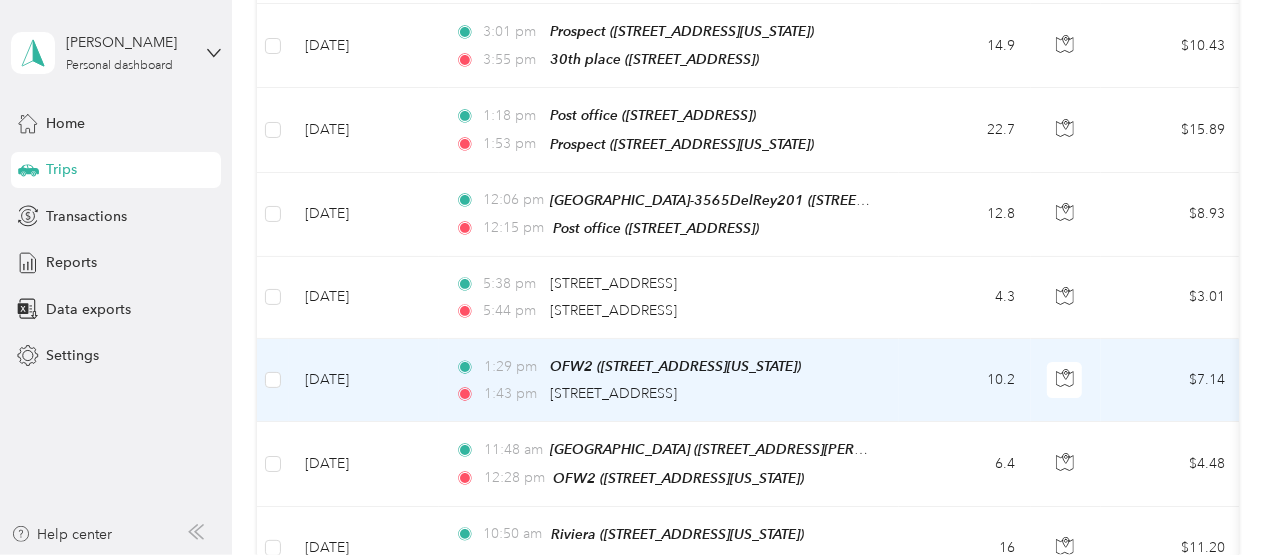 scroll, scrollTop: 3696, scrollLeft: 0, axis: vertical 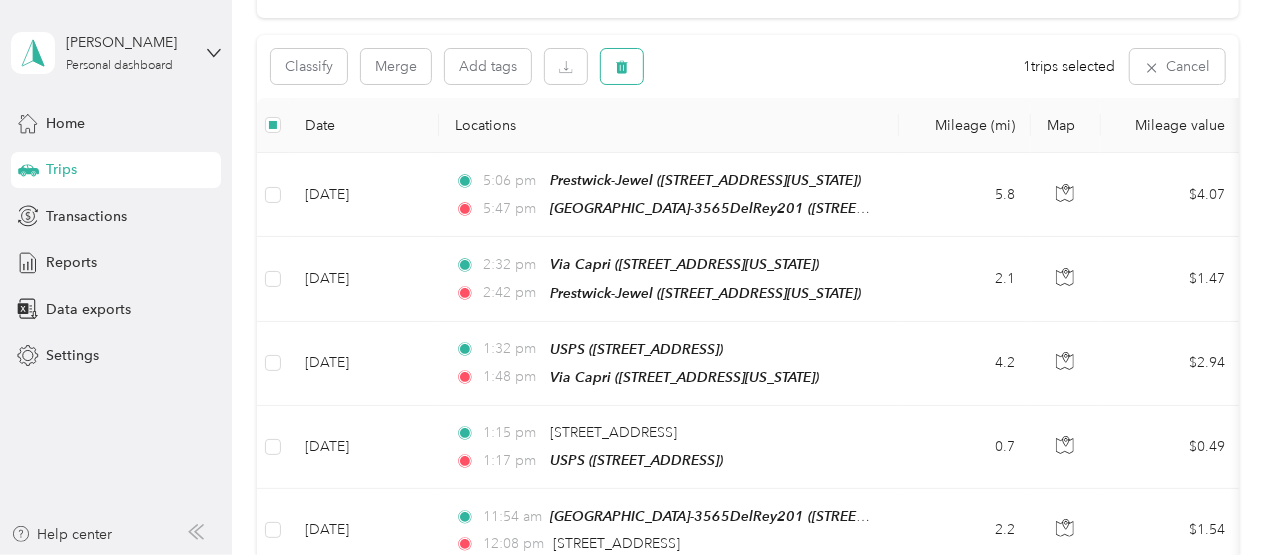 click at bounding box center (622, 66) 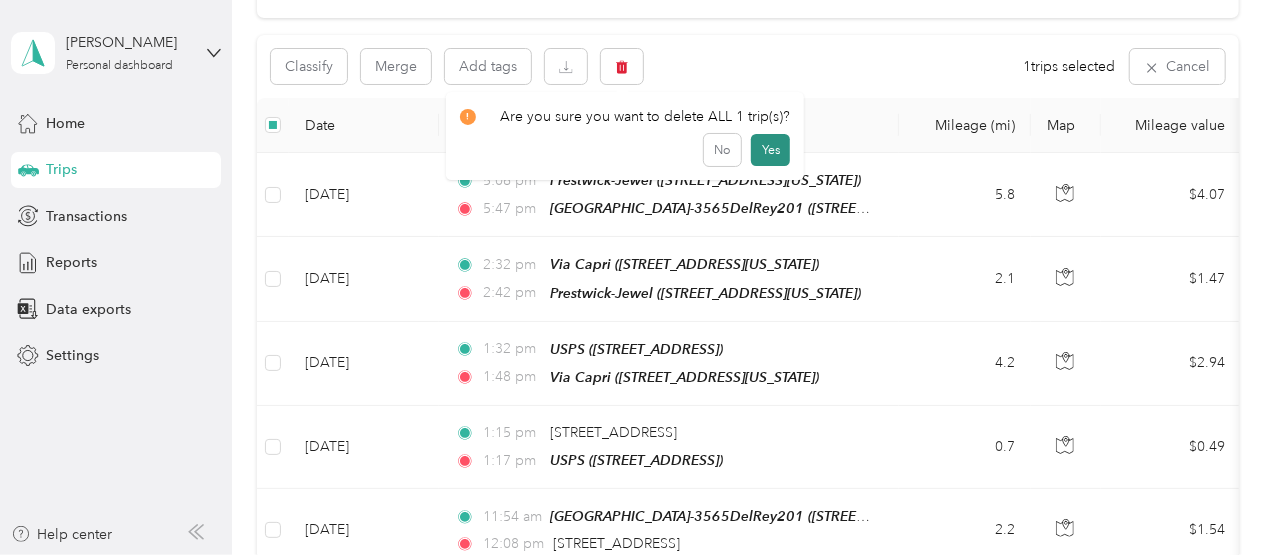 click on "Yes" at bounding box center (770, 150) 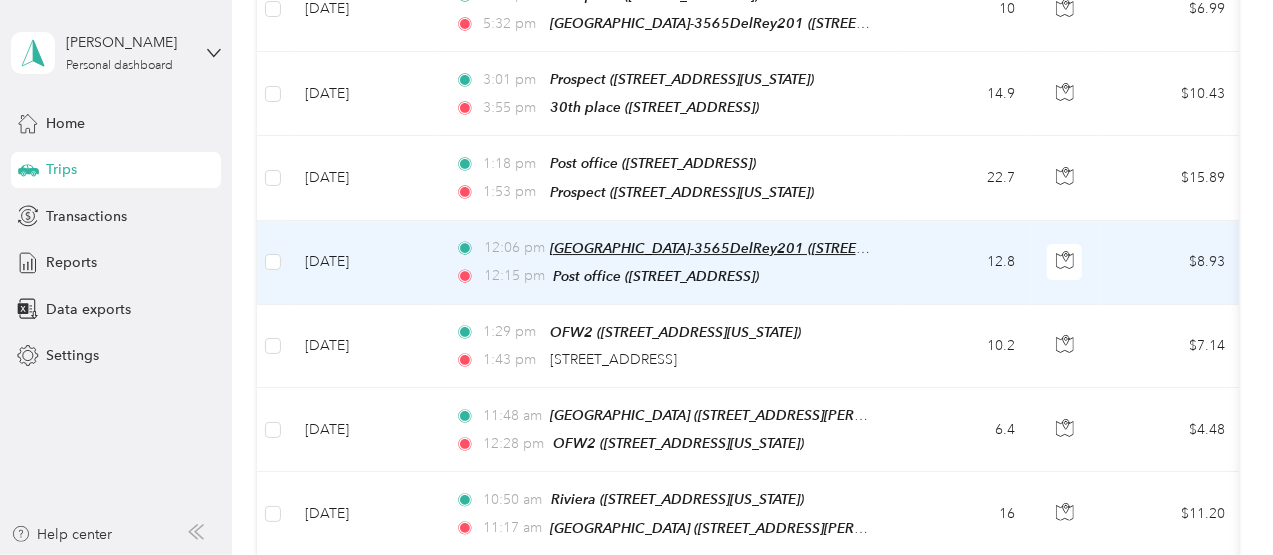 scroll, scrollTop: 3648, scrollLeft: 0, axis: vertical 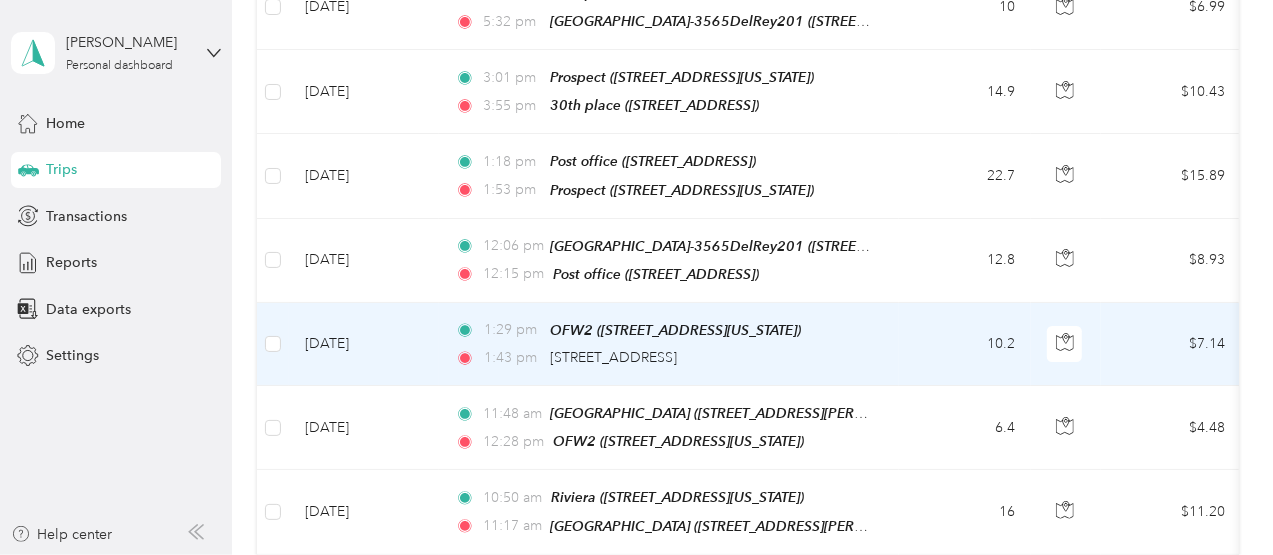 click on "10.2" at bounding box center (965, 344) 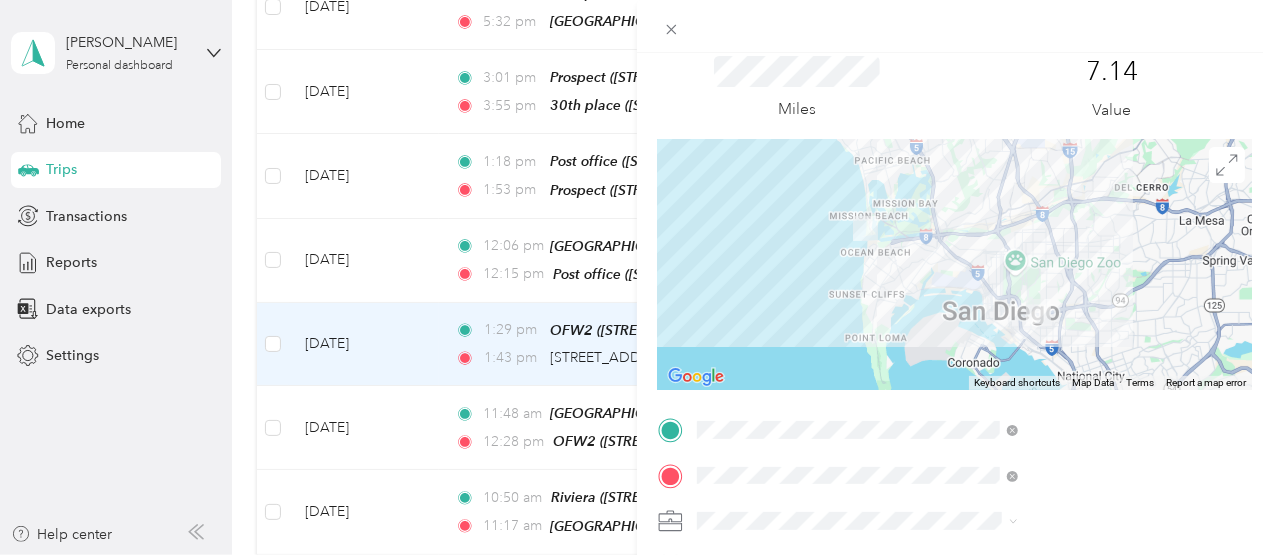 scroll, scrollTop: 100, scrollLeft: 0, axis: vertical 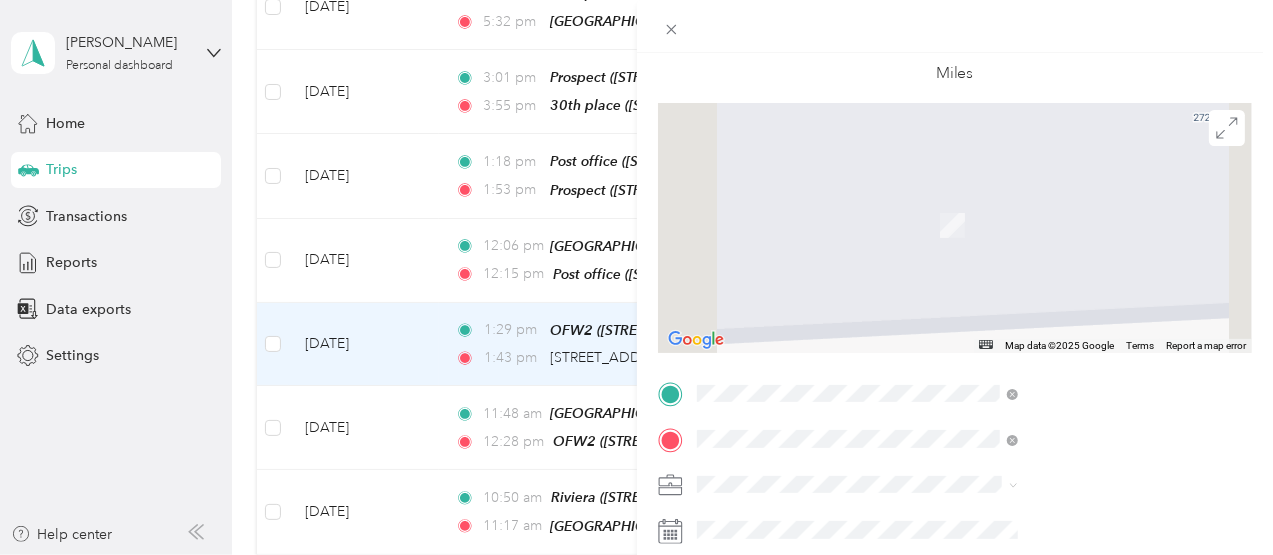 click on "[GEOGRAPHIC_DATA]-3565DelRey201" at bounding box center [1146, 206] 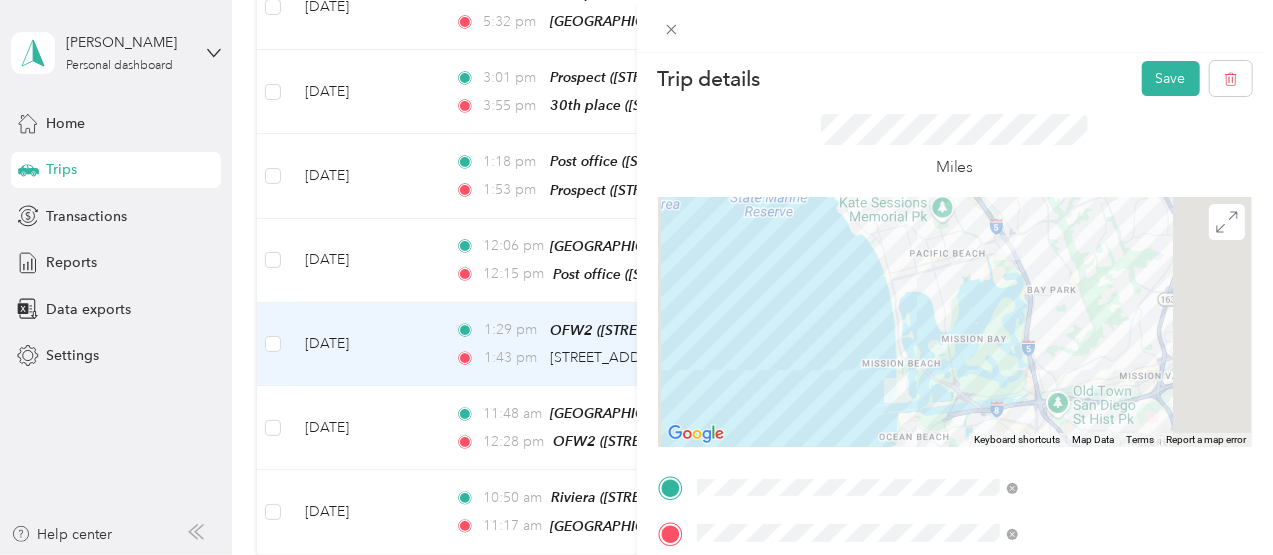 scroll, scrollTop: 0, scrollLeft: 0, axis: both 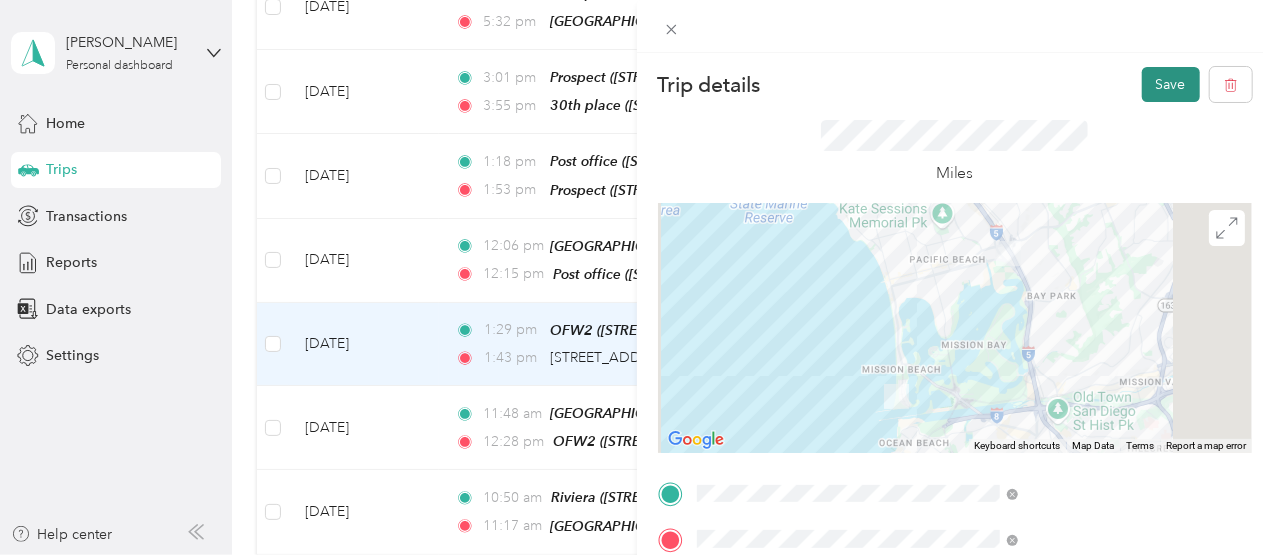 click on "Save" at bounding box center (1171, 84) 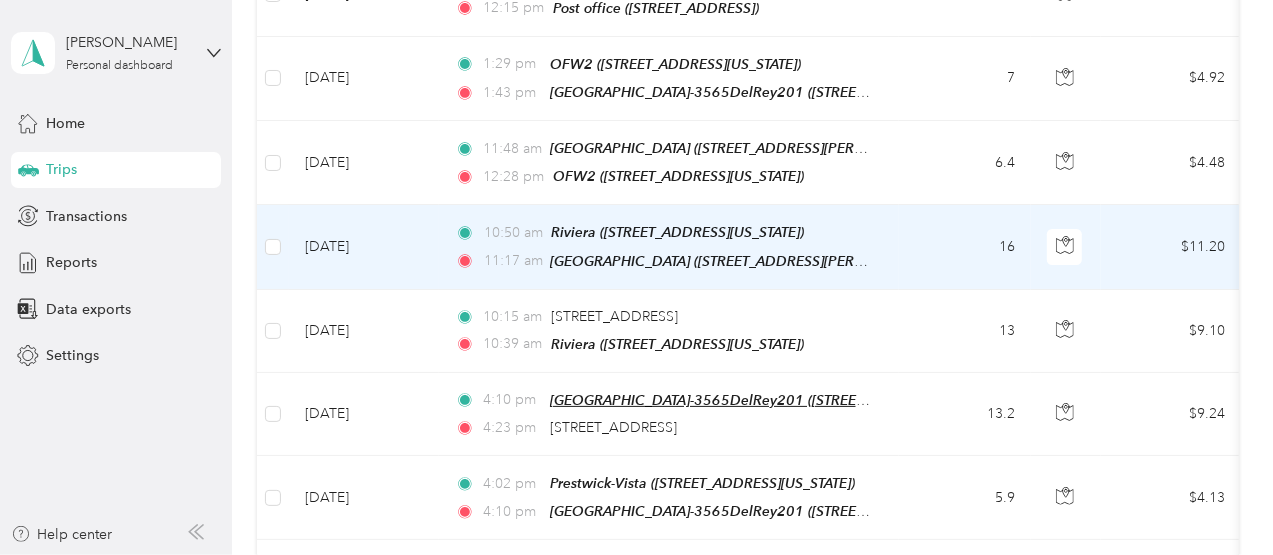 scroll, scrollTop: 3915, scrollLeft: 0, axis: vertical 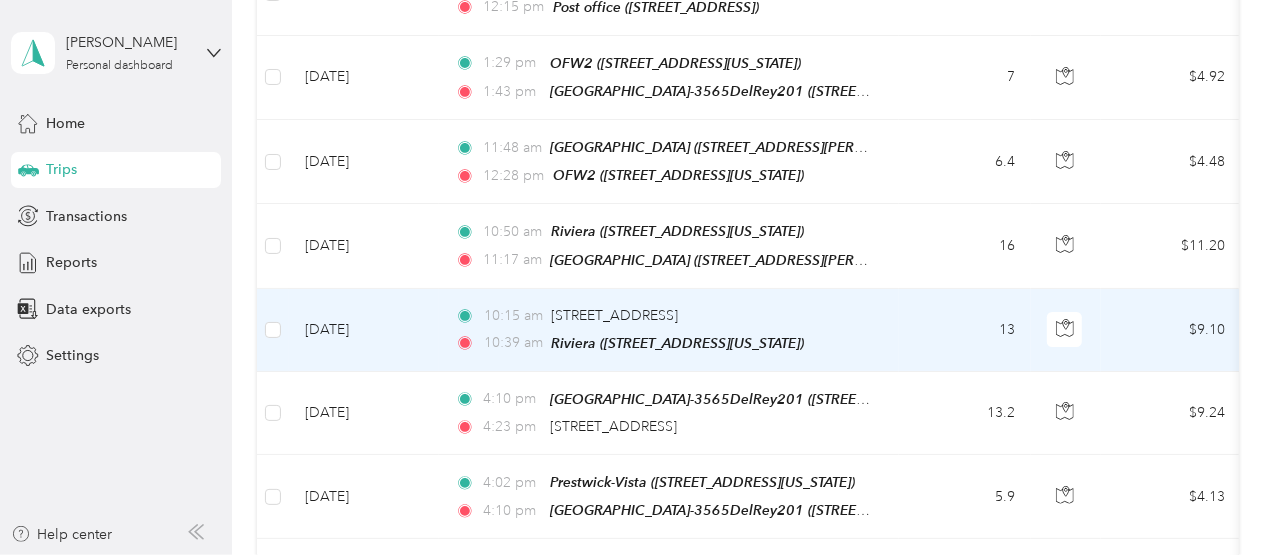 click on "10:15 am [STREET_ADDRESS] 10:[GEOGRAPHIC_DATA] ([STREET_ADDRESS][US_STATE])" at bounding box center (669, 330) 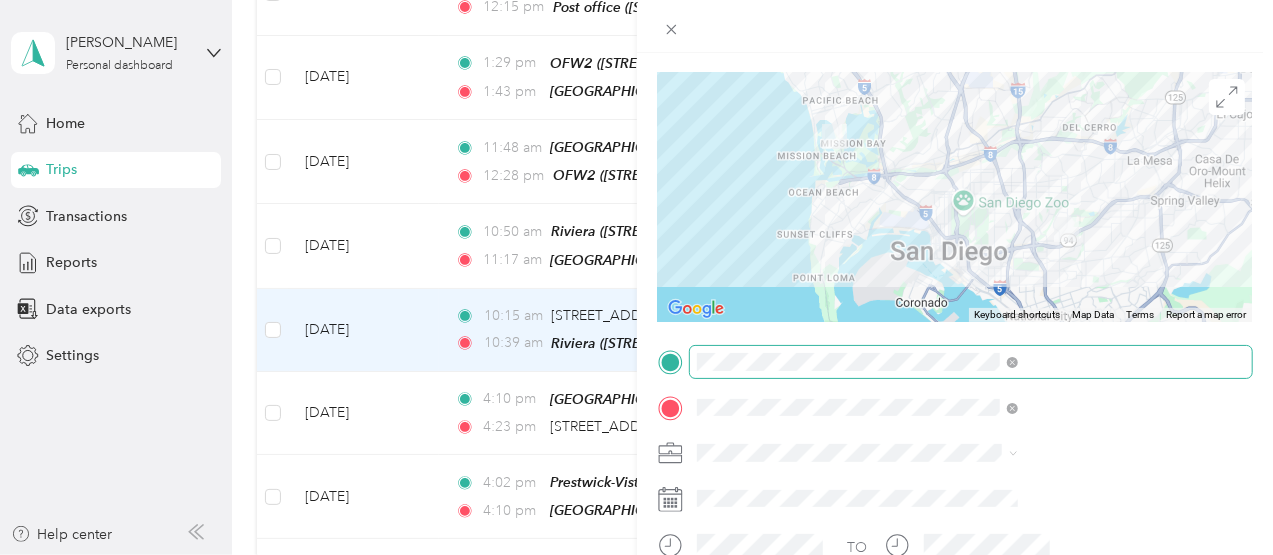 scroll, scrollTop: 133, scrollLeft: 0, axis: vertical 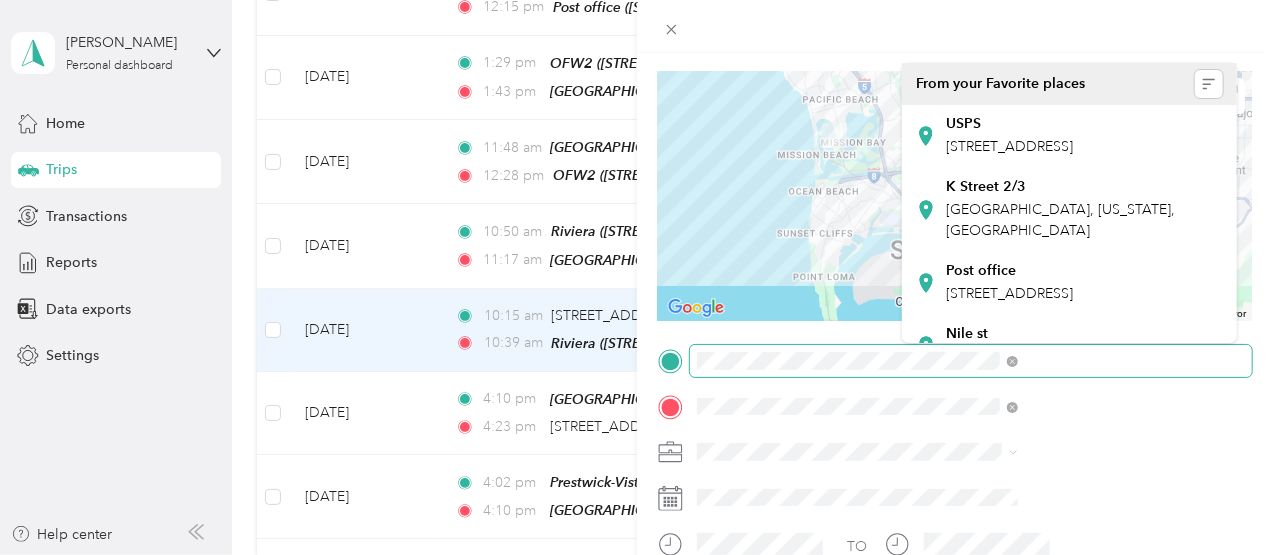 click on "Trip details Save This trip cannot be edited because it is either under review, approved, or paid. Contact your Team Manager to edit it. Miles 9.10 Value  ← Move left → Move right ↑ Move up ↓ Move down + Zoom in - Zoom out Home Jump left by 75% End Jump right by 75% Page Up Jump up by 75% Page Down Jump down by 75% To navigate, press the arrow keys. Keyboard shortcuts Map Data Map data ©2025 Google, INEGI Map data ©2025 Google, INEGI 5 km  Click to toggle between metric and imperial units Terms Report a map error TO Add photo" at bounding box center [955, 381] 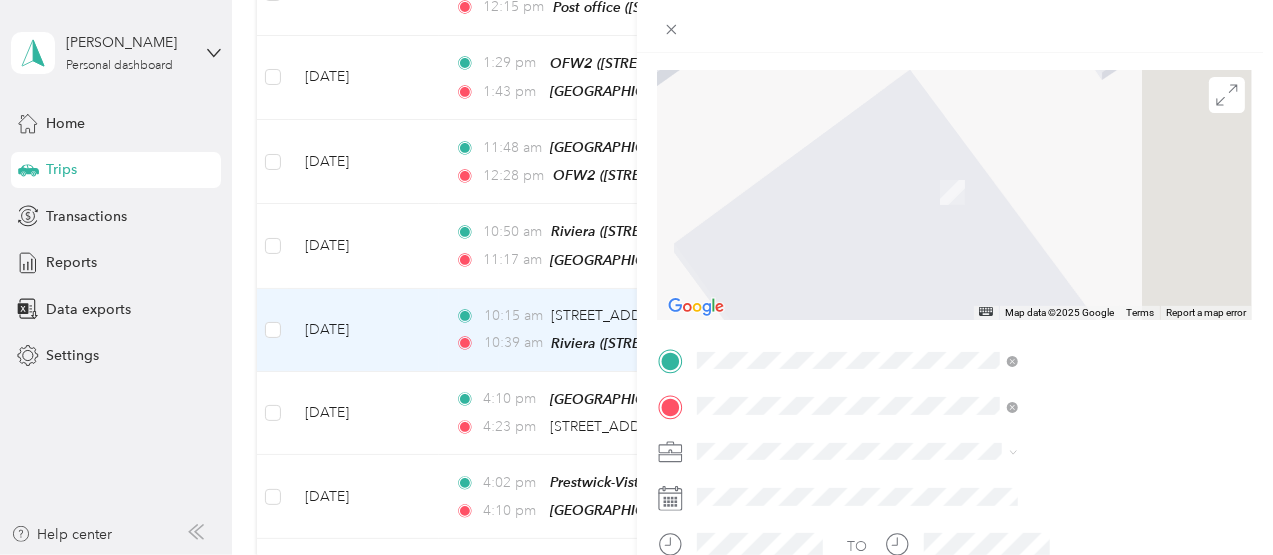 click on "[STREET_ADDRESS]" at bounding box center (1009, 153) 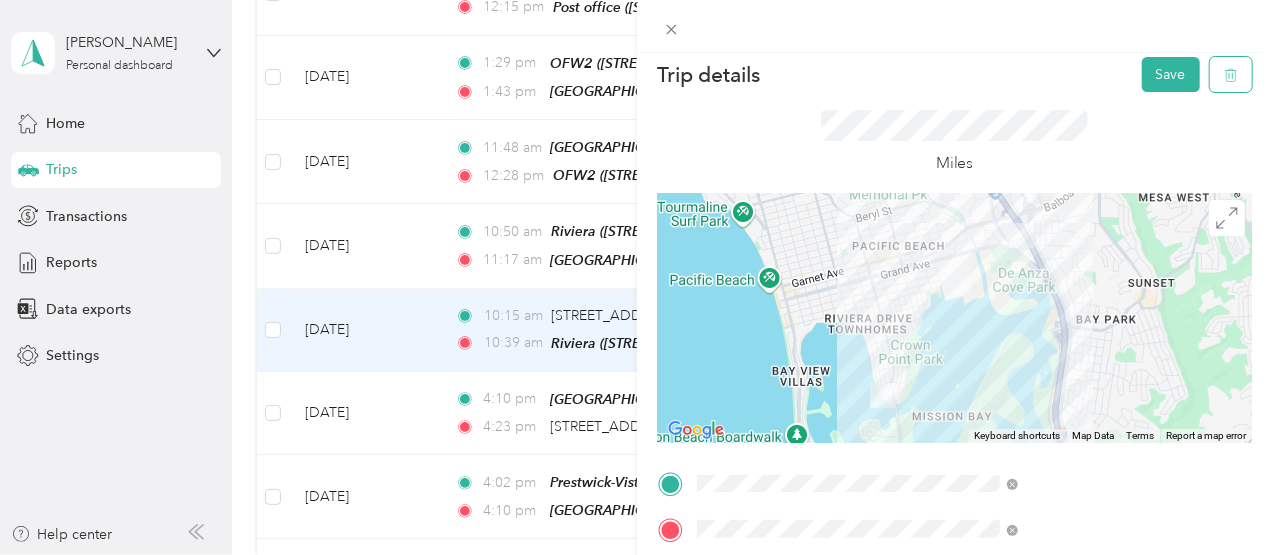 scroll, scrollTop: 0, scrollLeft: 0, axis: both 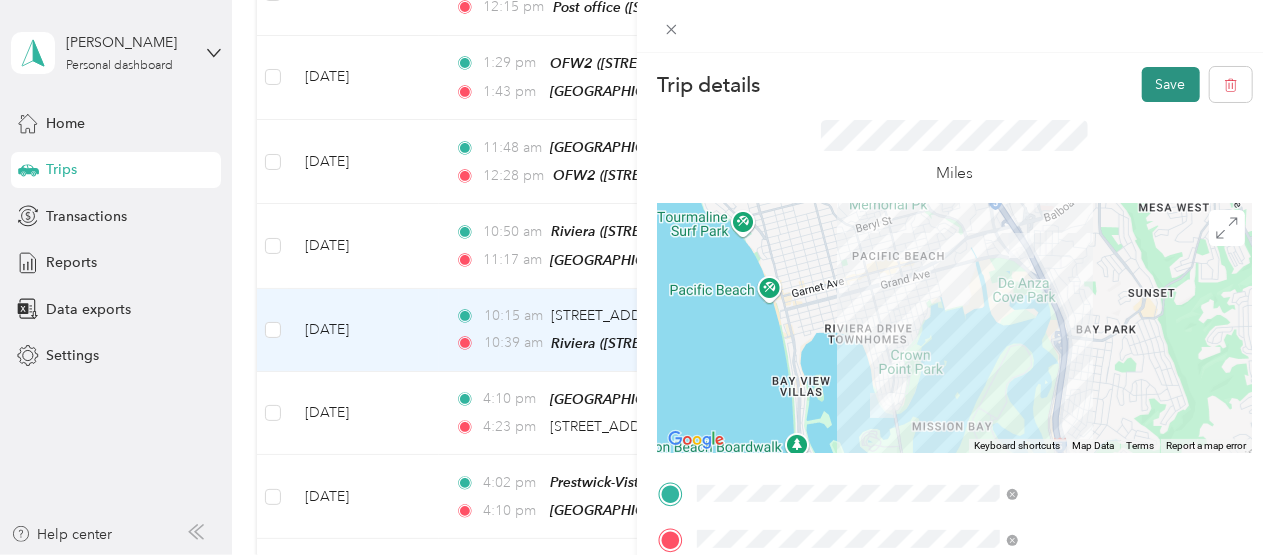 click on "Save" at bounding box center (1171, 84) 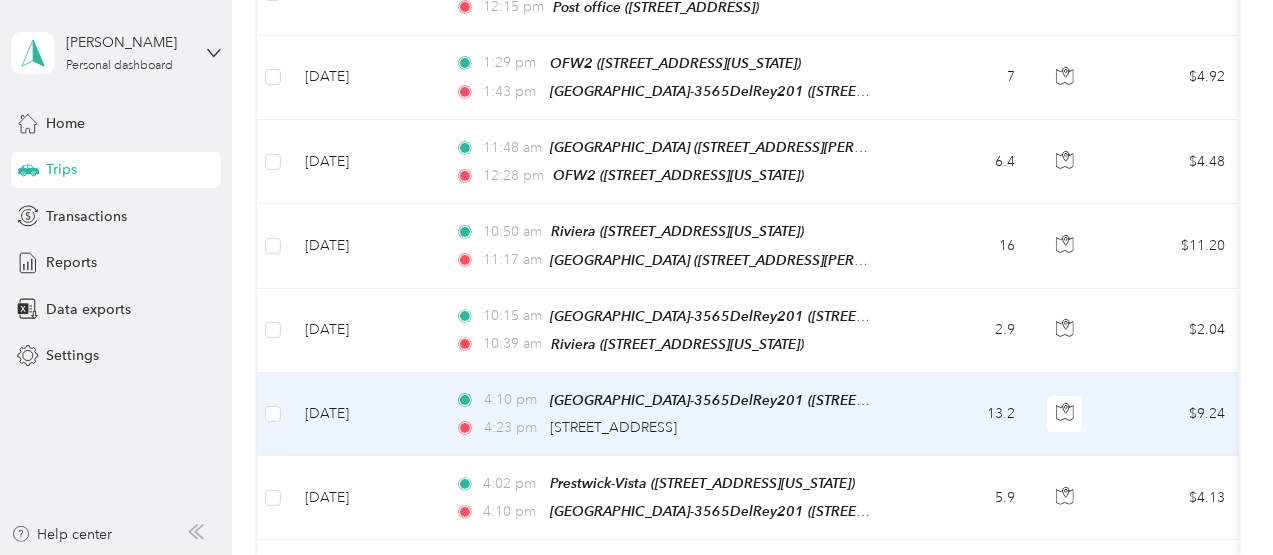 click at bounding box center [273, 414] 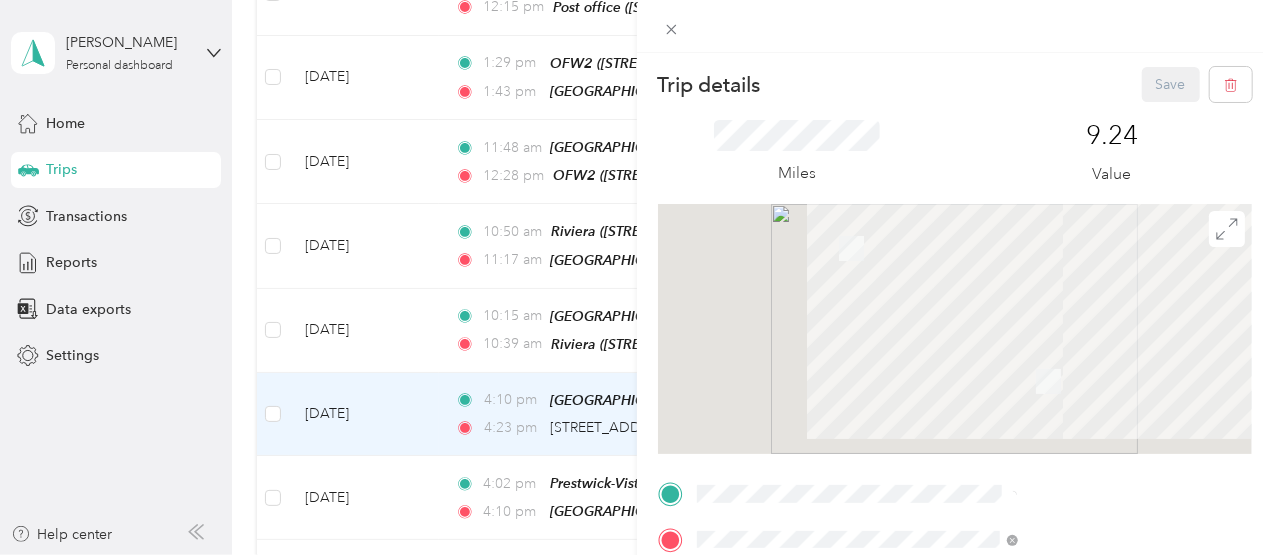 click on "Trip details Save This trip cannot be edited because it is either under review, approved, or paid. Contact your Team Manager to edit it. Miles 9.24 Value  To navigate, press the arrow keys. TO Add photo" at bounding box center [636, 277] 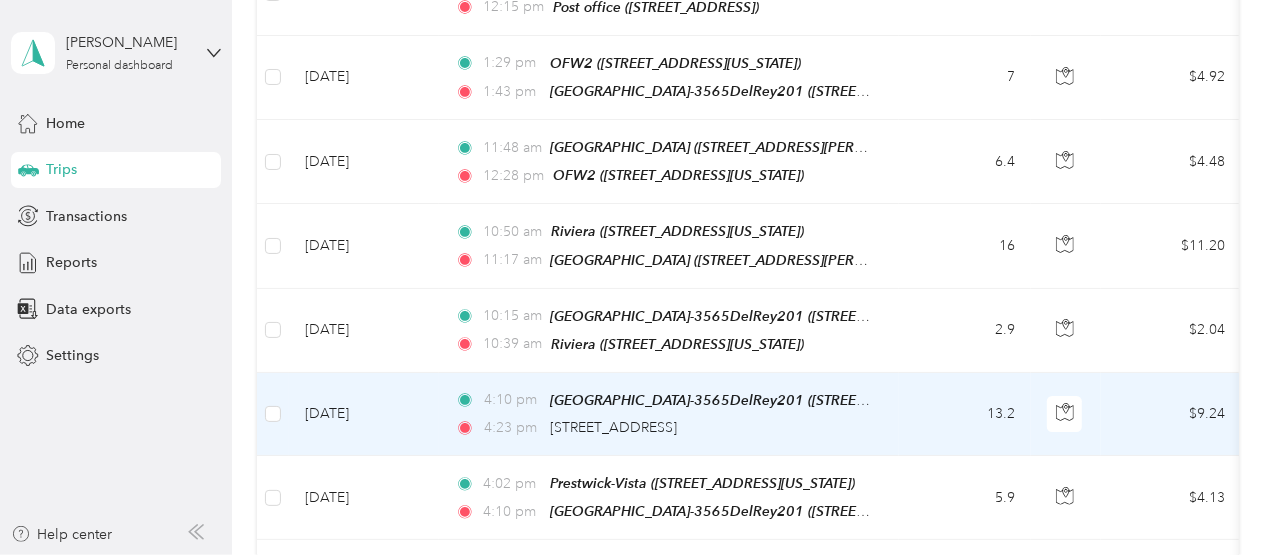 scroll, scrollTop: 3914, scrollLeft: 0, axis: vertical 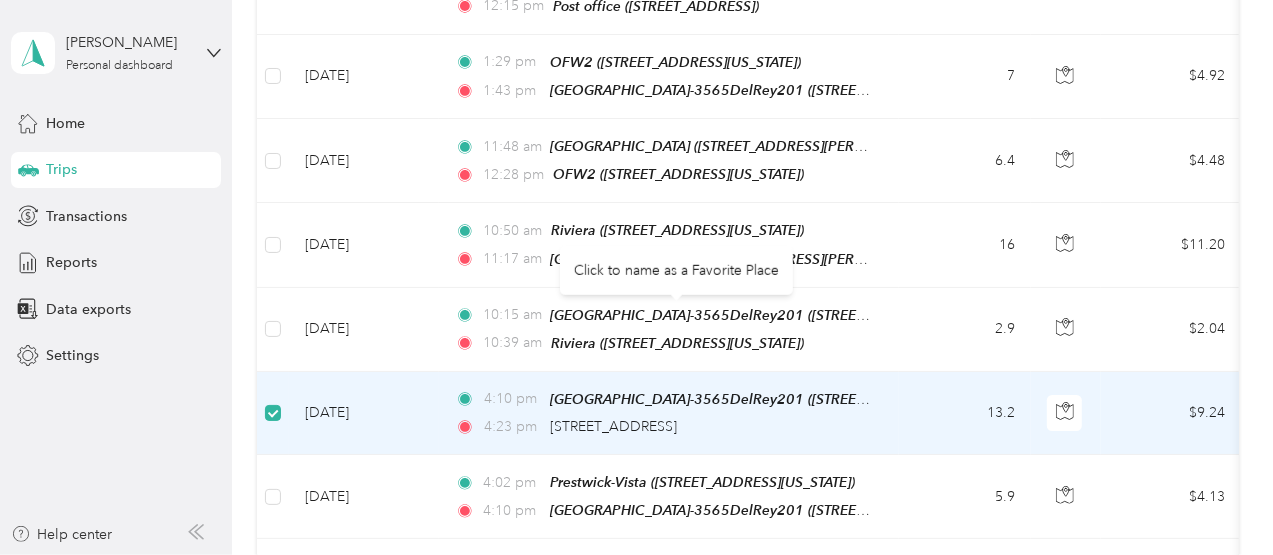 click on "4:23 pm [STREET_ADDRESS]" at bounding box center [665, 427] 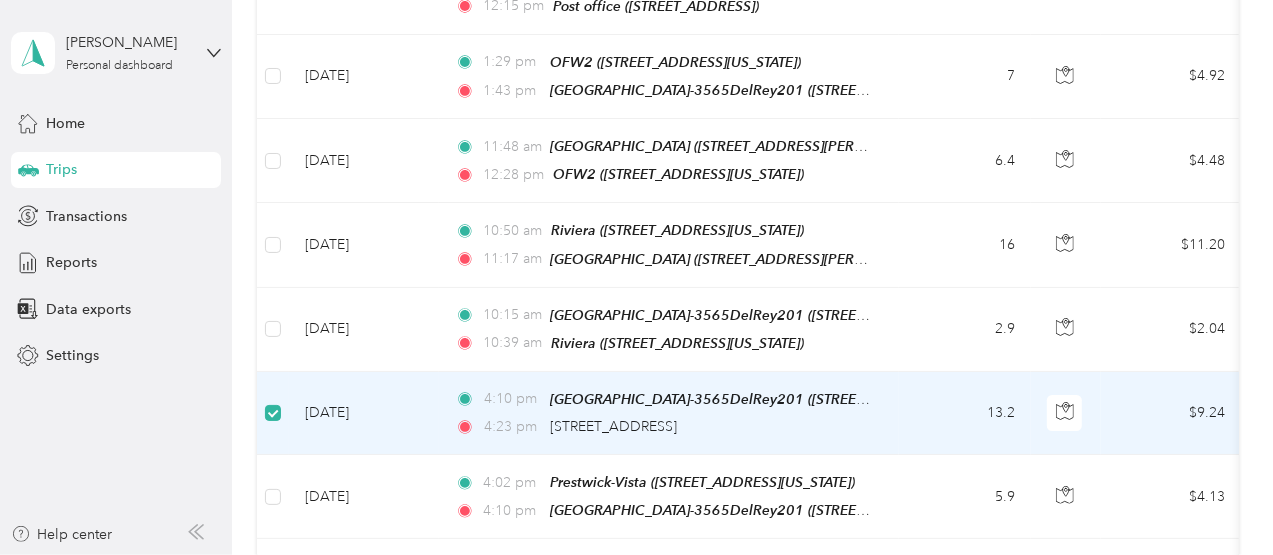 click on "4:10 pm [GEOGRAPHIC_DATA]-3565DelRey201 ([STREET_ADDRESS]) 4:23 pm [STREET_ADDRESS]" at bounding box center (669, 413) 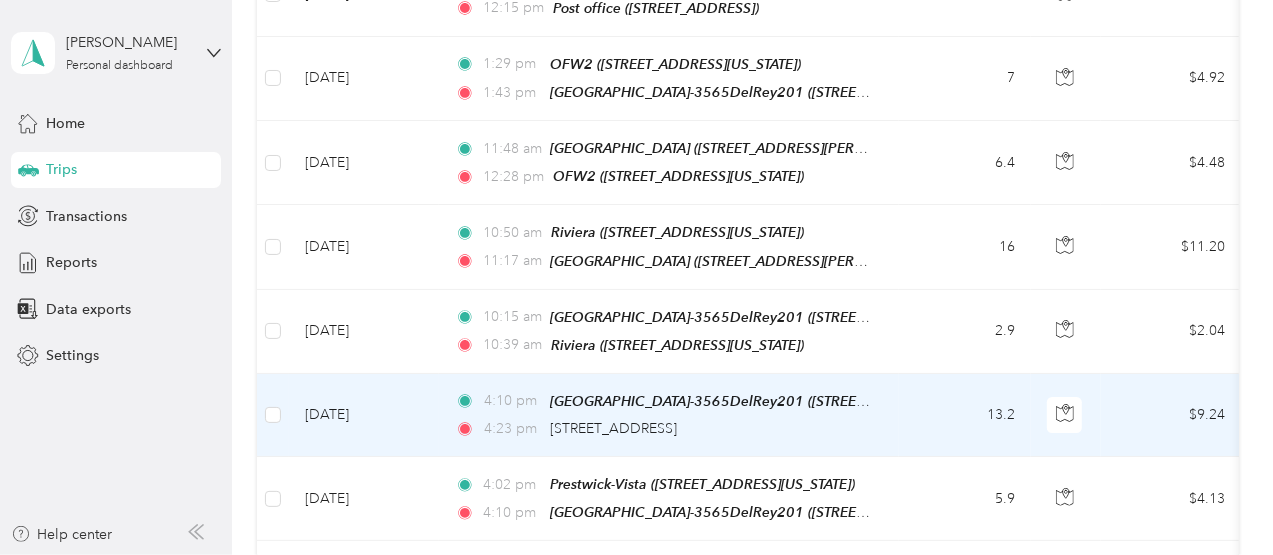 scroll, scrollTop: 3915, scrollLeft: 0, axis: vertical 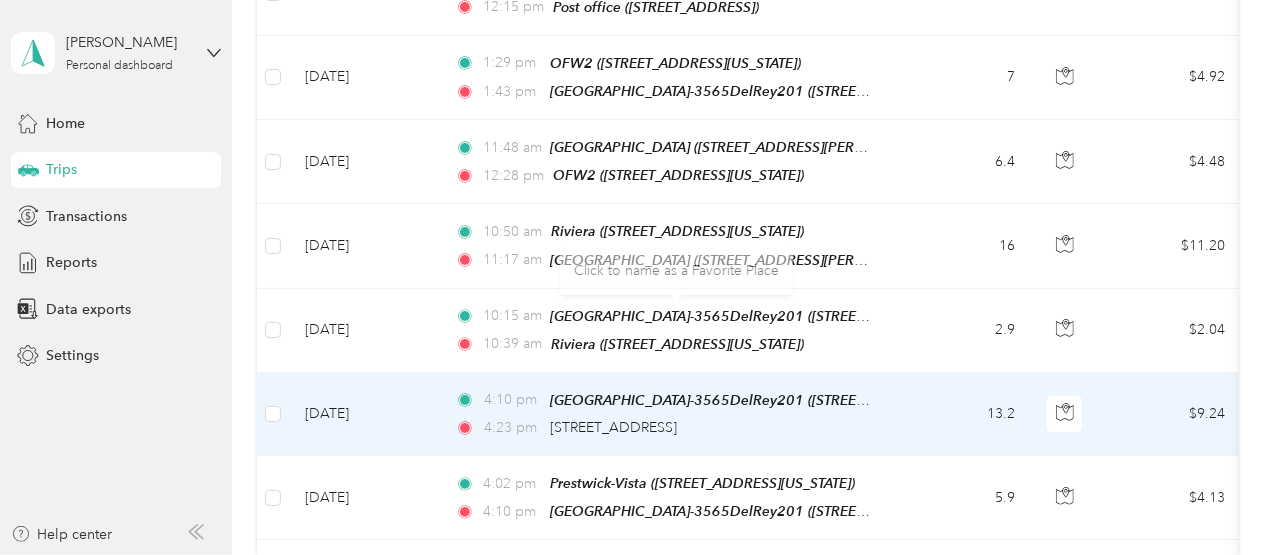 click on "13.2" at bounding box center (965, 414) 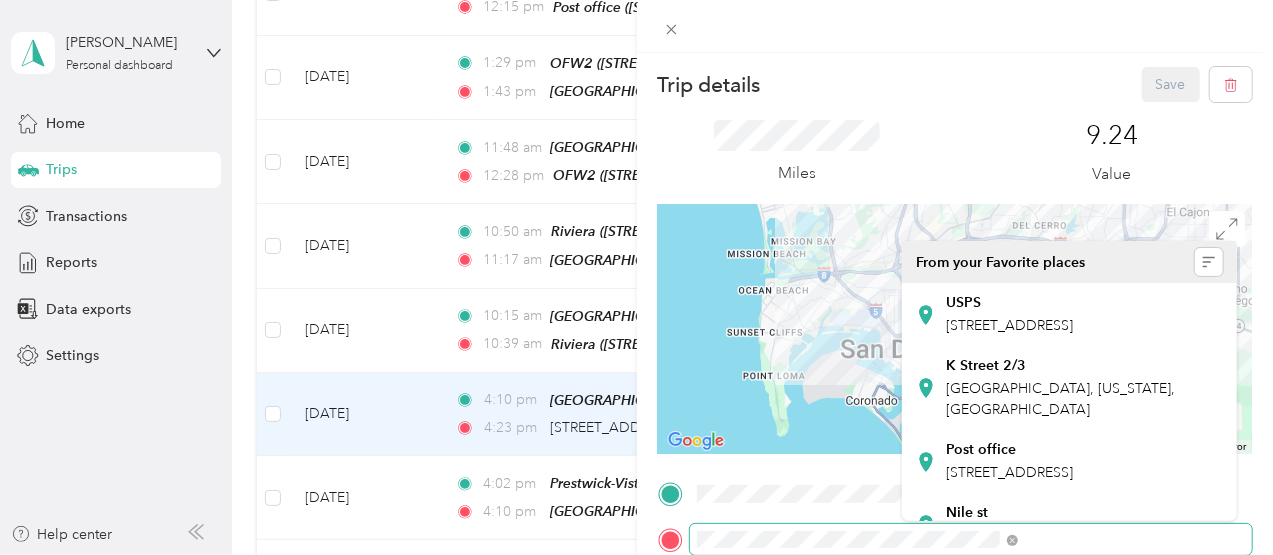 click at bounding box center [955, 540] 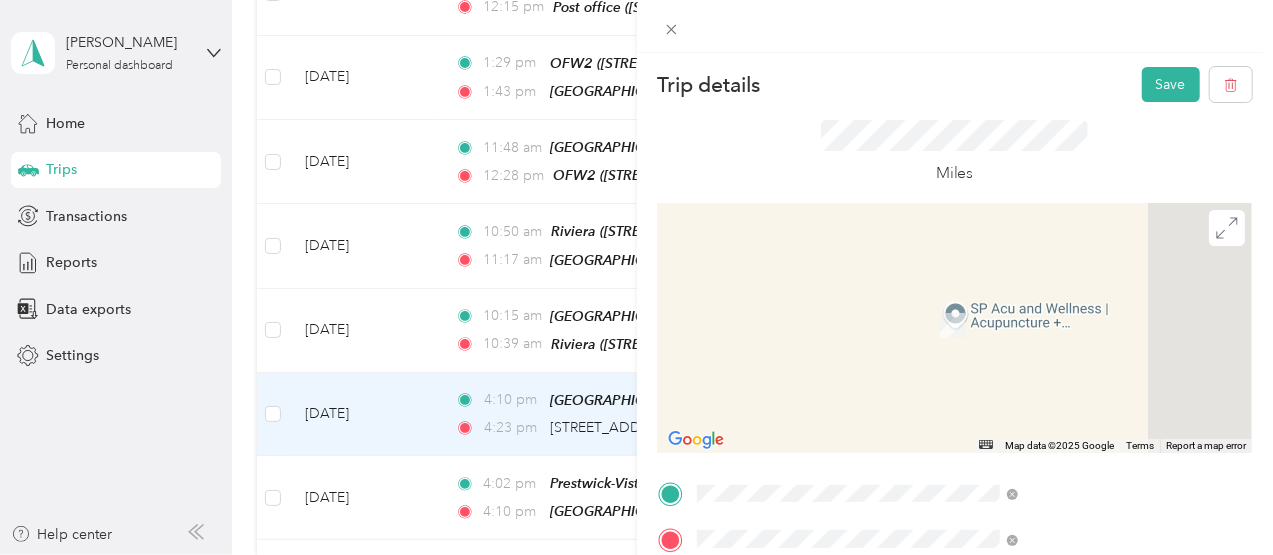 click on "[STREET_ADDRESS]" at bounding box center [1009, 325] 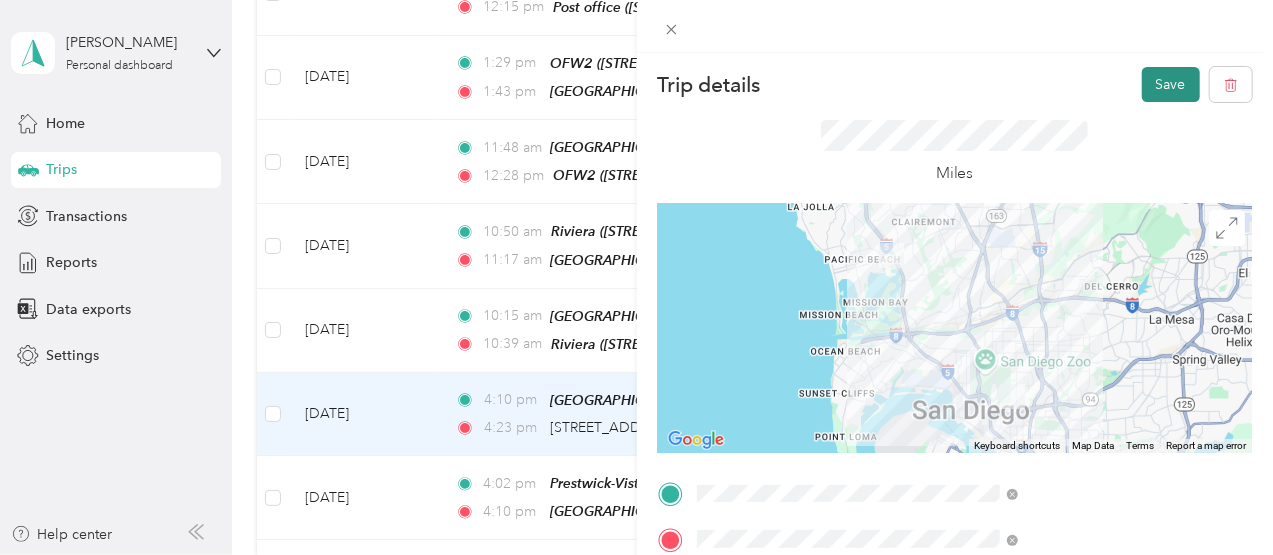 click on "Save" at bounding box center [1171, 84] 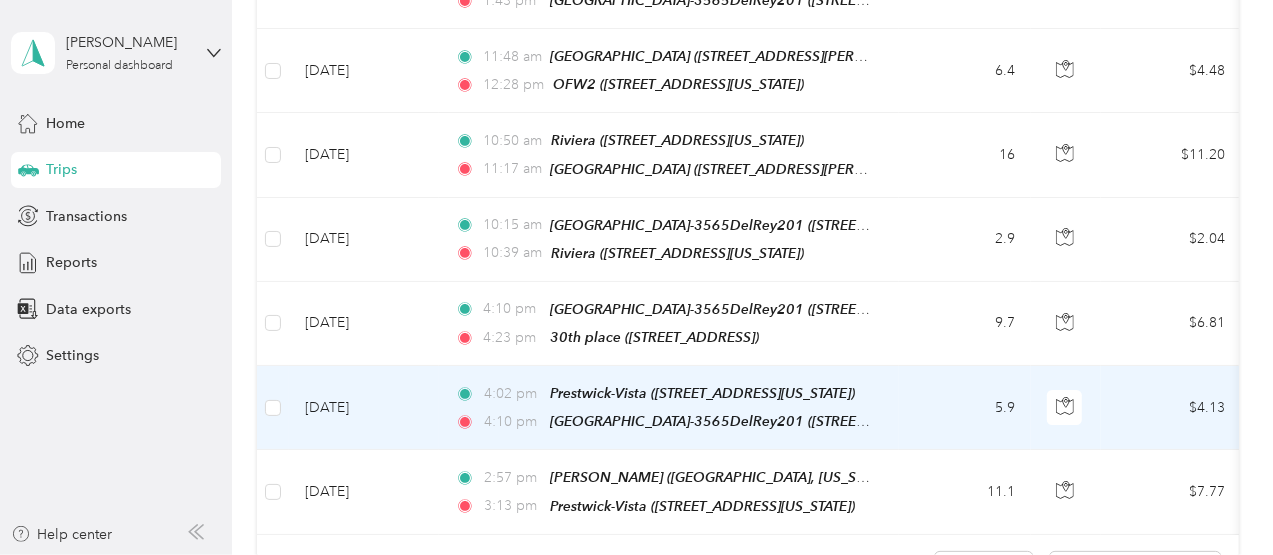 scroll, scrollTop: 4015, scrollLeft: 0, axis: vertical 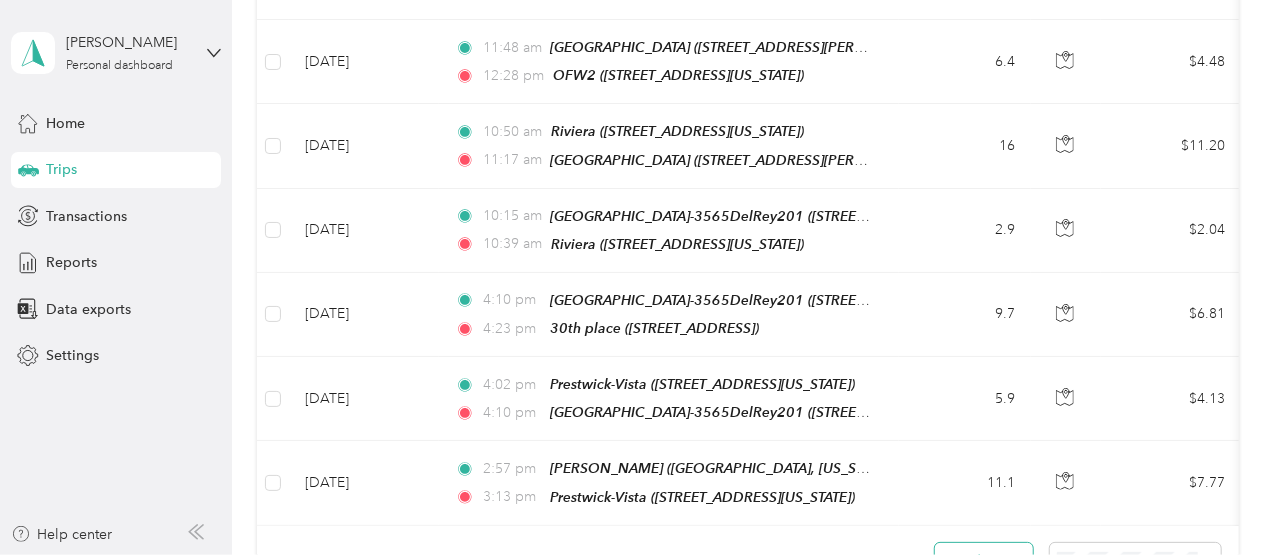 click on "Load more" at bounding box center [984, 560] 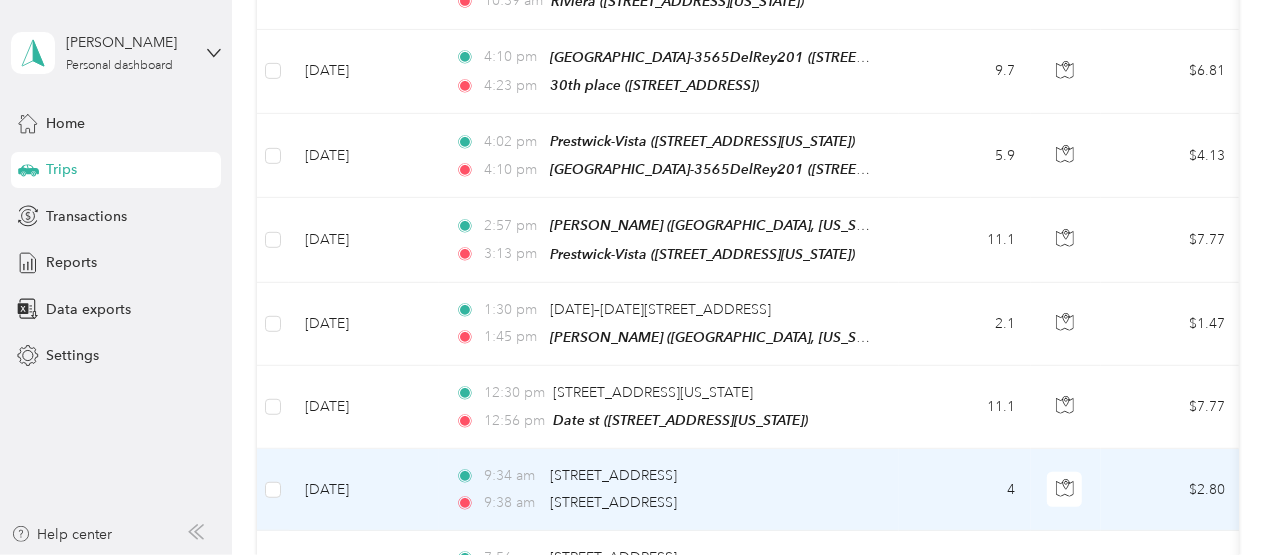 scroll, scrollTop: 4282, scrollLeft: 0, axis: vertical 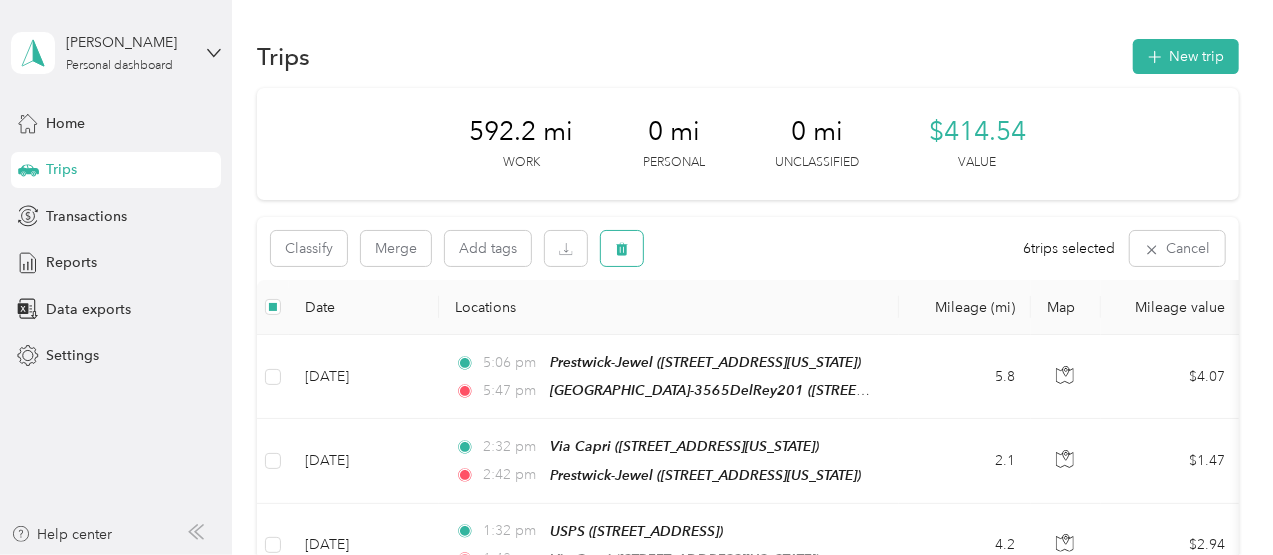click at bounding box center (622, 248) 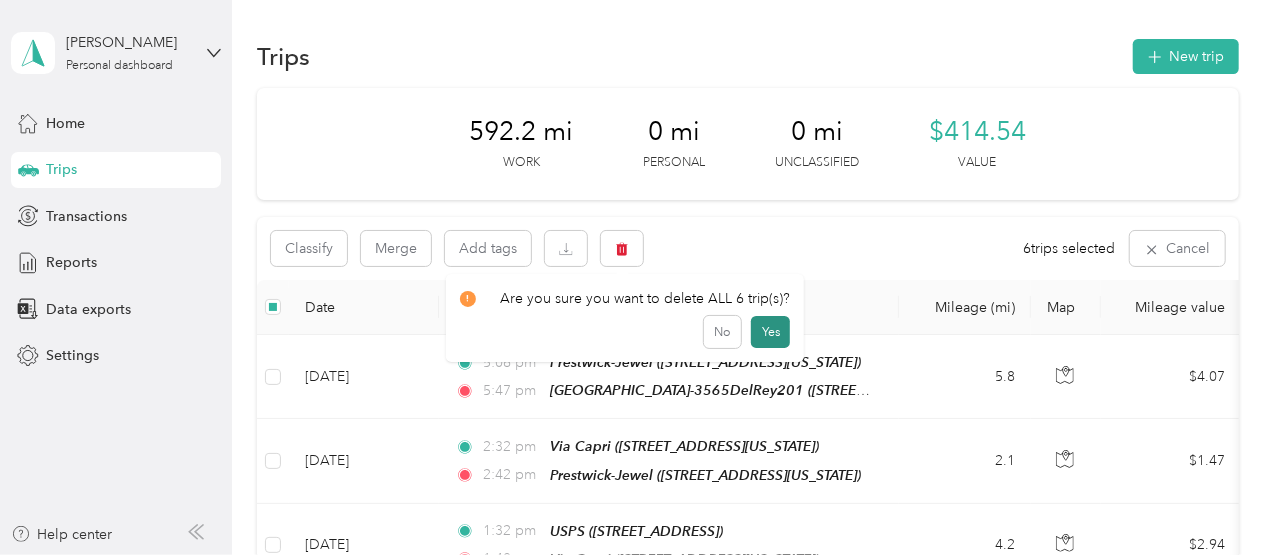 click on "Yes" at bounding box center (770, 332) 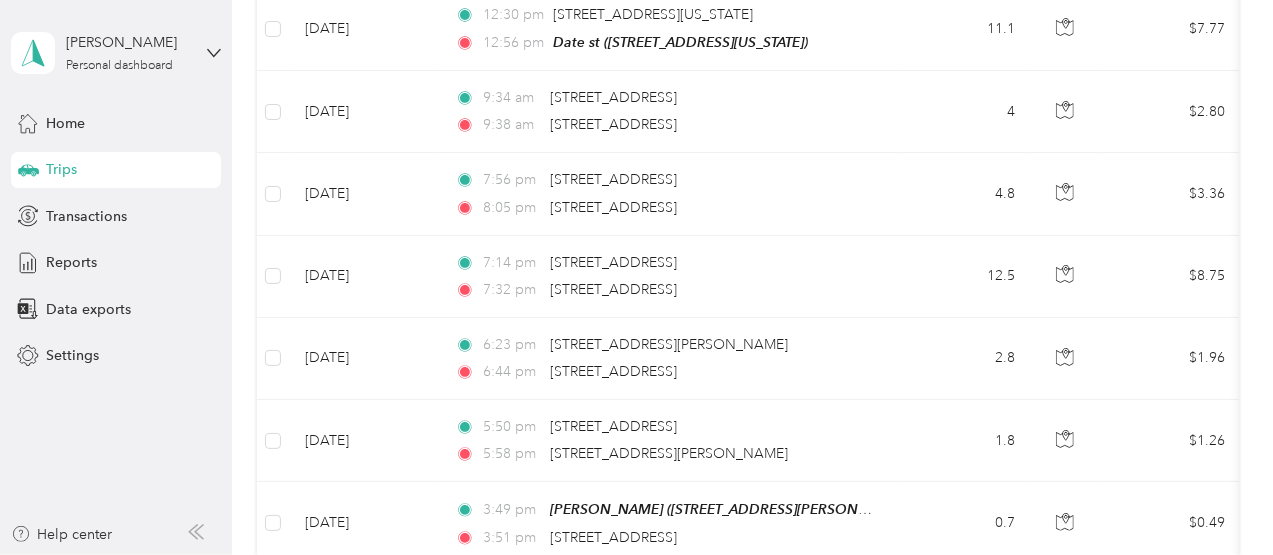 scroll, scrollTop: 4424, scrollLeft: 0, axis: vertical 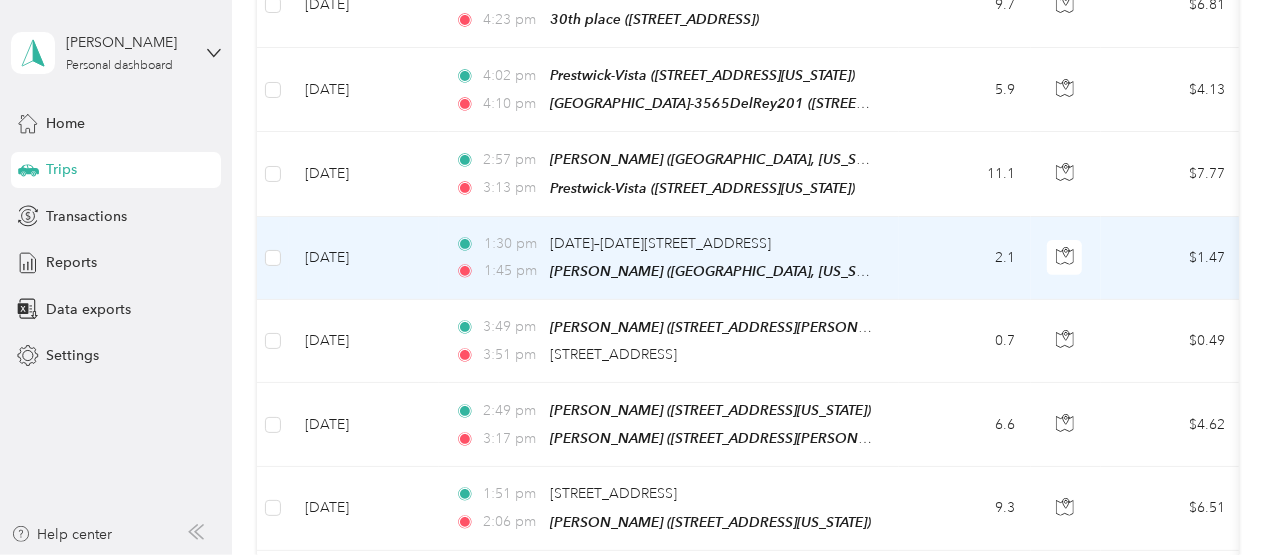 click on "1:30 pm [DATE]–[DATE][STREET_ADDRESS] 1:45 pm [PERSON_NAME] ([GEOGRAPHIC_DATA], [US_STATE])" at bounding box center [669, 258] 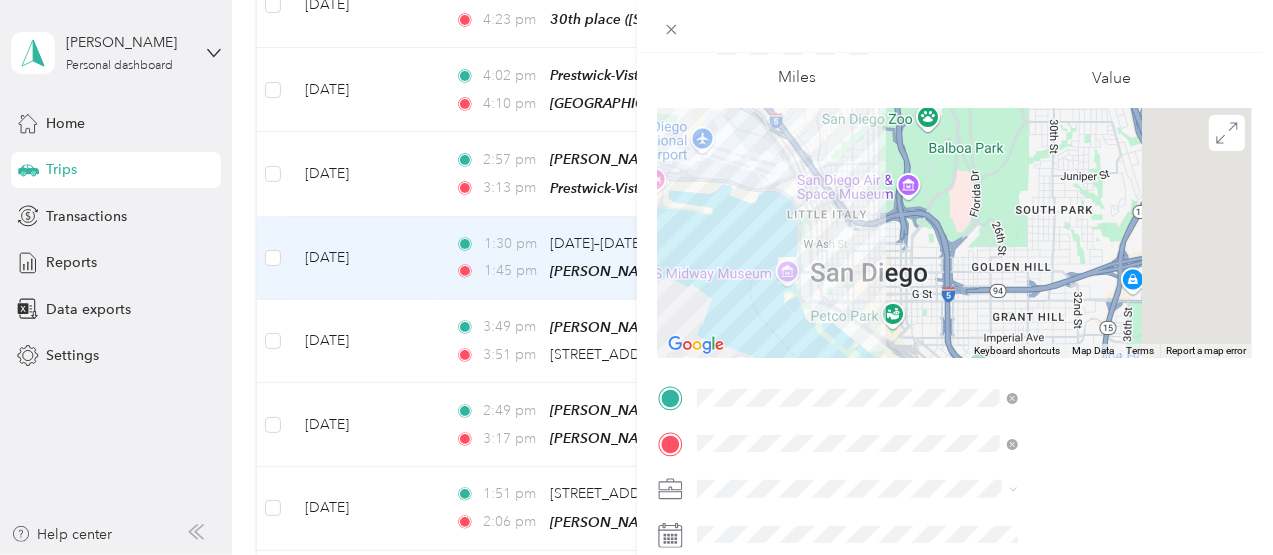 scroll, scrollTop: 100, scrollLeft: 0, axis: vertical 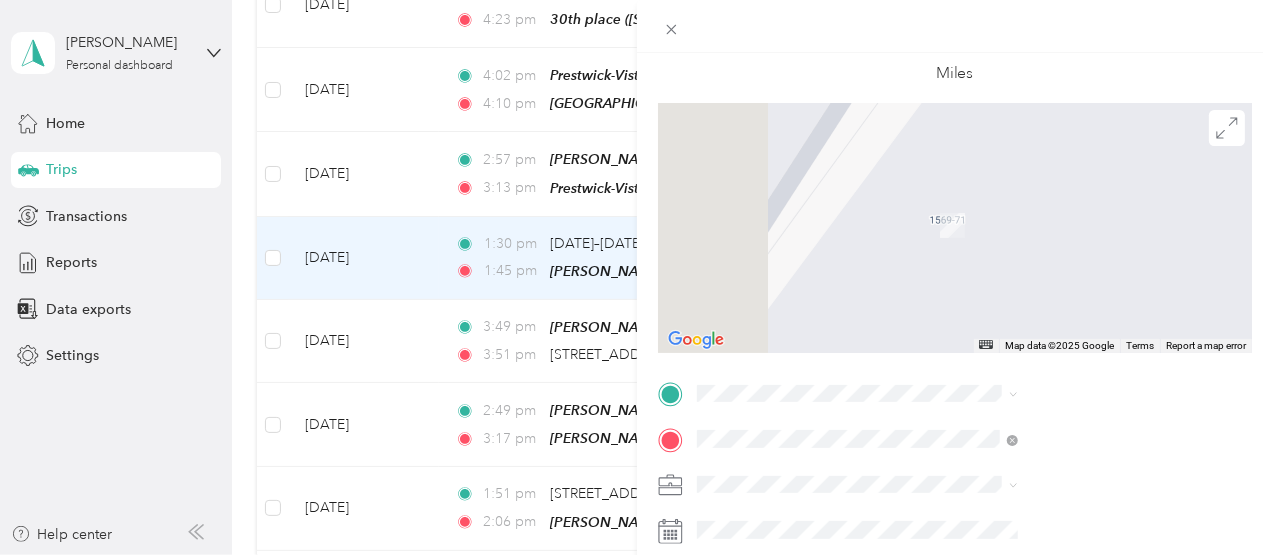 click on "TEAM [GEOGRAPHIC_DATA]-3565DelRey201 [STREET_ADDRESS]" at bounding box center [1097, 165] 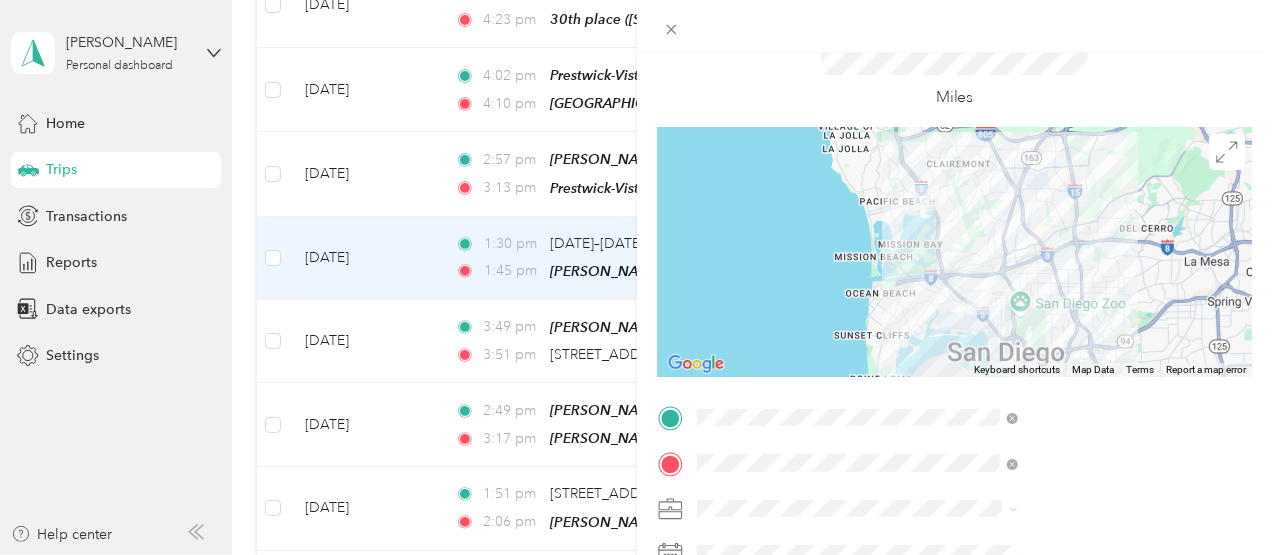 scroll, scrollTop: 0, scrollLeft: 0, axis: both 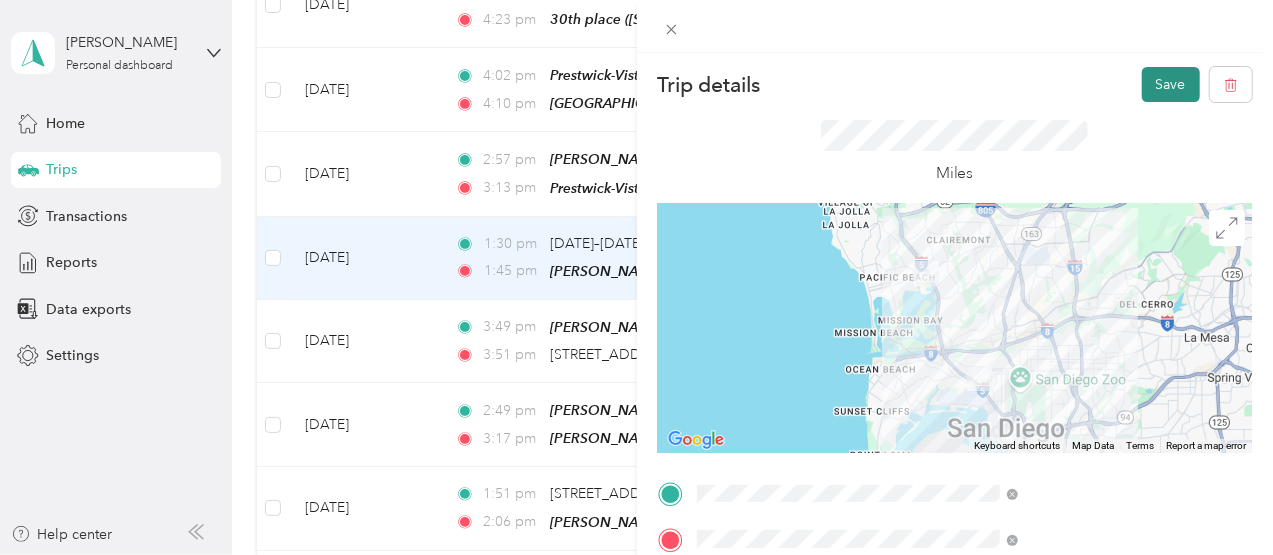 click on "Save" at bounding box center (1171, 84) 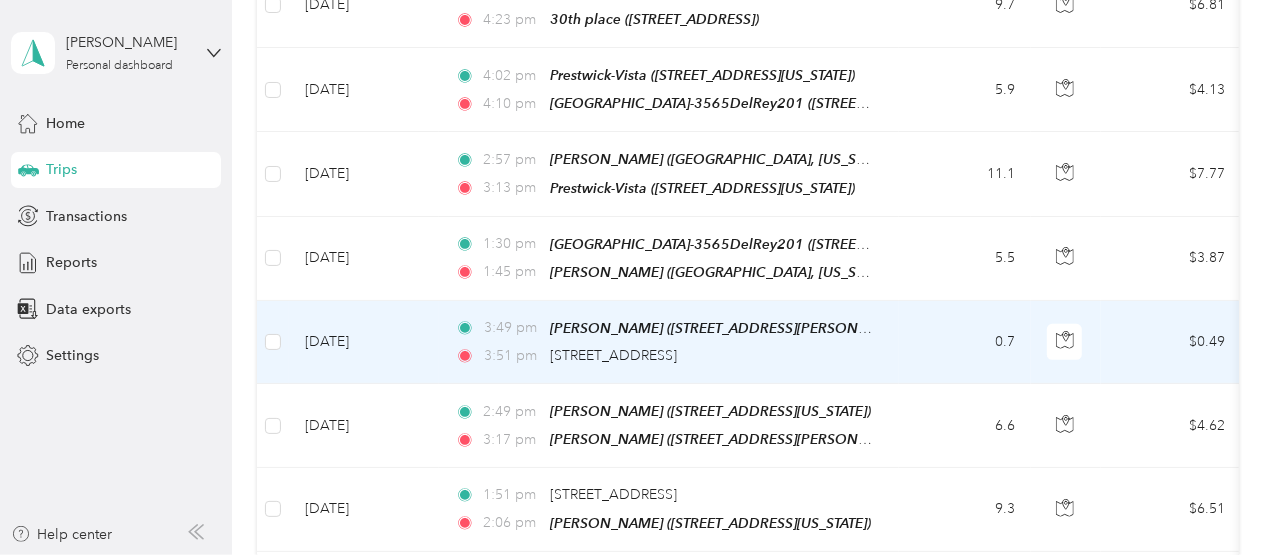 click on "0.7" at bounding box center (965, 342) 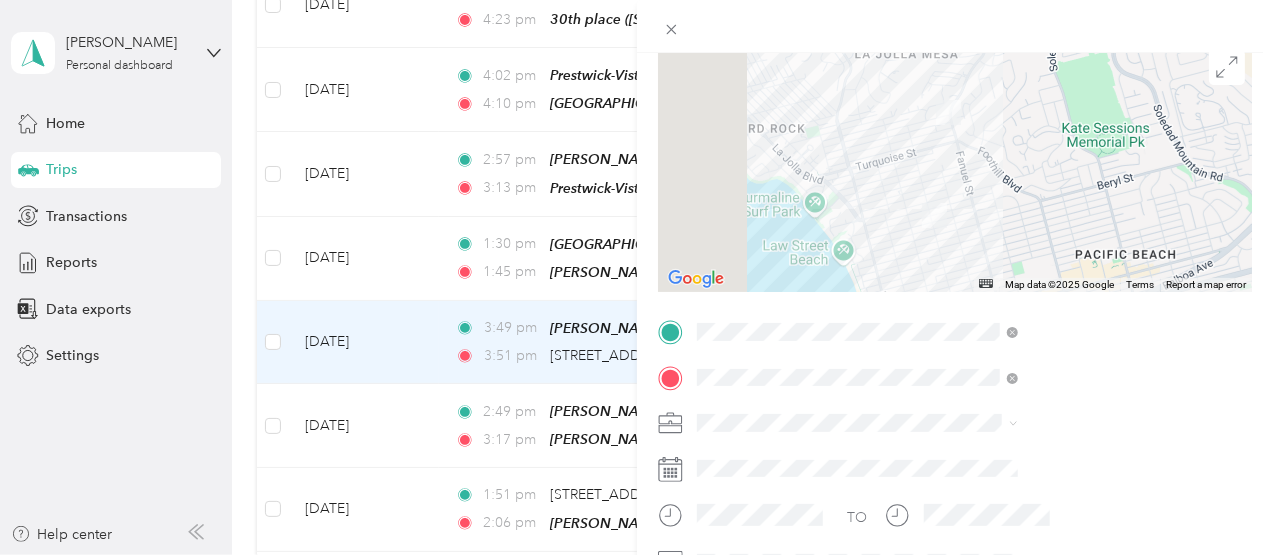scroll, scrollTop: 200, scrollLeft: 0, axis: vertical 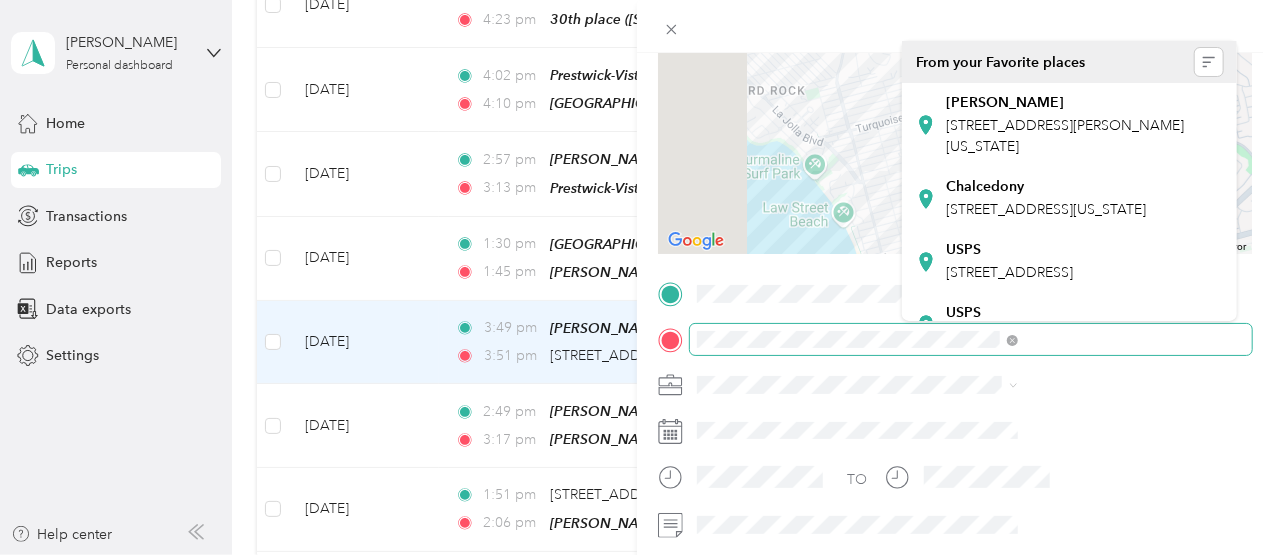 click on "Trip details Save This trip cannot be edited because it is either under review, approved, or paid. Contact your Team Manager to edit it. Miles 0.49 Value  ← Move left → Move right ↑ Move up ↓ Move down + Zoom in - Zoom out Home Jump left by 75% End Jump right by 75% Page Up Jump up by 75% Page Down Jump down by 75% To navigate, press the arrow keys. Map Data Map data ©2025 Google Map data ©2025 Google 500 m  Click to toggle between metric and imperial units Terms Report a map error TO Add photo" at bounding box center (955, 314) 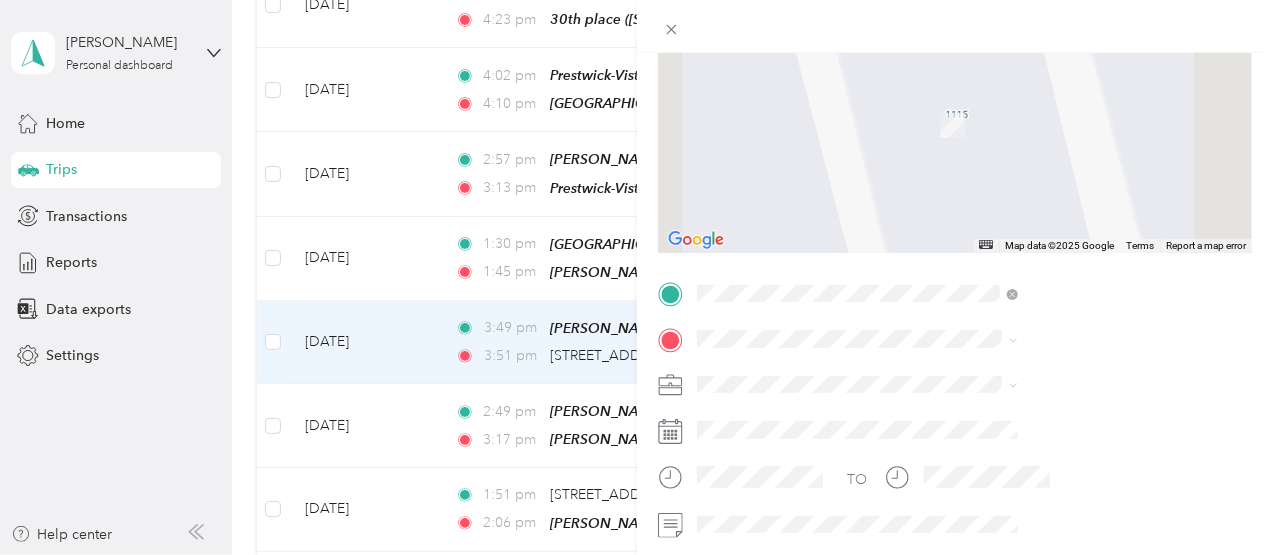 click on "TEAM [GEOGRAPHIC_DATA]-3565DelRey201" at bounding box center (1112, 168) 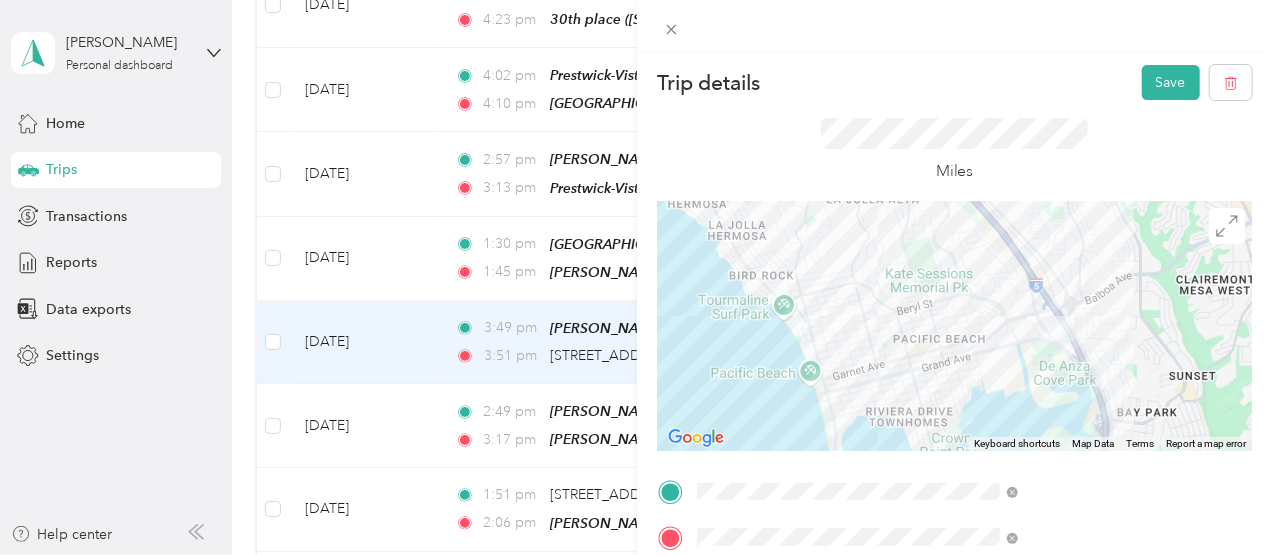 scroll, scrollTop: 0, scrollLeft: 0, axis: both 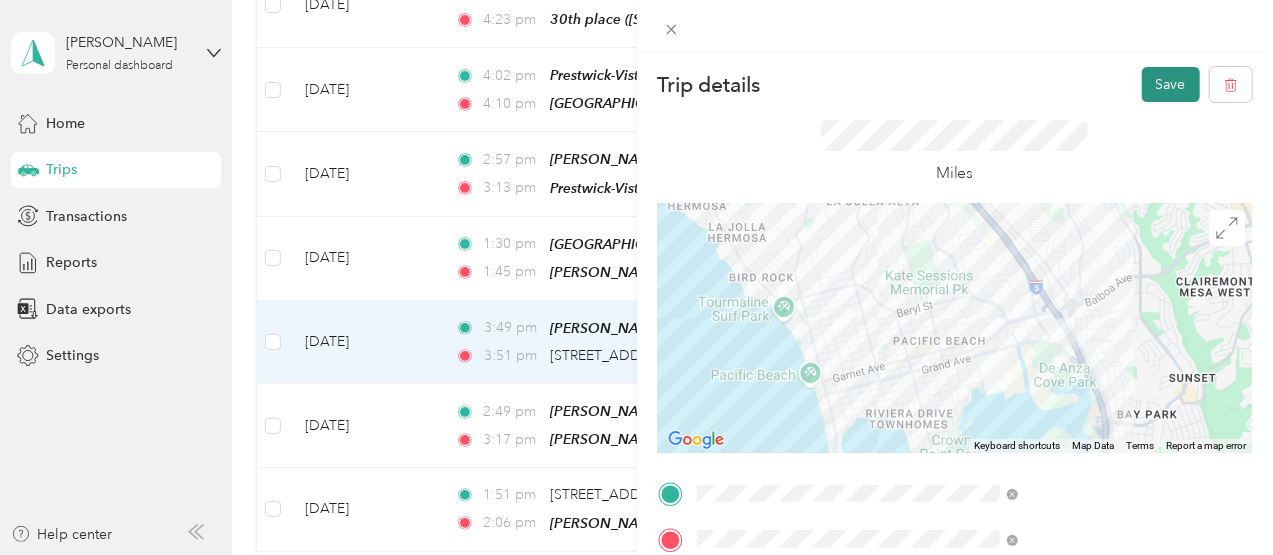 click on "Save" at bounding box center (1171, 84) 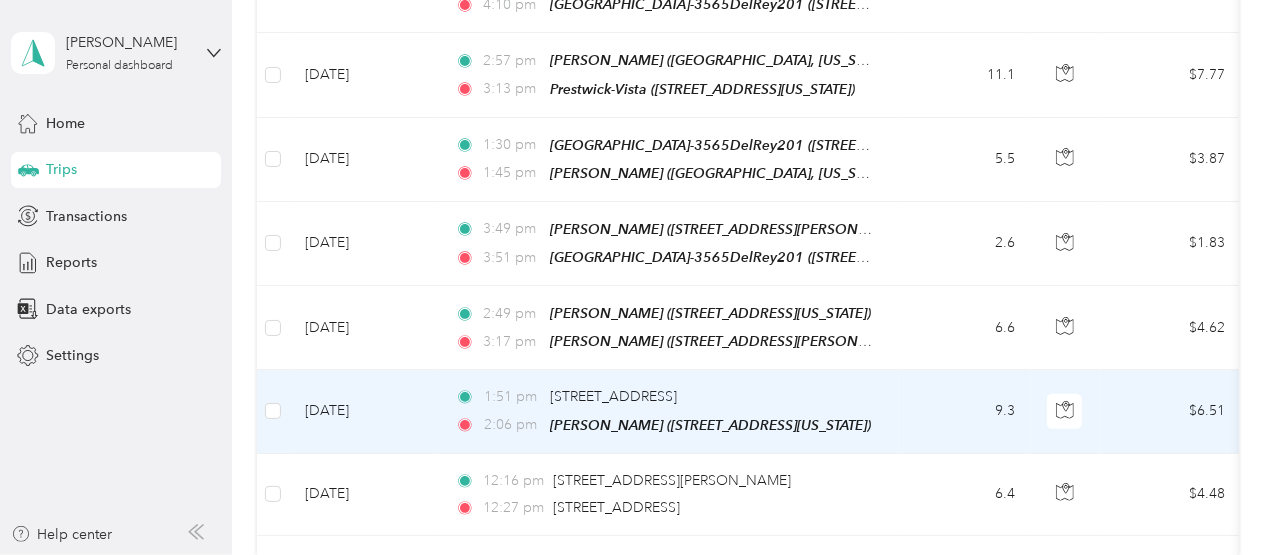 scroll, scrollTop: 4424, scrollLeft: 0, axis: vertical 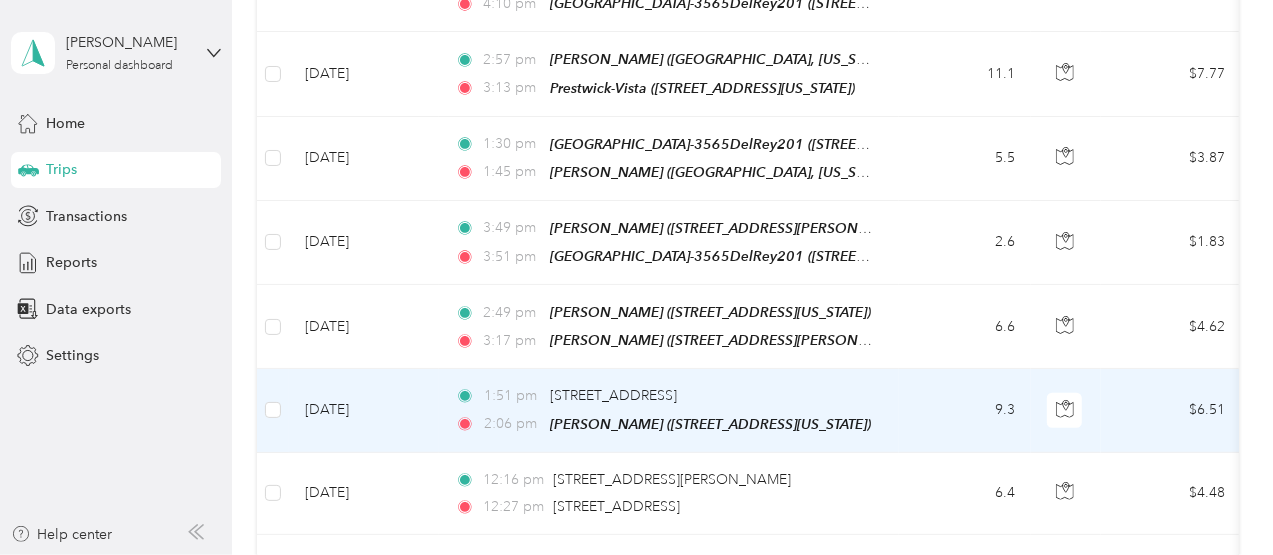 click on "9.3" at bounding box center (965, 410) 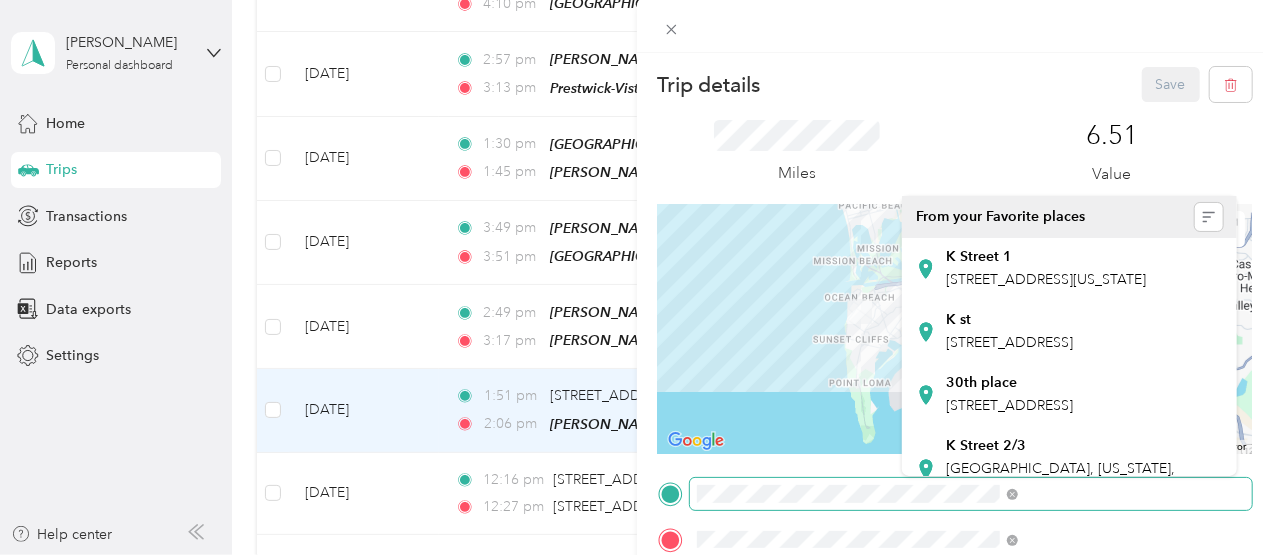 click at bounding box center [971, 494] 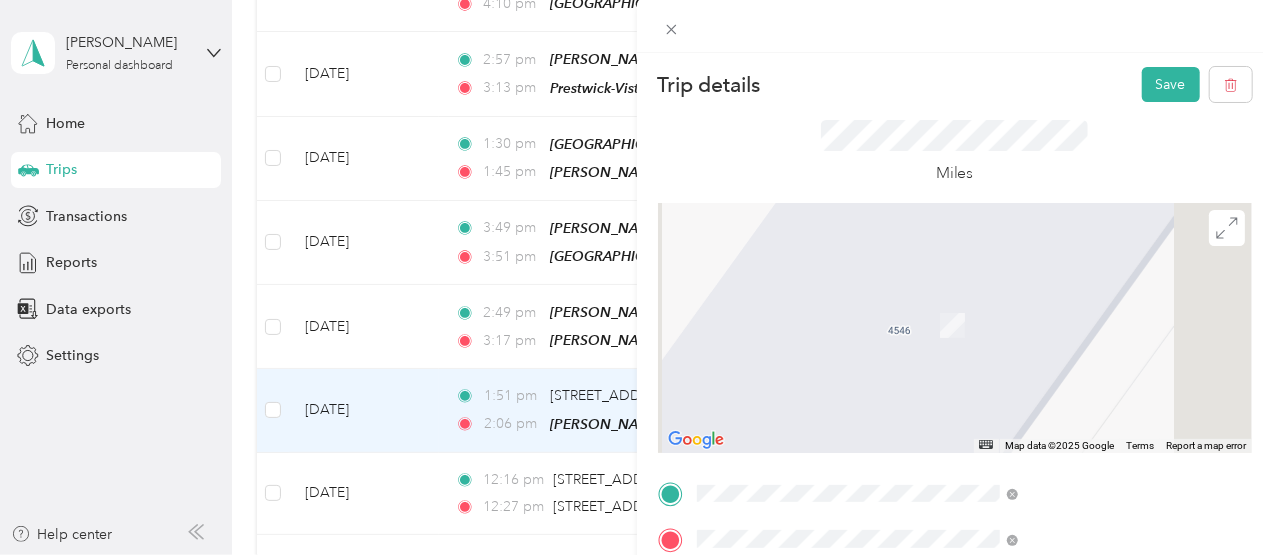 click on "[STREET_ADDRESS]" at bounding box center [1009, 286] 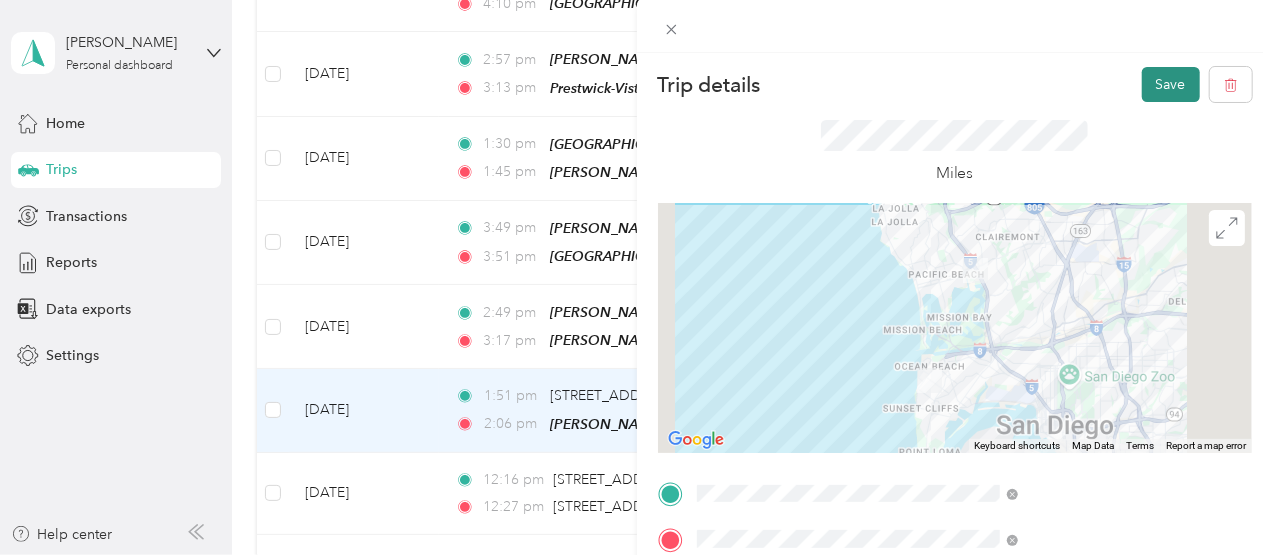 click on "Save" at bounding box center [1171, 84] 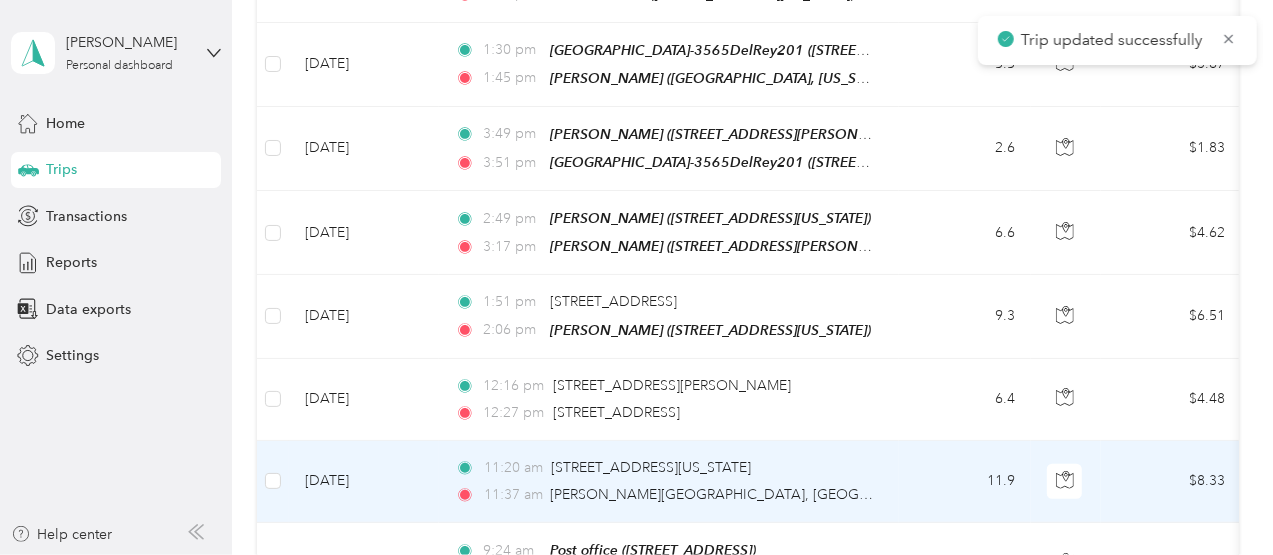 scroll, scrollTop: 4558, scrollLeft: 0, axis: vertical 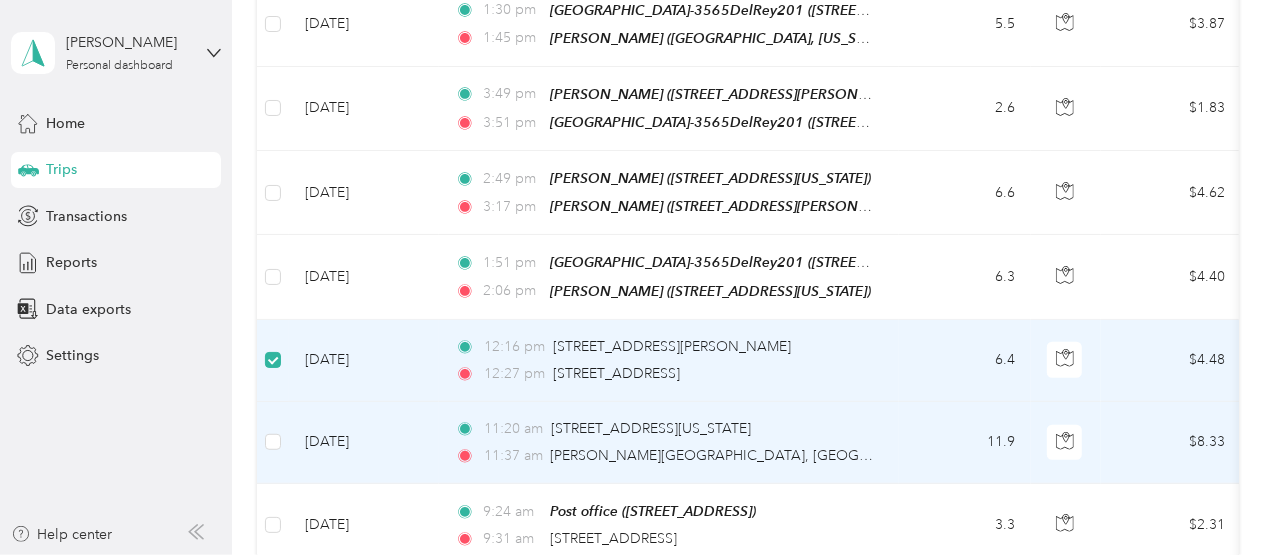 click at bounding box center [273, 443] 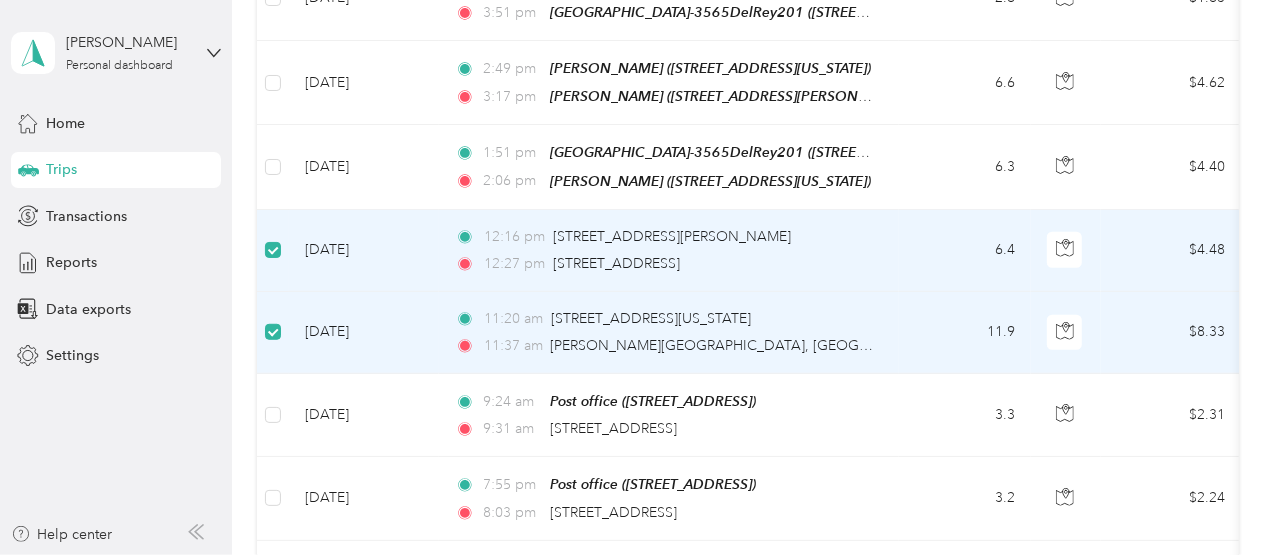 scroll, scrollTop: 4690, scrollLeft: 0, axis: vertical 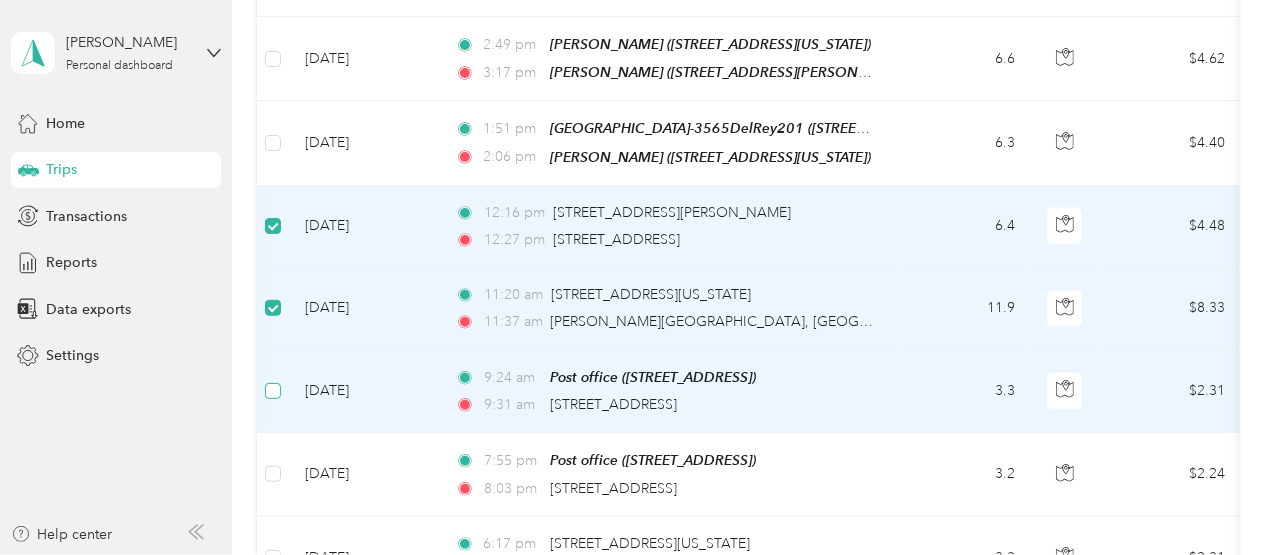 click at bounding box center (273, 391) 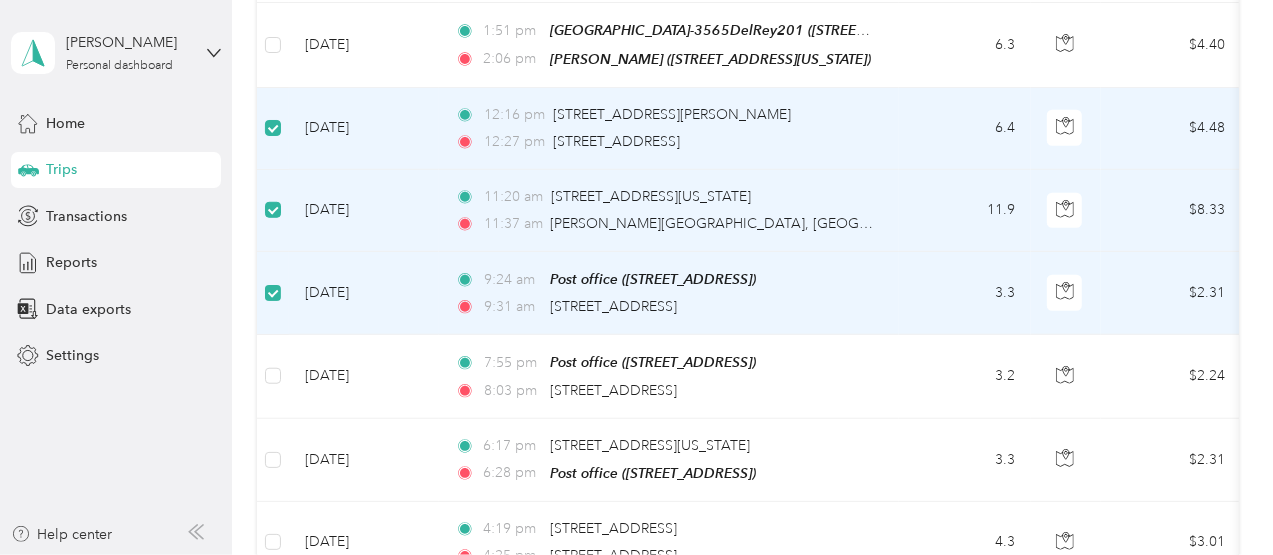 scroll, scrollTop: 4790, scrollLeft: 0, axis: vertical 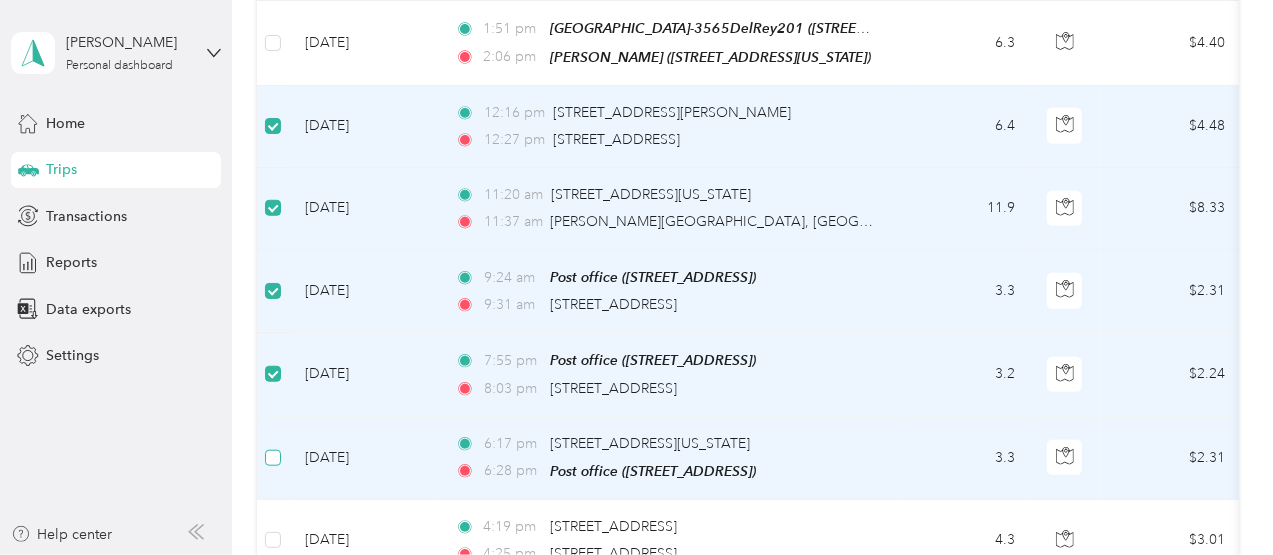 click at bounding box center (273, 458) 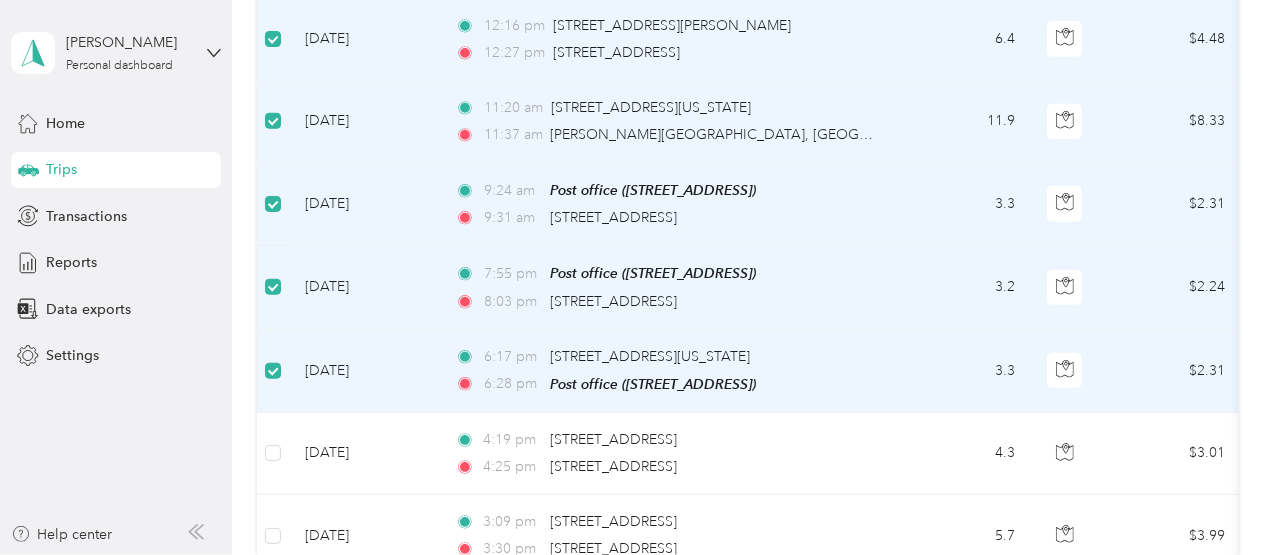 scroll, scrollTop: 4890, scrollLeft: 0, axis: vertical 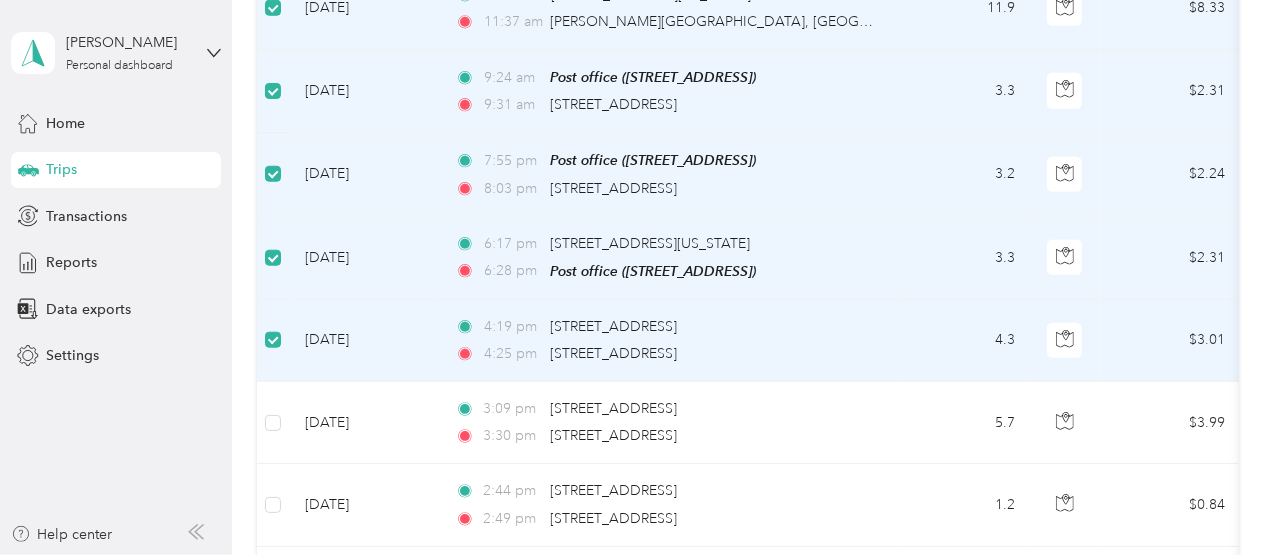 click on "Trips New trip 592.2   mi Work 0   mi Personal 0   mi Unclassified $414.54 Value Classify Merge Add tags 6  trips selected Cancel Date Locations Mileage (mi) Map Mileage value Purpose Track Method Report                     [DATE] 5:06 pm Prestwick-Jewel ([STREET_ADDRESS][US_STATE]) 5:47 pm [GEOGRAPHIC_DATA]-3565DelRey201 ([STREET_ADDRESS]) 5.8 $4.07 AvantStay GPS [DATE] - [DATE] [DATE] 2:32 pm [GEOGRAPHIC_DATA] ([STREET_ADDRESS][US_STATE]) 2:42 pm Prestwick-Jewel ([STREET_ADDRESS][US_STATE]) 2.1 $1.47 AvantStay GPS [DATE] - [DATE] [DATE] 1:32 pm USPS ([STREET_ADDRESS]) 1:48 pm [GEOGRAPHIC_DATA] ([STREET_ADDRESS][US_STATE]) 4.2 $2.94 AvantStay GPS [DATE] - [DATE] [DATE] 1:15 pm [STREET_ADDRESS] 1:17 pm USPS ([STREET_ADDRESS]) 0.7 $0.49 AvantStay GPS [DATE] - [DATE] [DATE] 11:54 am [GEOGRAPHIC_DATA]-3565DelRey201 ([STREET_ADDRESS]) 12:08 pm 2.2 $1.54 AvantStay GPS 5.8 1" at bounding box center (747, -1555) 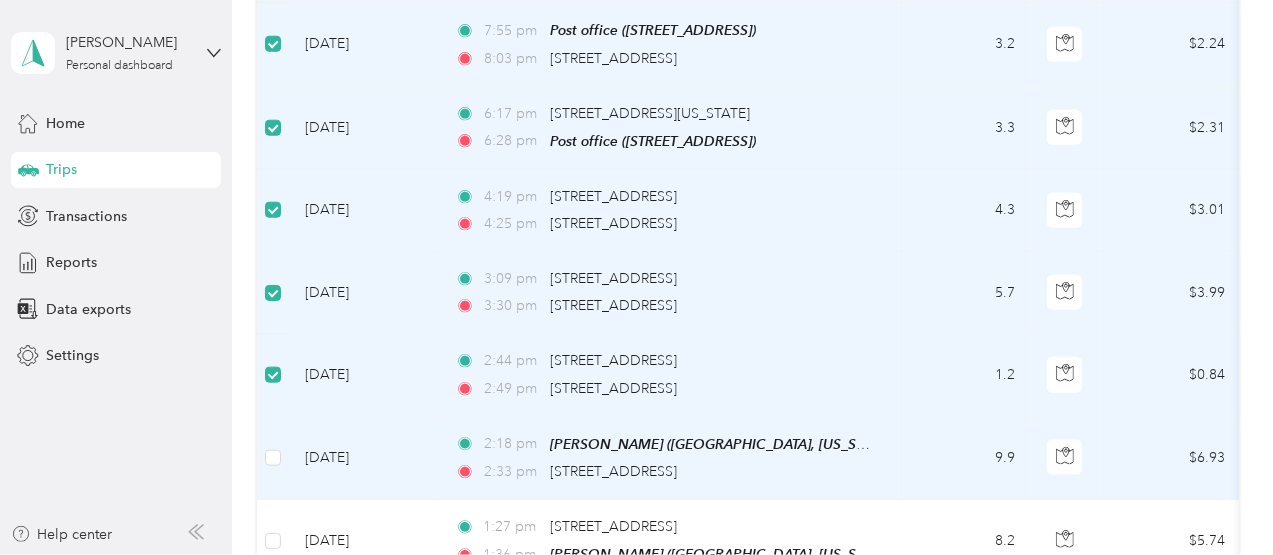 scroll, scrollTop: 5190, scrollLeft: 0, axis: vertical 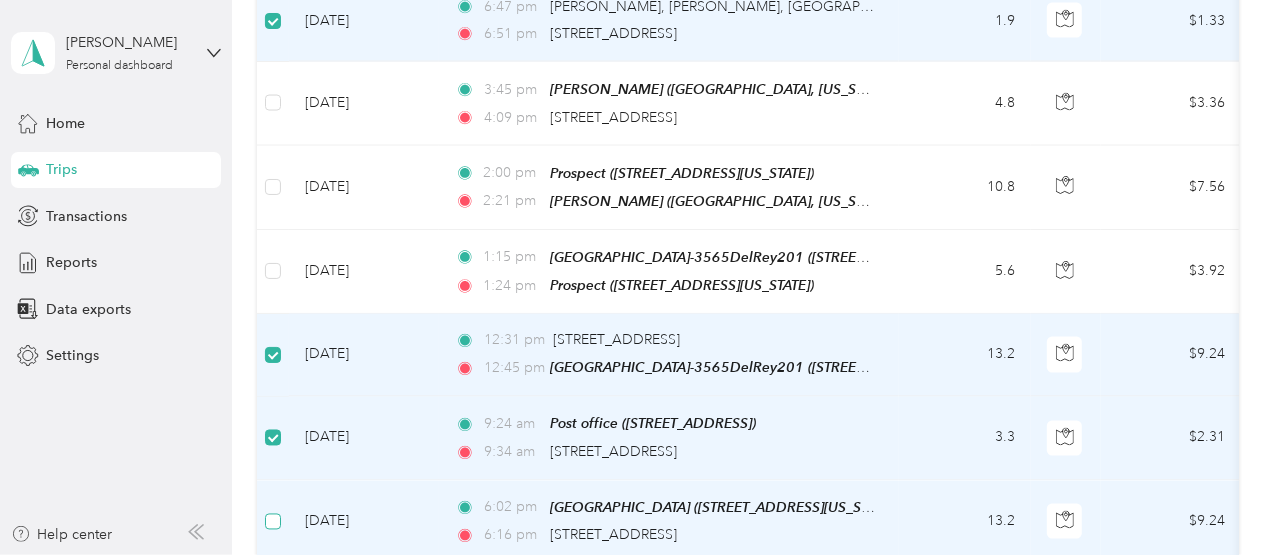 click at bounding box center (273, 522) 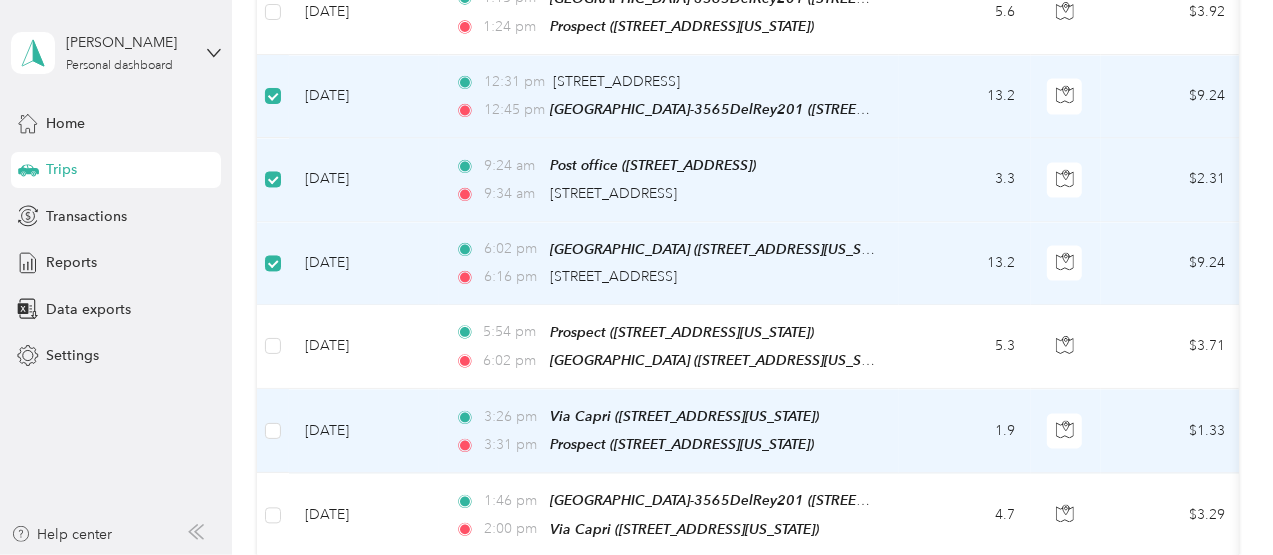 scroll, scrollTop: 5990, scrollLeft: 0, axis: vertical 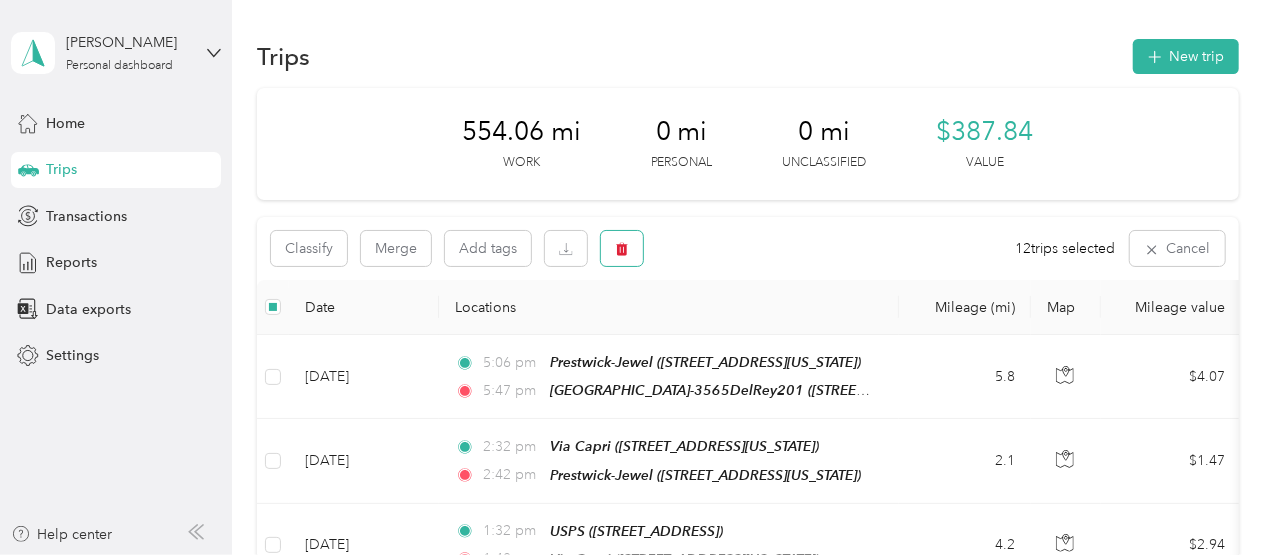 click at bounding box center [622, 248] 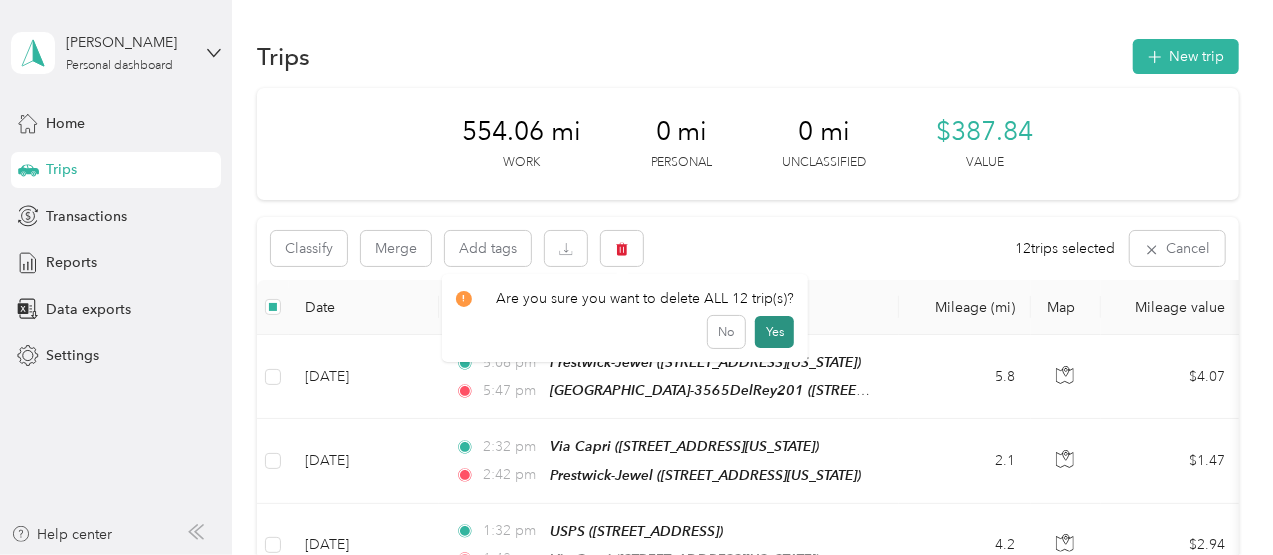 click on "Yes" at bounding box center [774, 332] 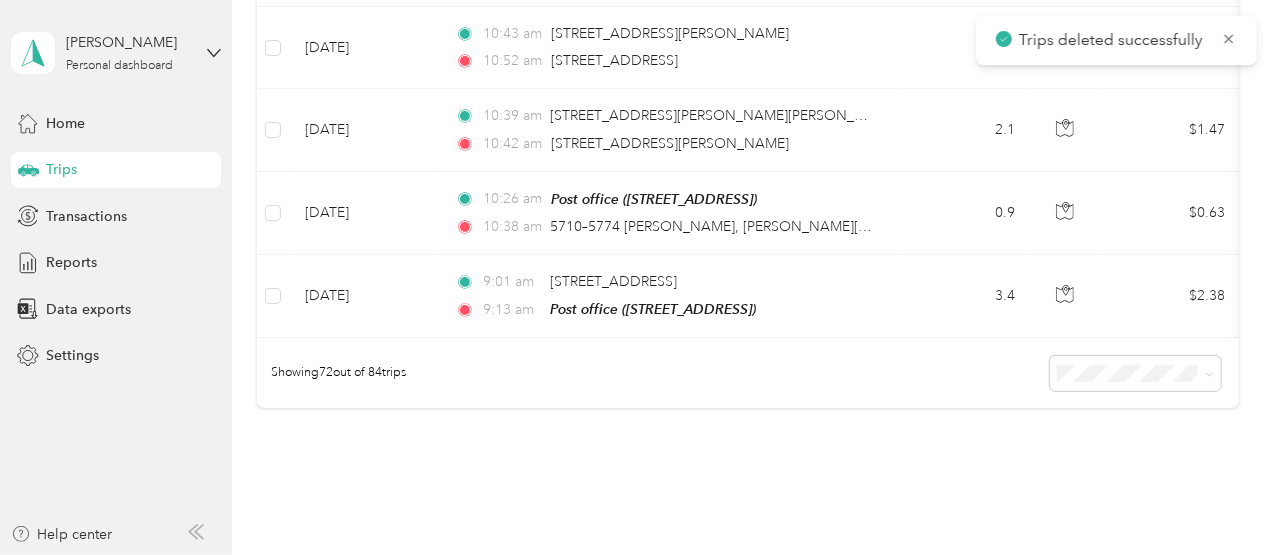 scroll, scrollTop: 5744, scrollLeft: 0, axis: vertical 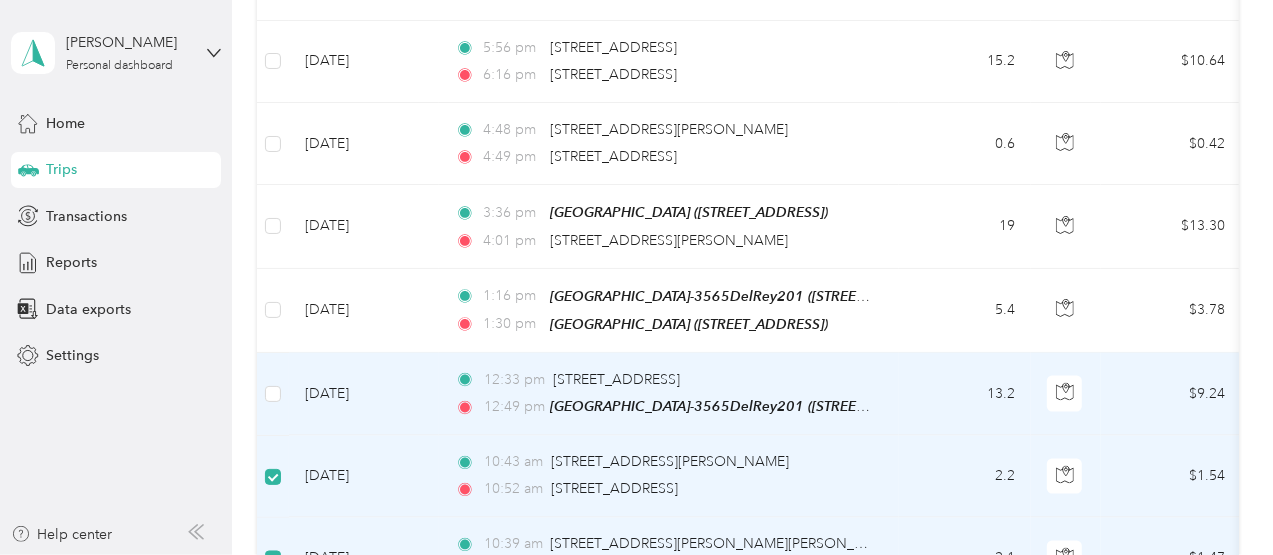 click at bounding box center (273, 394) 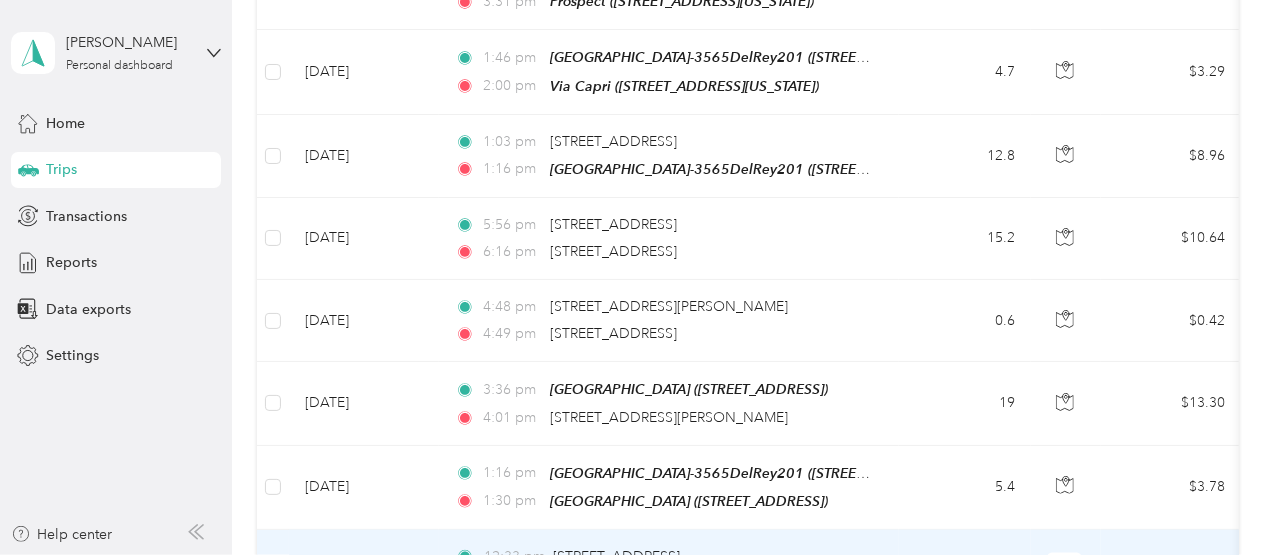 scroll, scrollTop: 5376, scrollLeft: 0, axis: vertical 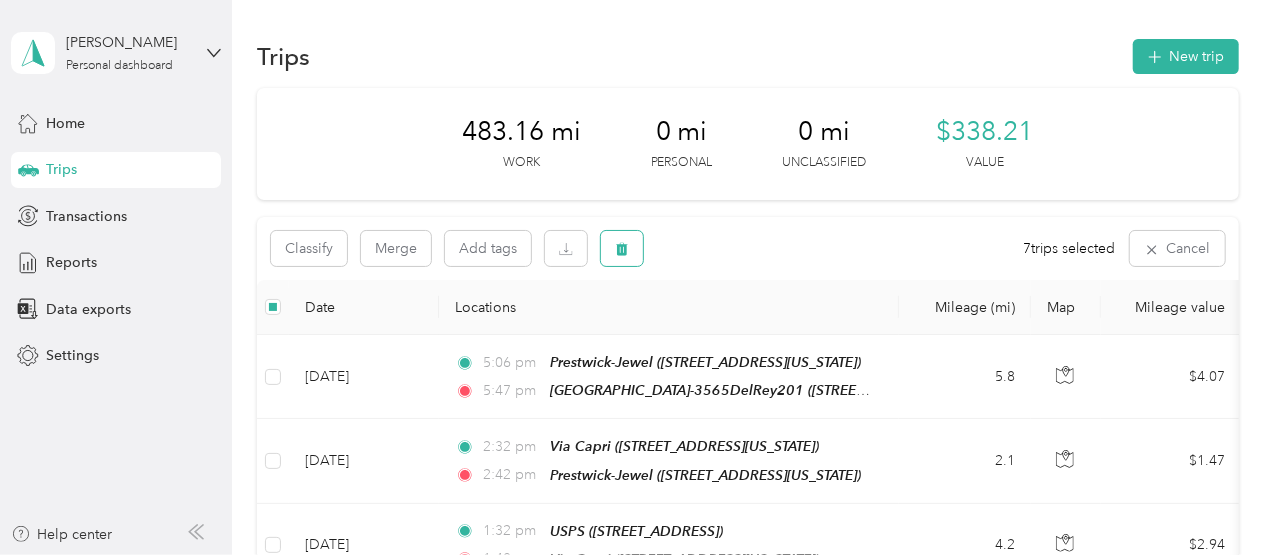 click at bounding box center (622, 248) 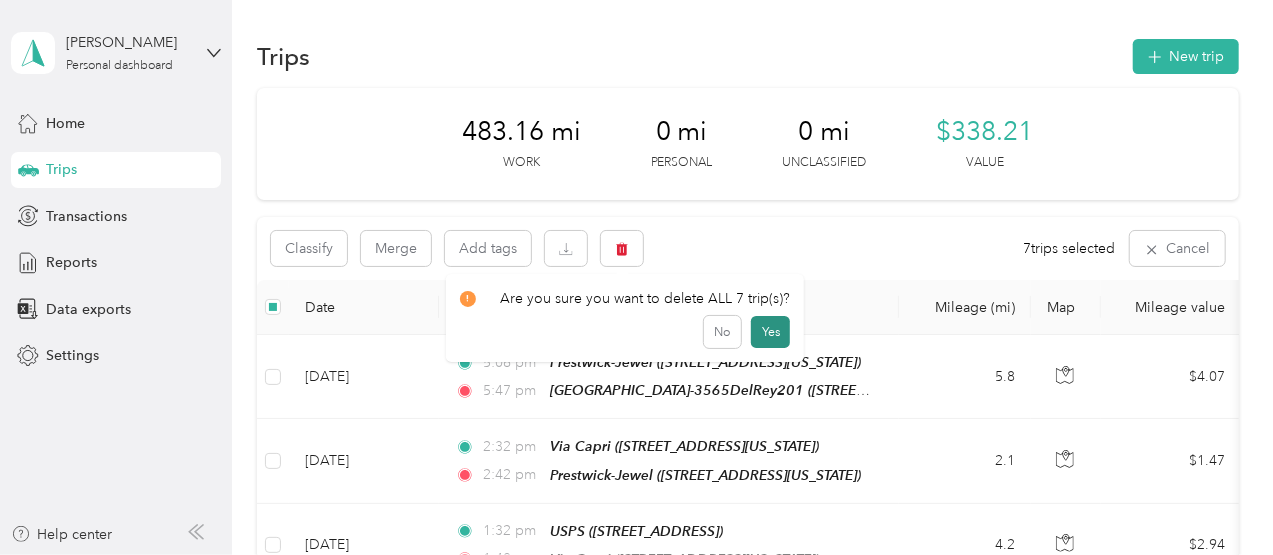 click on "Yes" at bounding box center (770, 332) 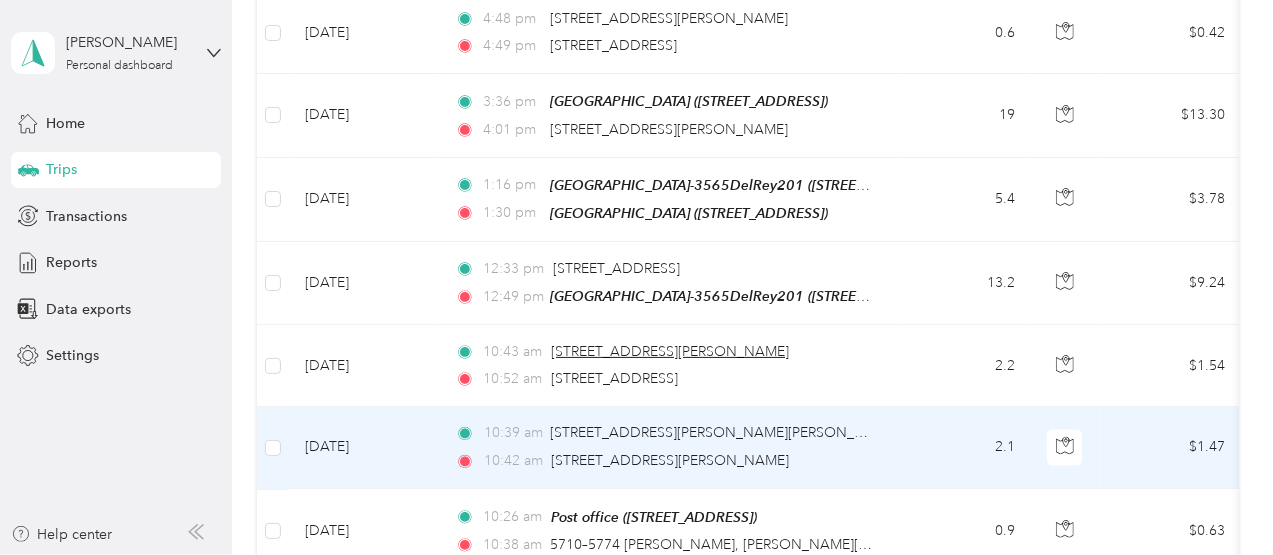 scroll, scrollTop: 5712, scrollLeft: 0, axis: vertical 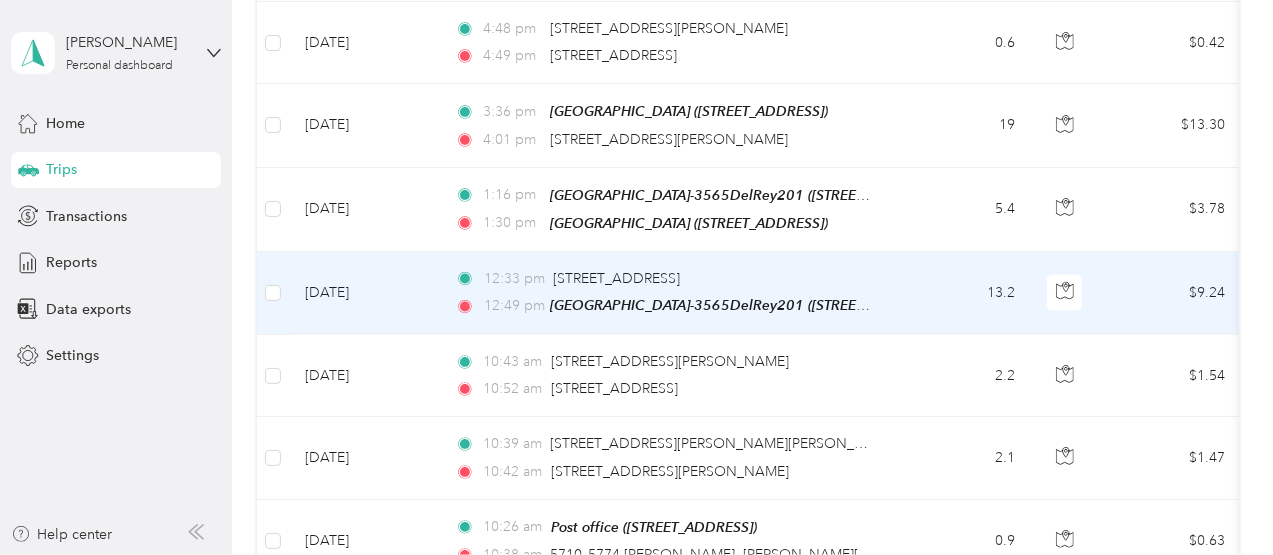 click on "12:33 pm [STREET_ADDRESS]" at bounding box center [665, 279] 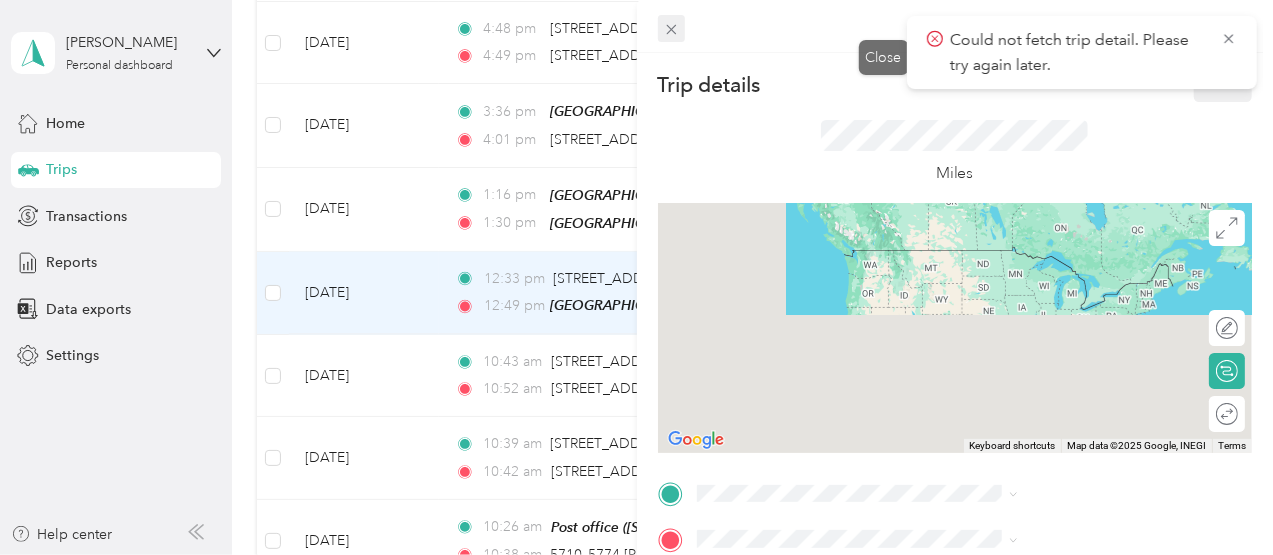 click 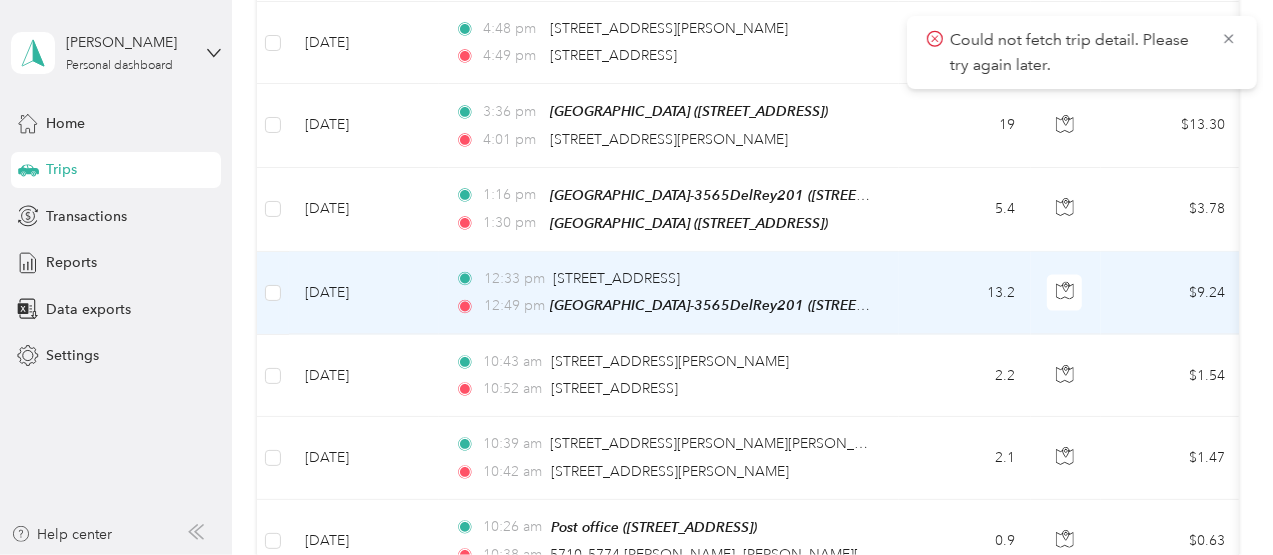 click on "12:33 pm [STREET_ADDRESS] 12:49 pm [GEOGRAPHIC_DATA]-3565DelRey201 ([STREET_ADDRESS])" at bounding box center (669, 293) 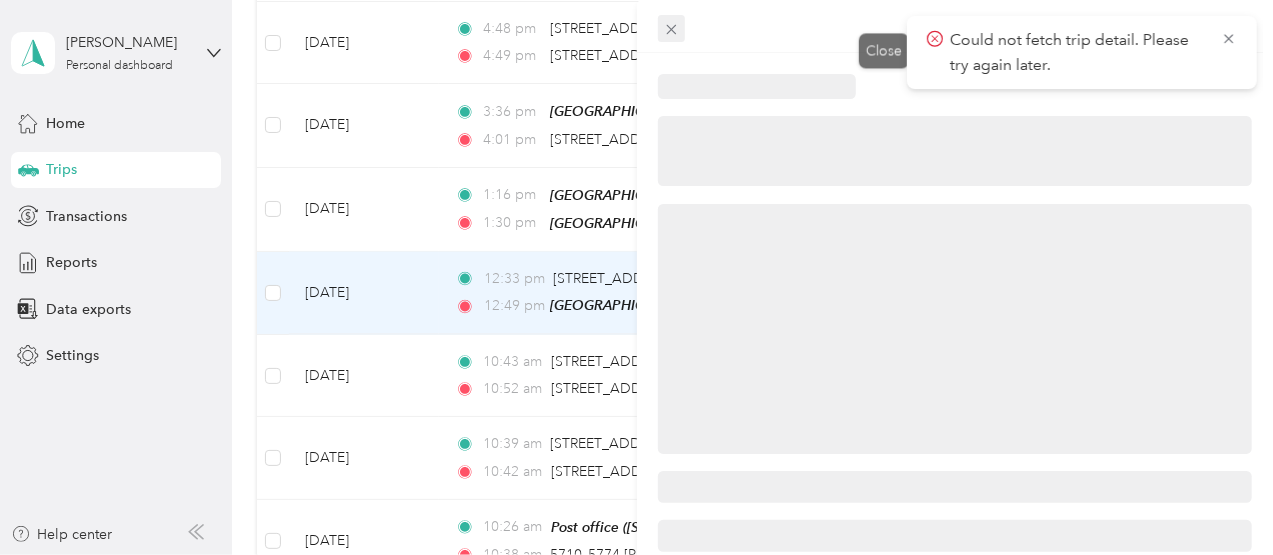 click 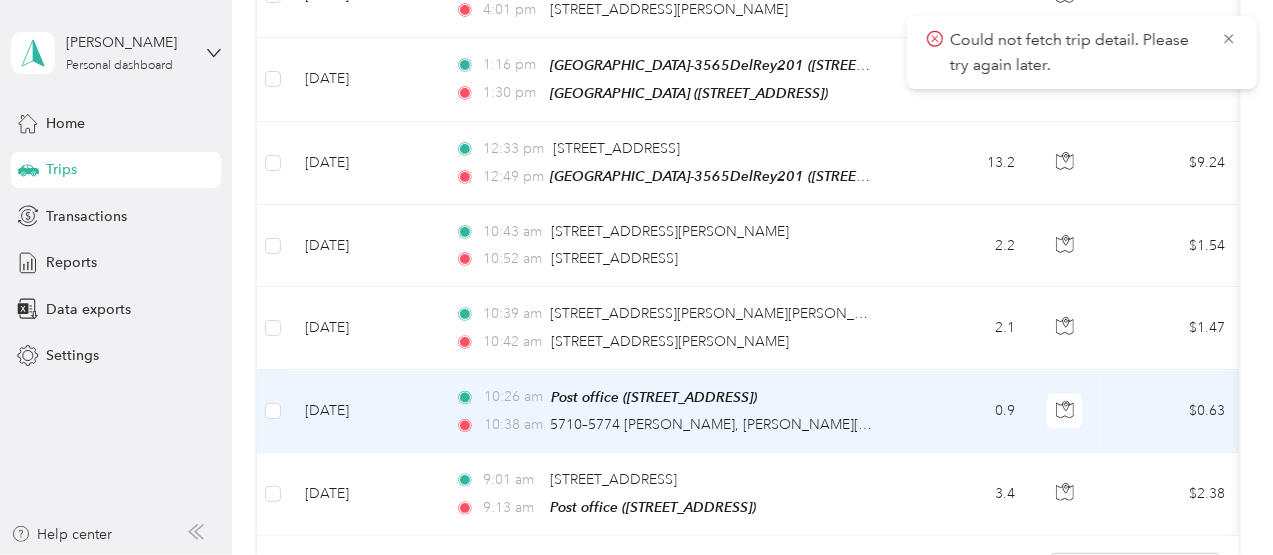 scroll, scrollTop: 5845, scrollLeft: 0, axis: vertical 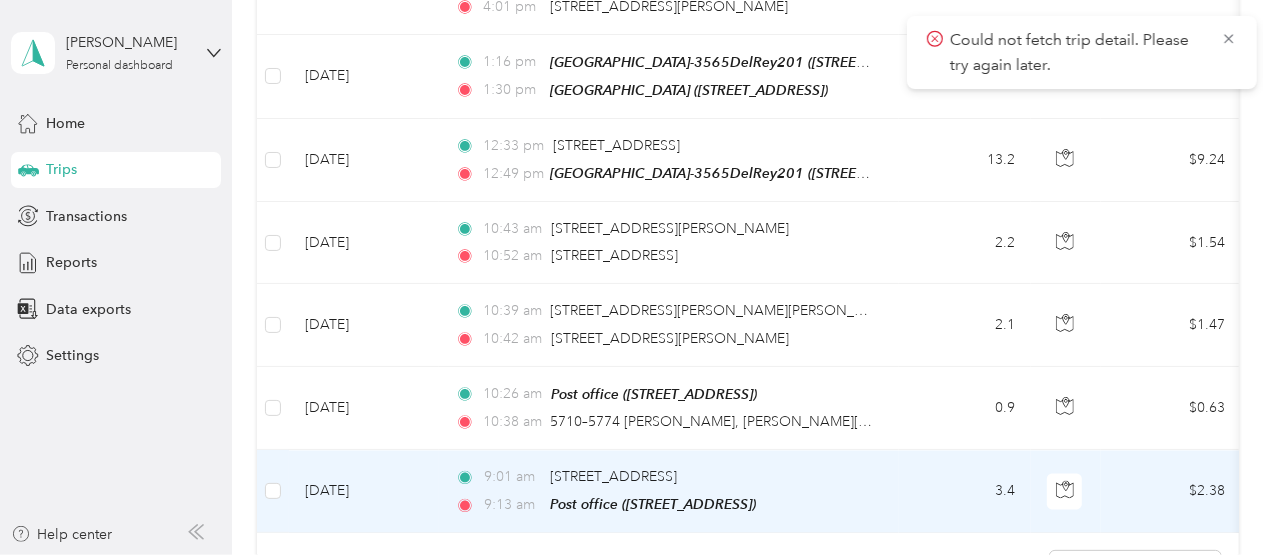 click at bounding box center (273, 491) 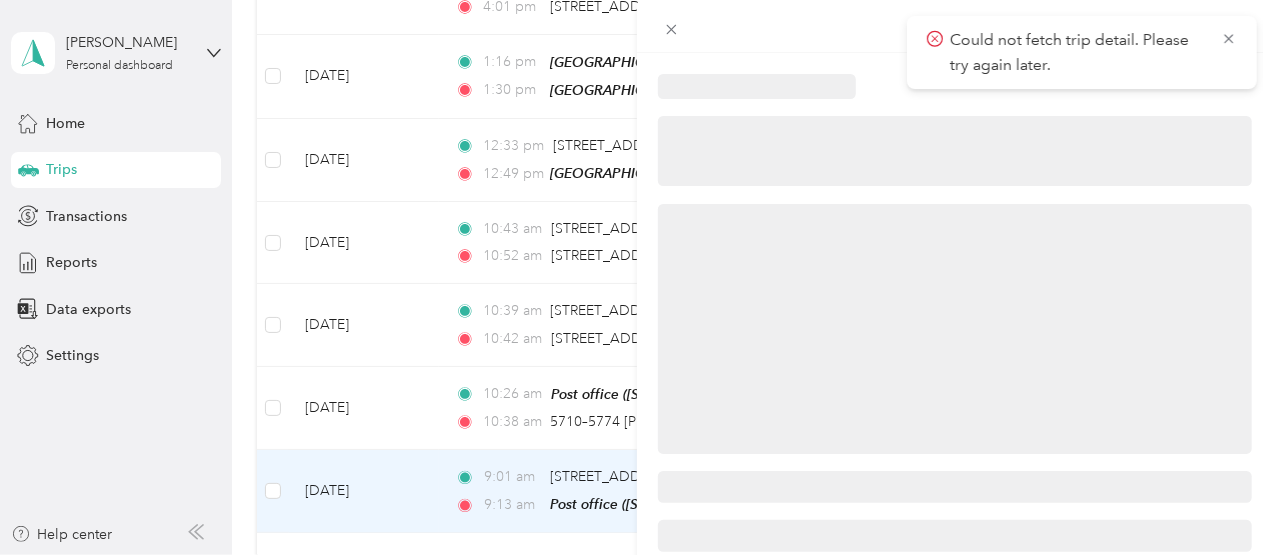 click at bounding box center (636, 277) 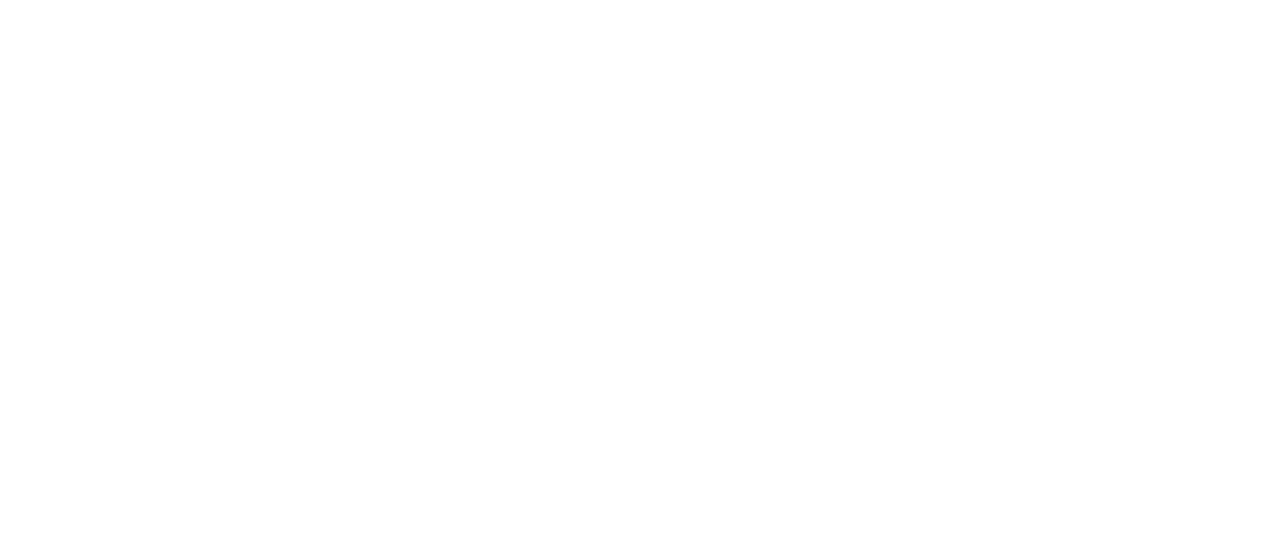 scroll, scrollTop: 0, scrollLeft: 0, axis: both 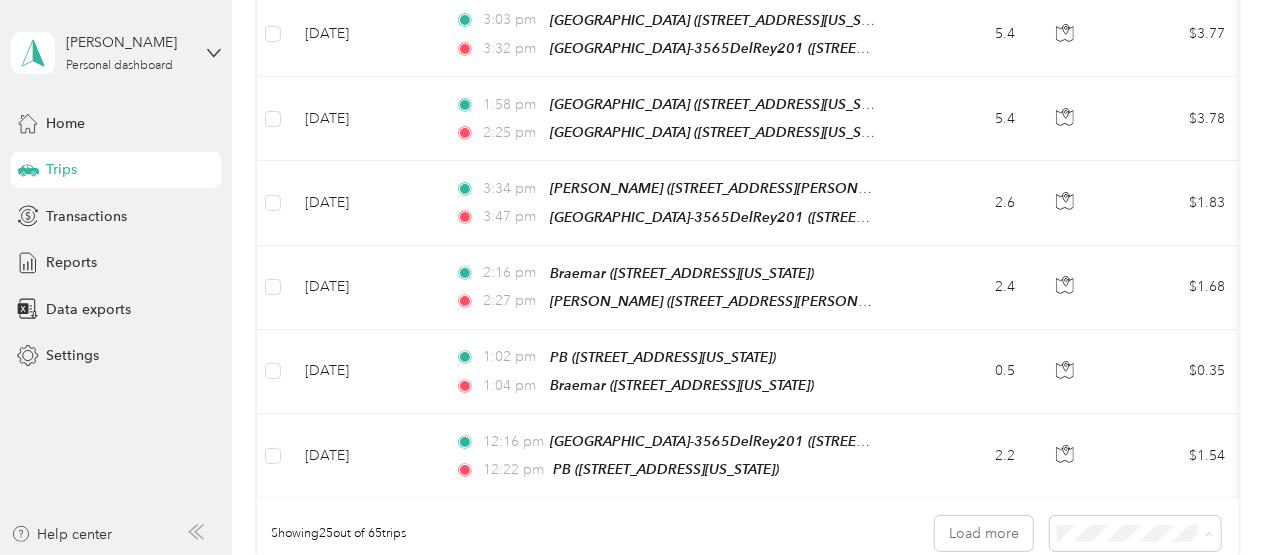 click on "100 per load" at bounding box center [1130, 457] 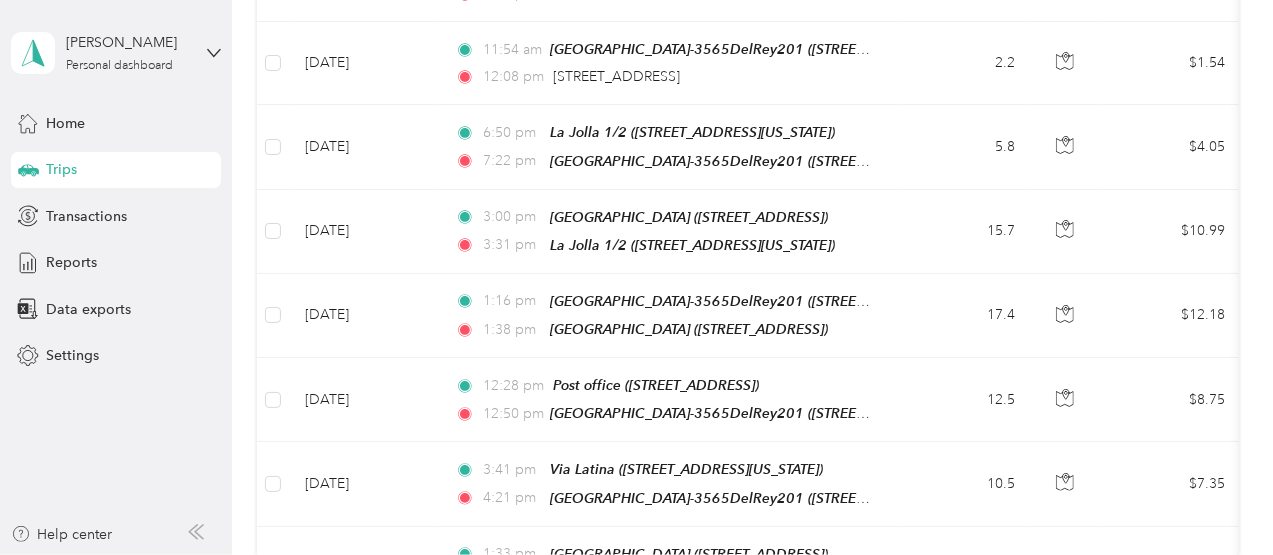 scroll, scrollTop: 1939, scrollLeft: 0, axis: vertical 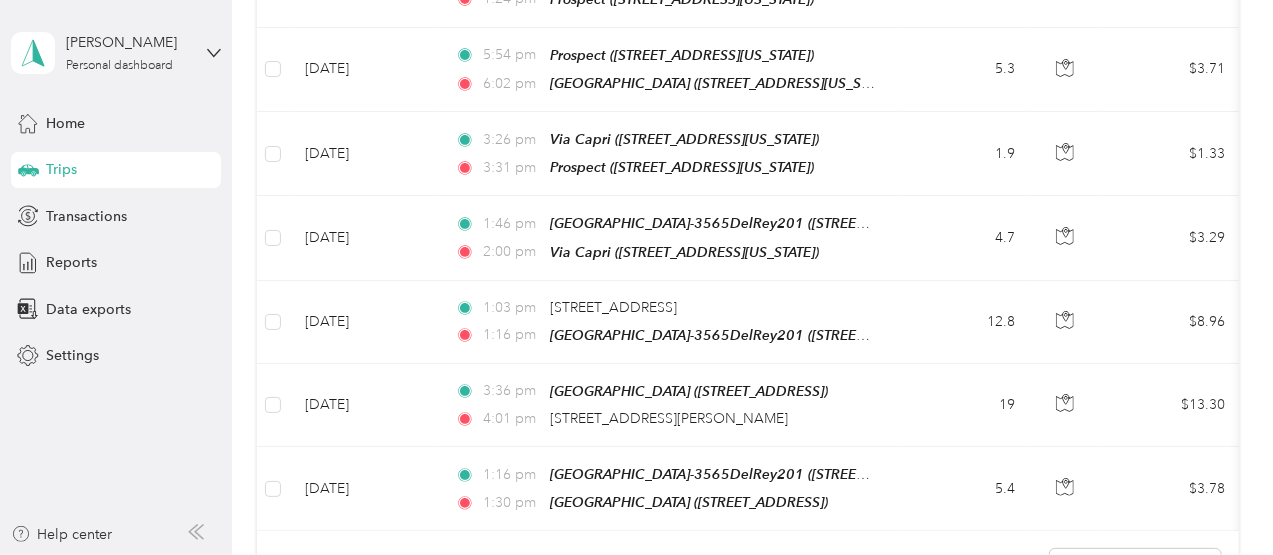 click on "Showing  65  out of   65  trips" at bounding box center (748, 566) 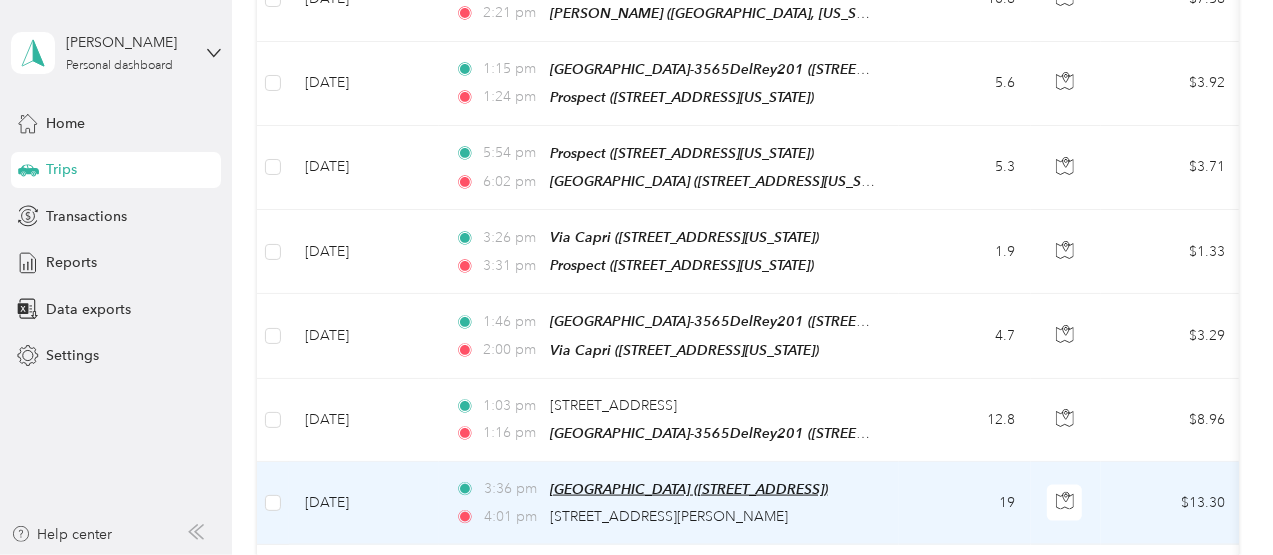 scroll, scrollTop: 5168, scrollLeft: 0, axis: vertical 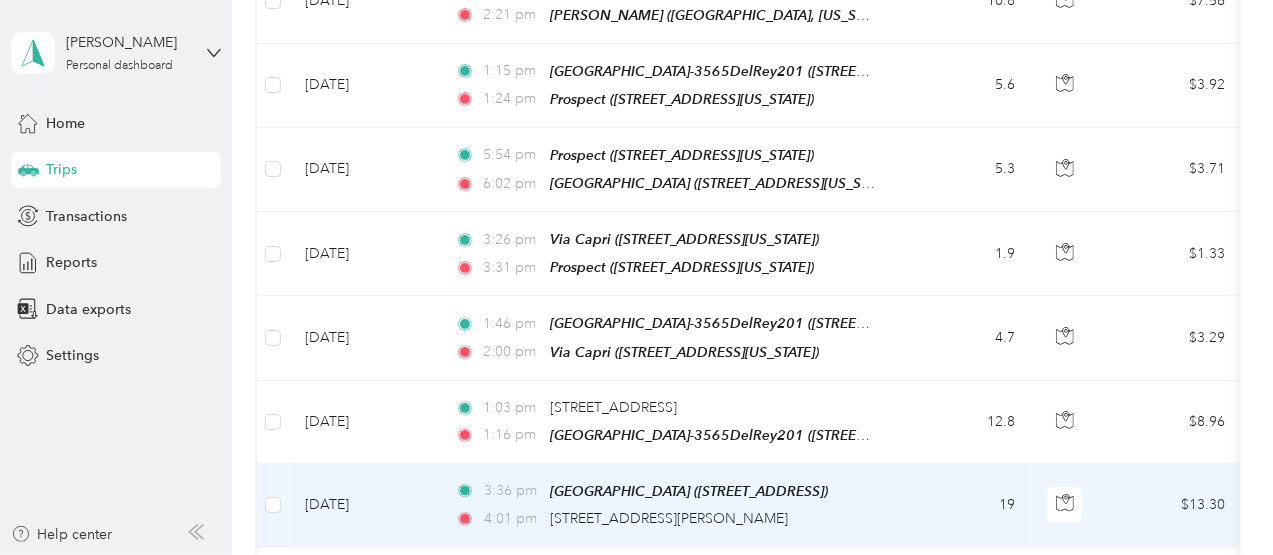 click on "19" at bounding box center [965, 505] 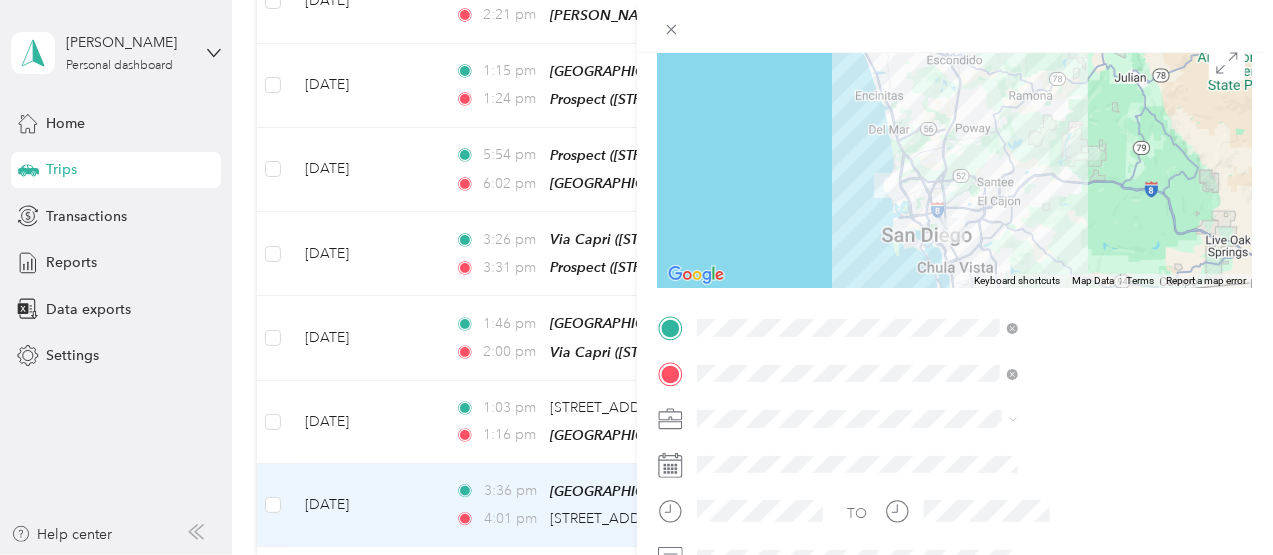 scroll, scrollTop: 166, scrollLeft: 0, axis: vertical 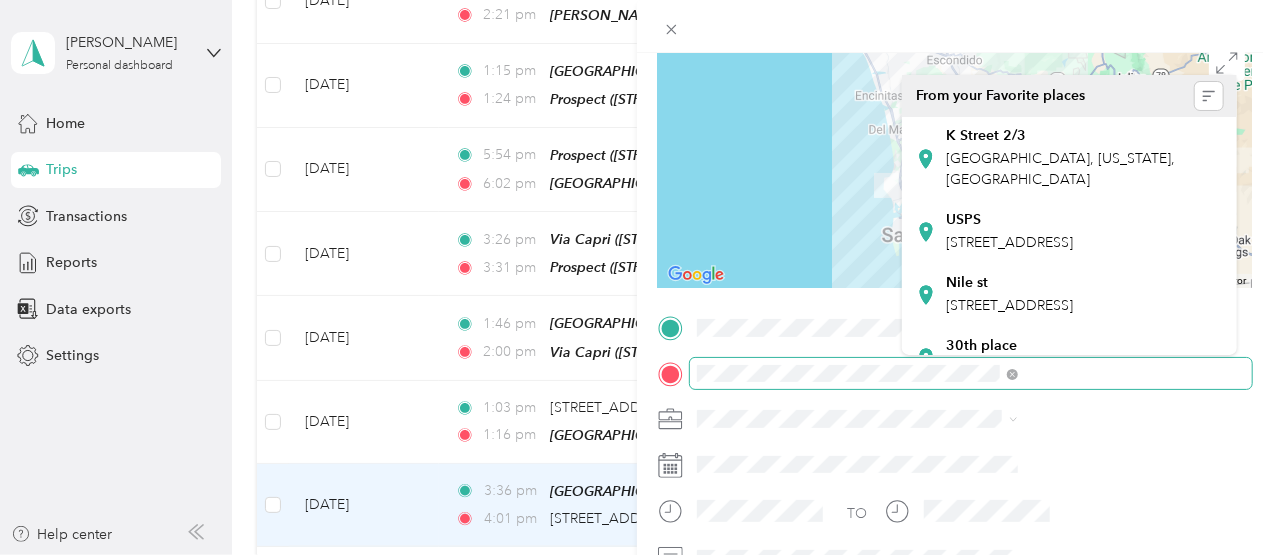 click on "TO Add photo" at bounding box center (955, 553) 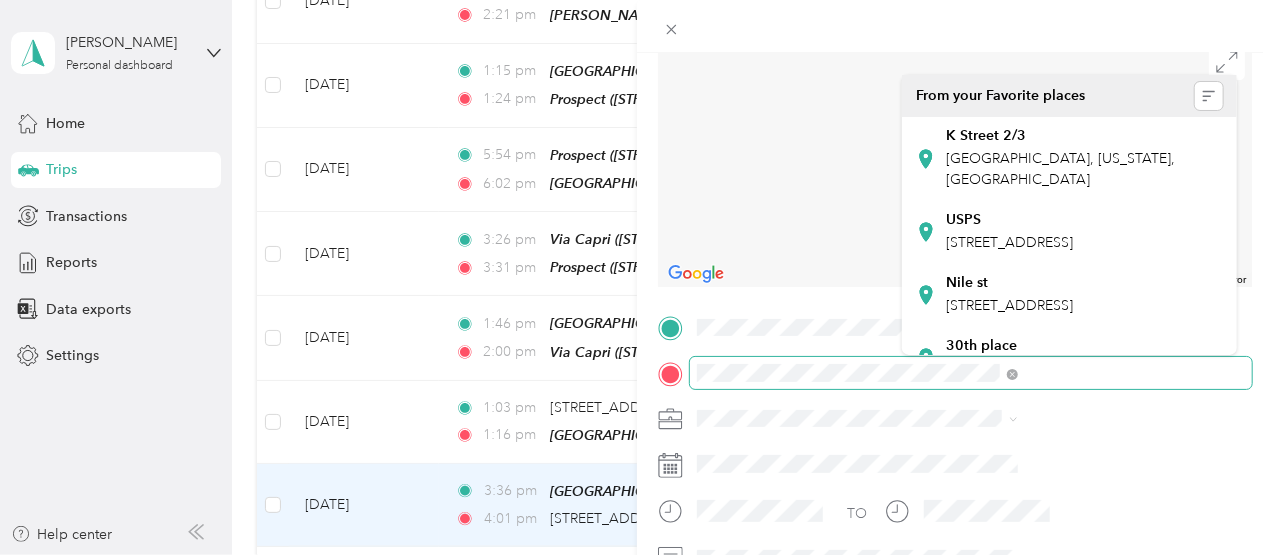 scroll, scrollTop: 0, scrollLeft: 0, axis: both 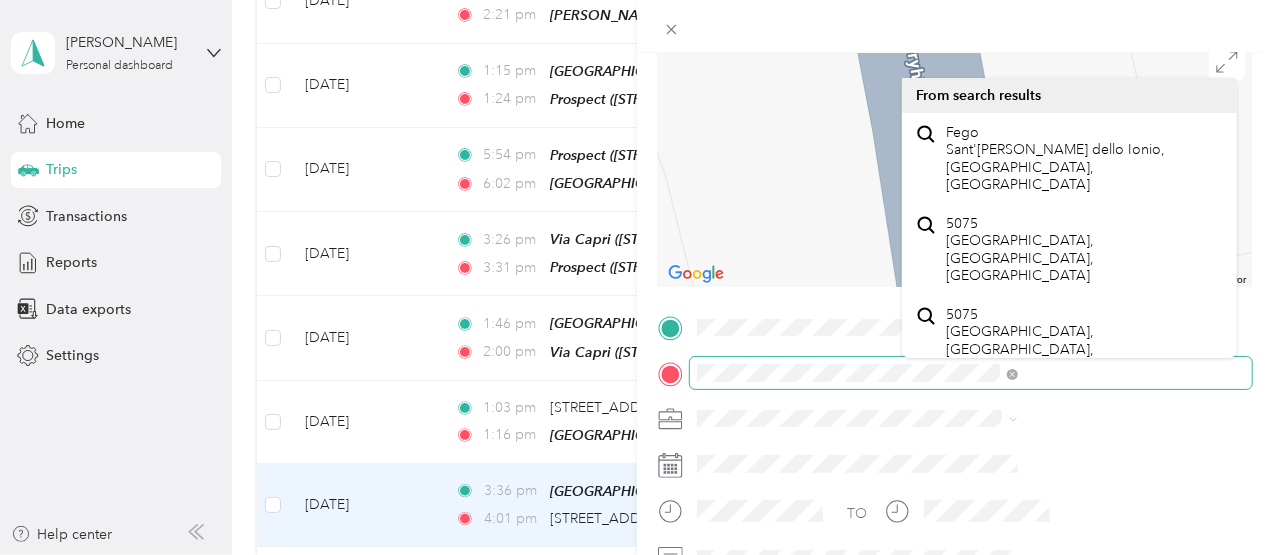click on "Trip details Save This trip cannot be edited because it is either under review, approved, or paid. Contact your Team Manager to edit it. Miles ← Move left → Move right ↑ Move up ↓ Move down + Zoom in - Zoom out Home Jump left by 75% End Jump right by 75% Page Up Jump up by 75% Page Down Jump down by 75% To navigate, press the arrow keys. Map Data Map data ©2025 Google Map data ©2025 Google 2 m  Click to toggle between metric and imperial units Terms Report a map error TO Add photo" at bounding box center [636, 277] 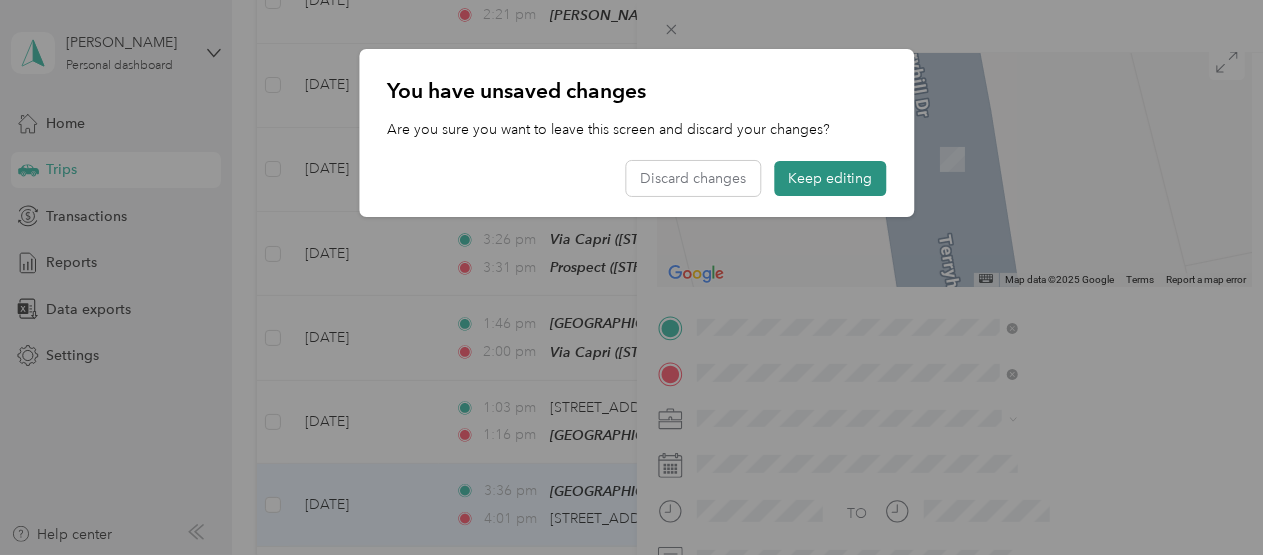 click on "Keep editing" at bounding box center [830, 178] 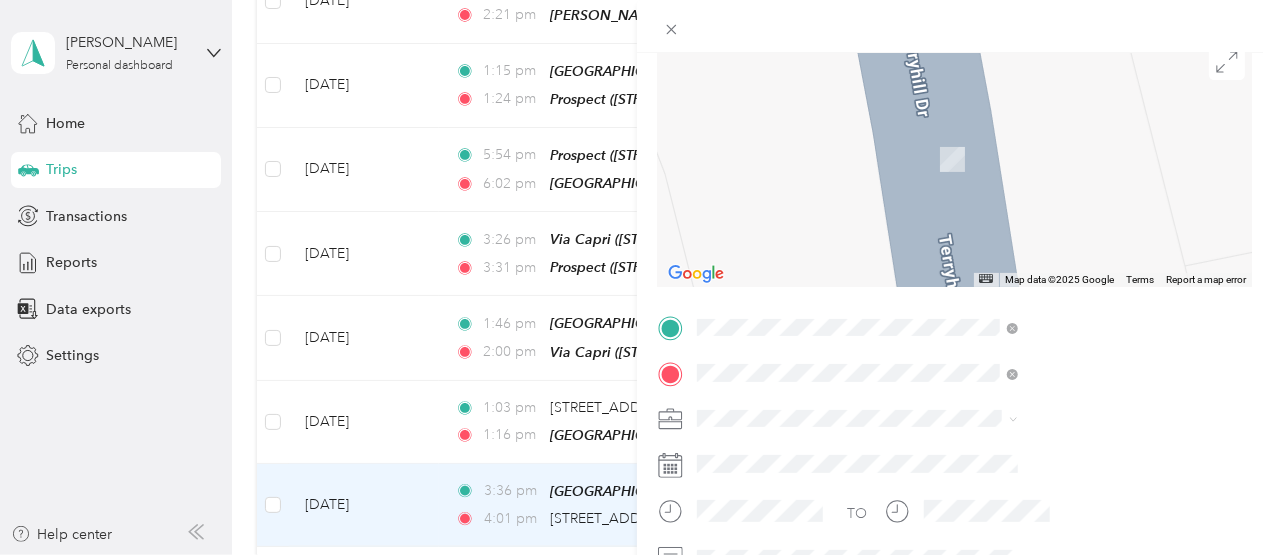 click on "[STREET_ADDRESS]" at bounding box center [1009, 165] 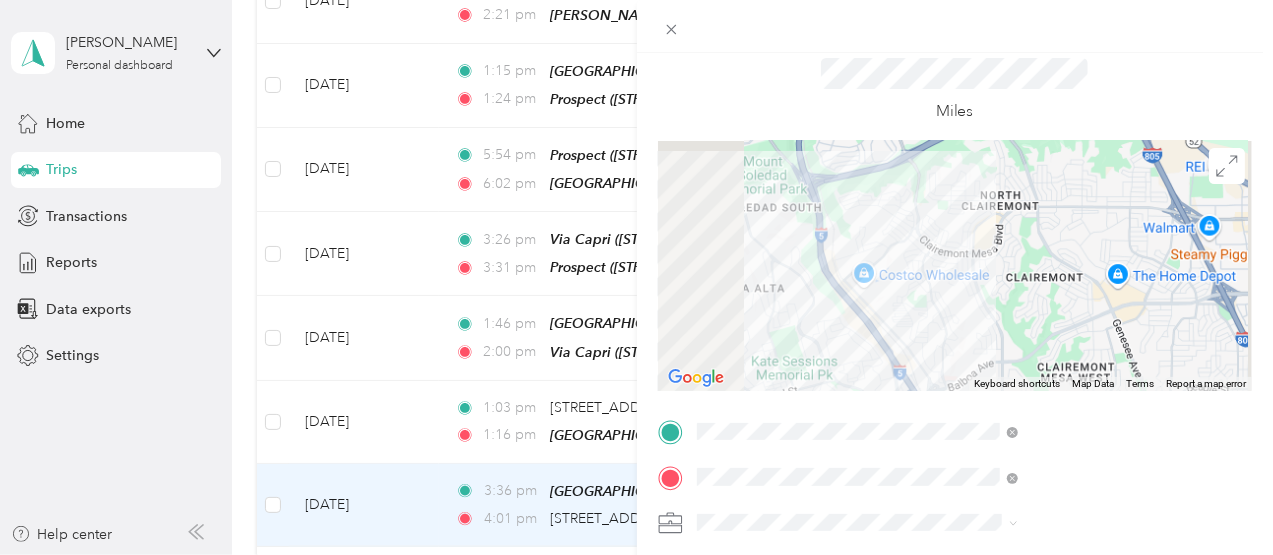 scroll, scrollTop: 0, scrollLeft: 0, axis: both 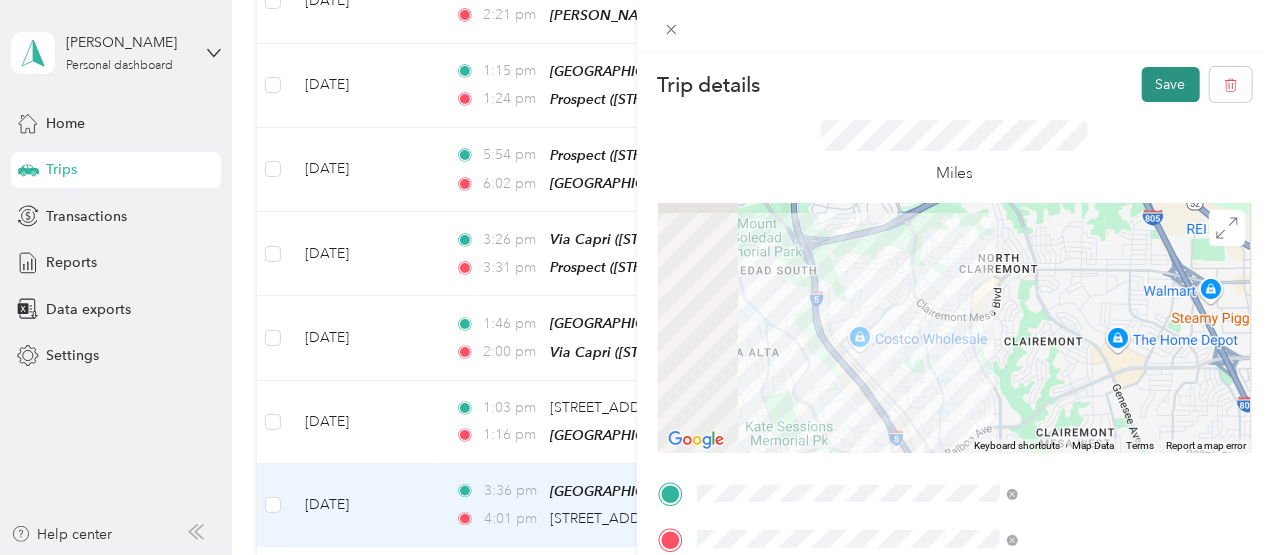 click on "Save" at bounding box center (1171, 84) 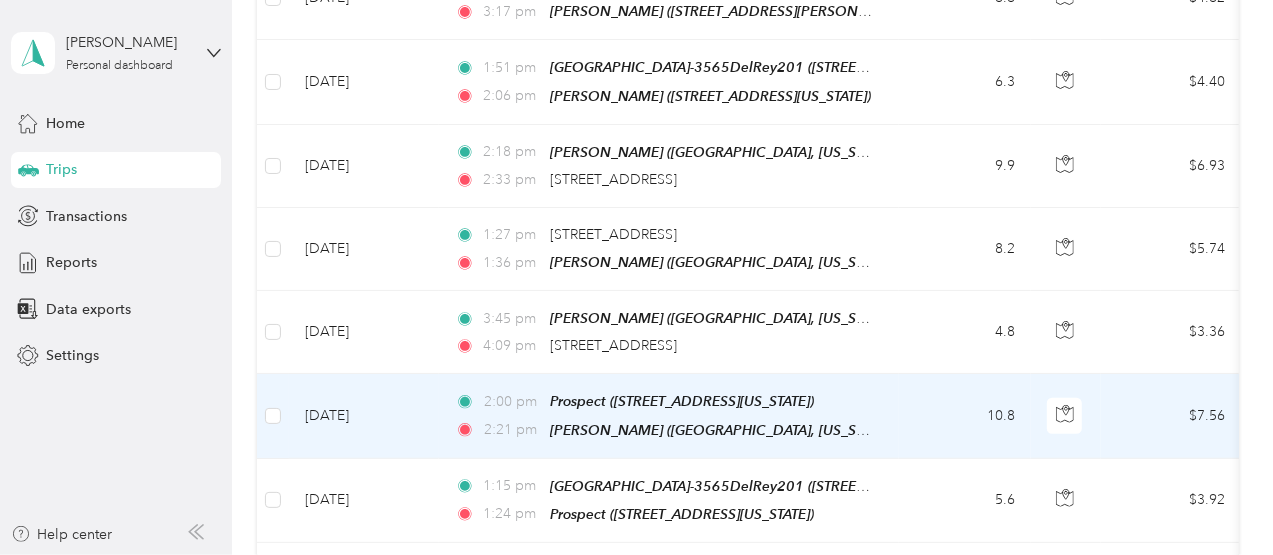 scroll, scrollTop: 4668, scrollLeft: 0, axis: vertical 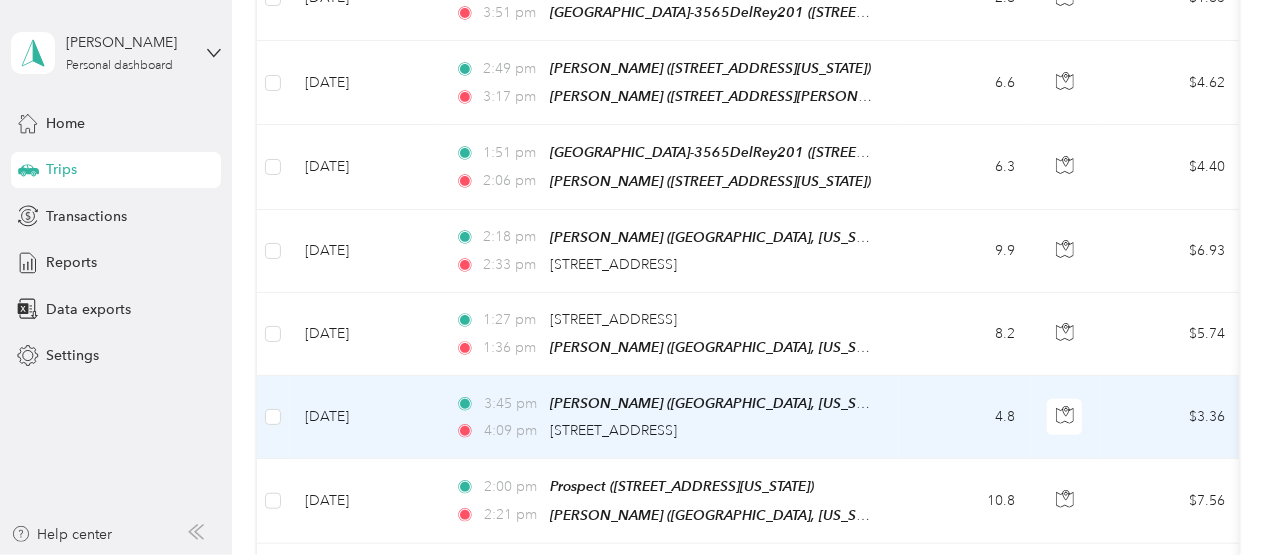 click on "4:09 pm 2795 Treat St, Golden Hill, San Diego, CA" at bounding box center (665, 431) 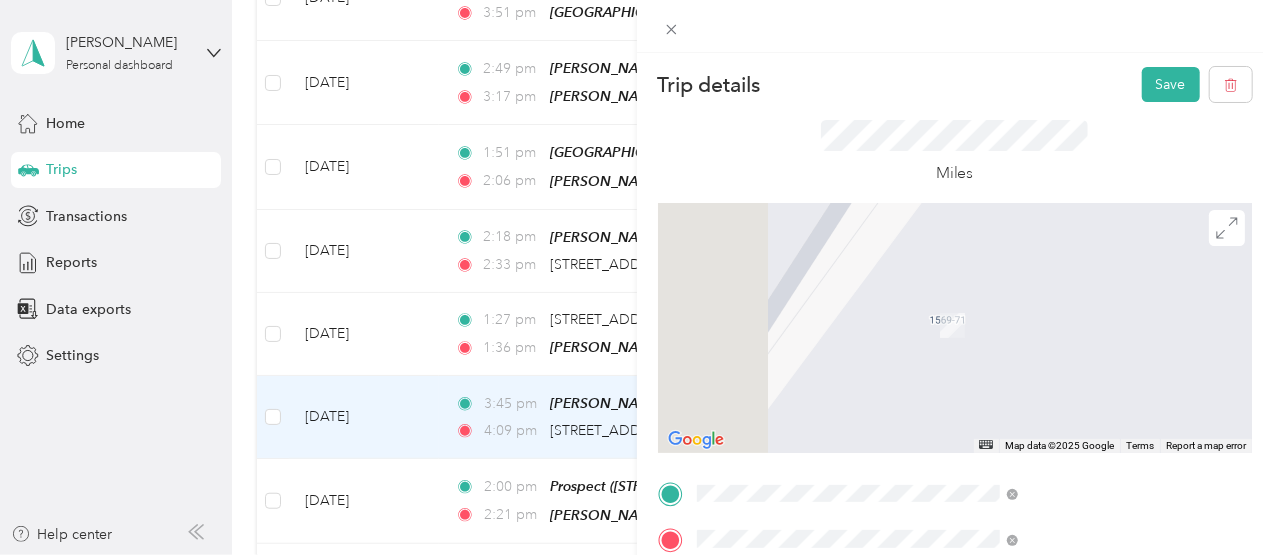 click on "[STREET_ADDRESS]" at bounding box center (1009, 332) 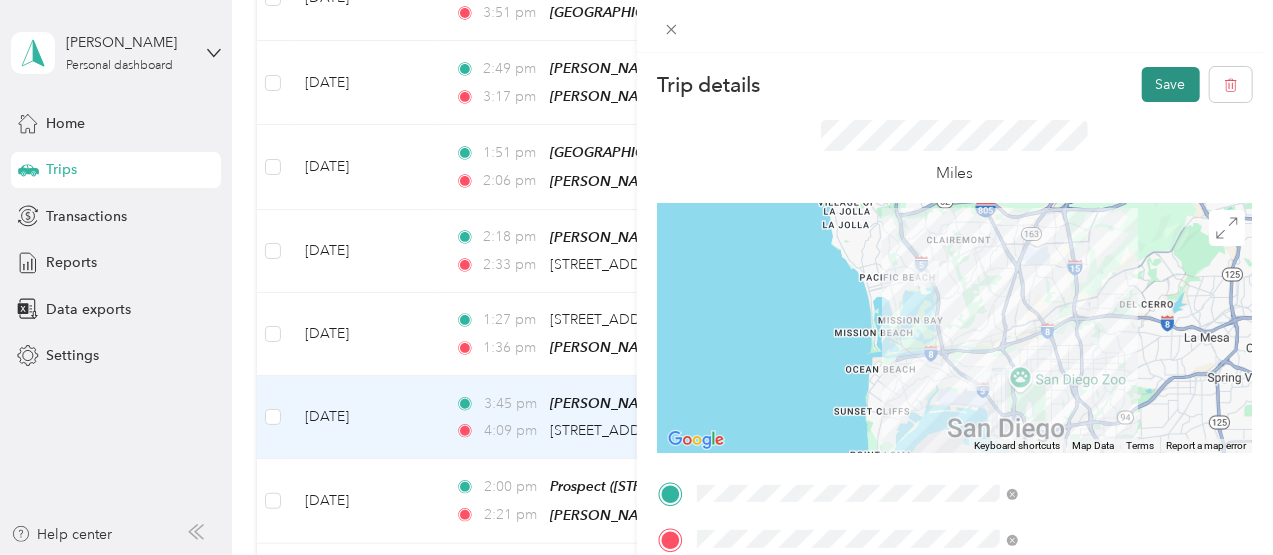 click on "Save" at bounding box center [1171, 84] 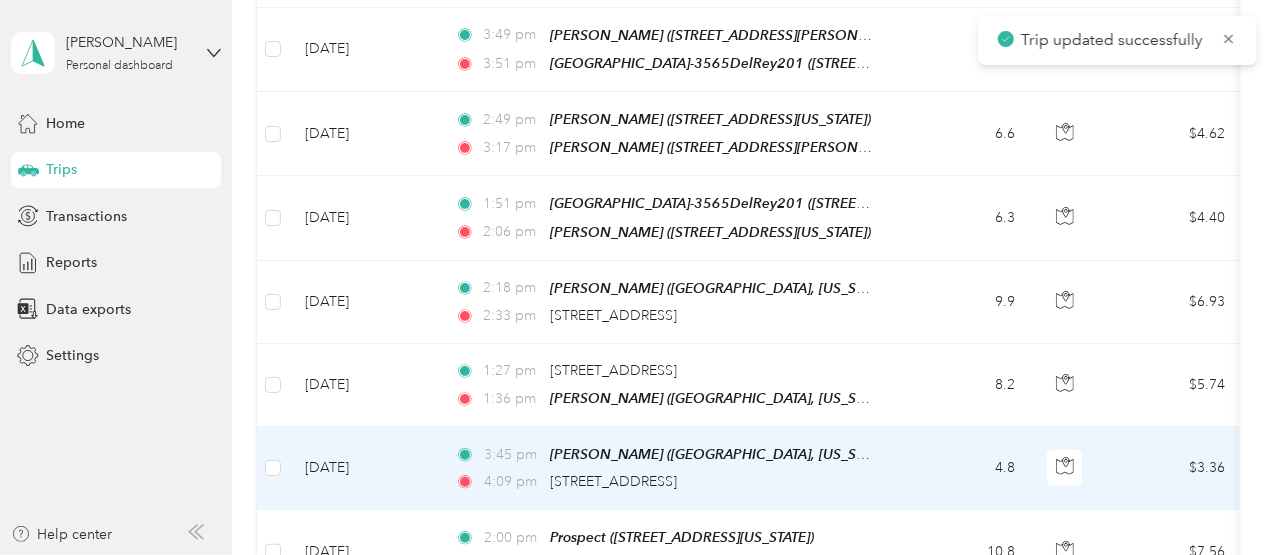 scroll, scrollTop: 4602, scrollLeft: 0, axis: vertical 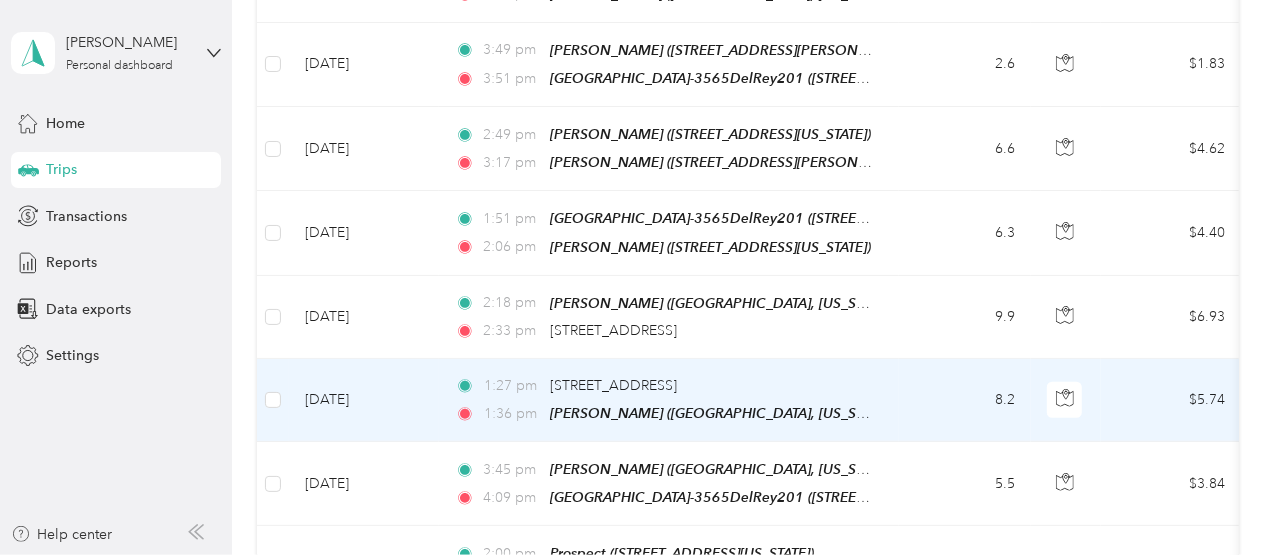 click on "1:27 pm 5473 Grape St, Oak Park, San Diego, CA" at bounding box center (665, 386) 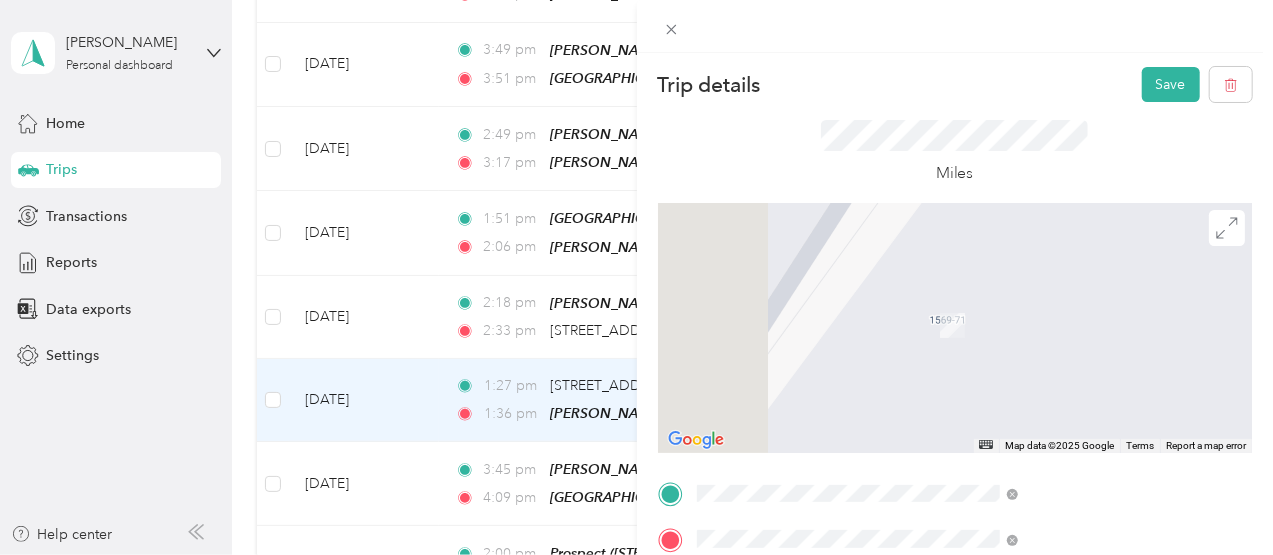 click on "TEAM [GEOGRAPHIC_DATA]-3565DelRey201 [STREET_ADDRESS]" at bounding box center (1112, 272) 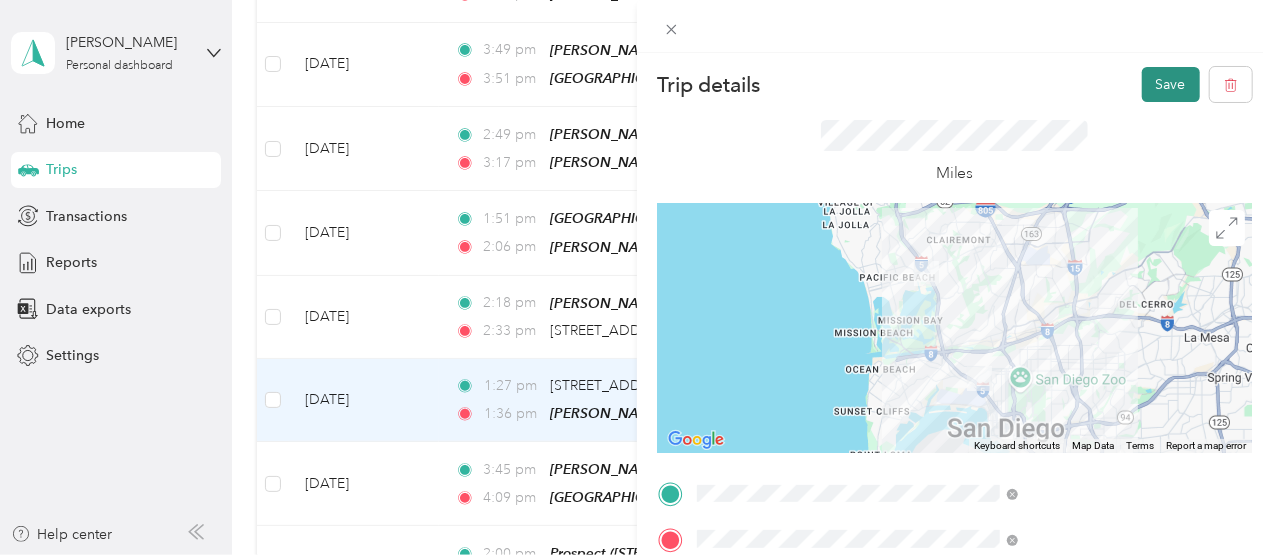 click on "Save" at bounding box center [1171, 84] 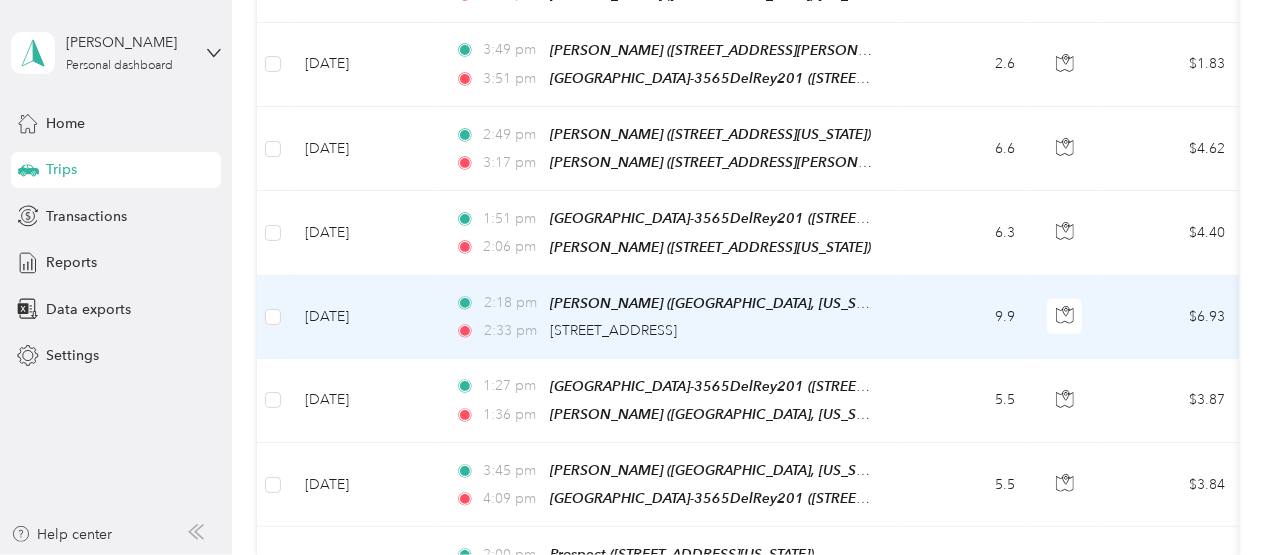 click on "2:33 pm 2639 Highland Ave, National City, CA" at bounding box center (665, 331) 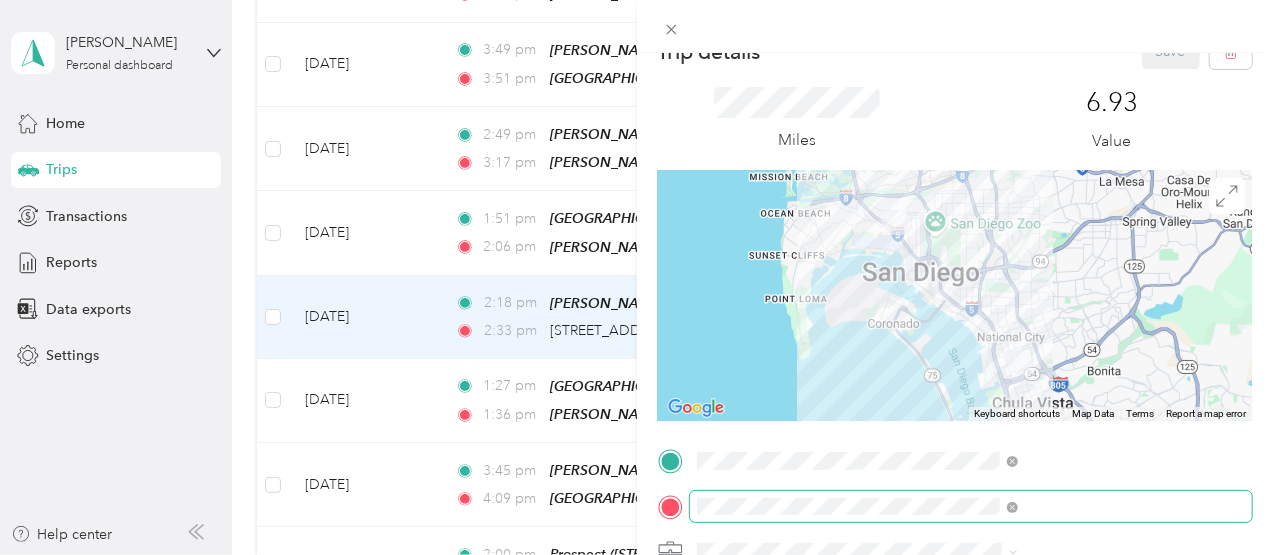 scroll, scrollTop: 66, scrollLeft: 0, axis: vertical 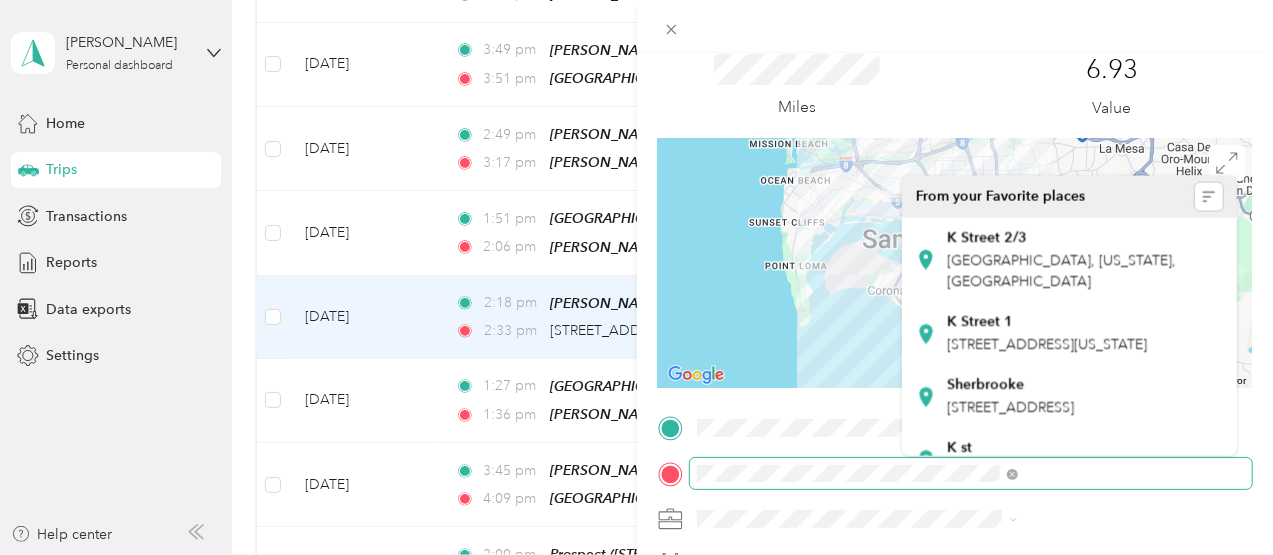 click at bounding box center [971, 474] 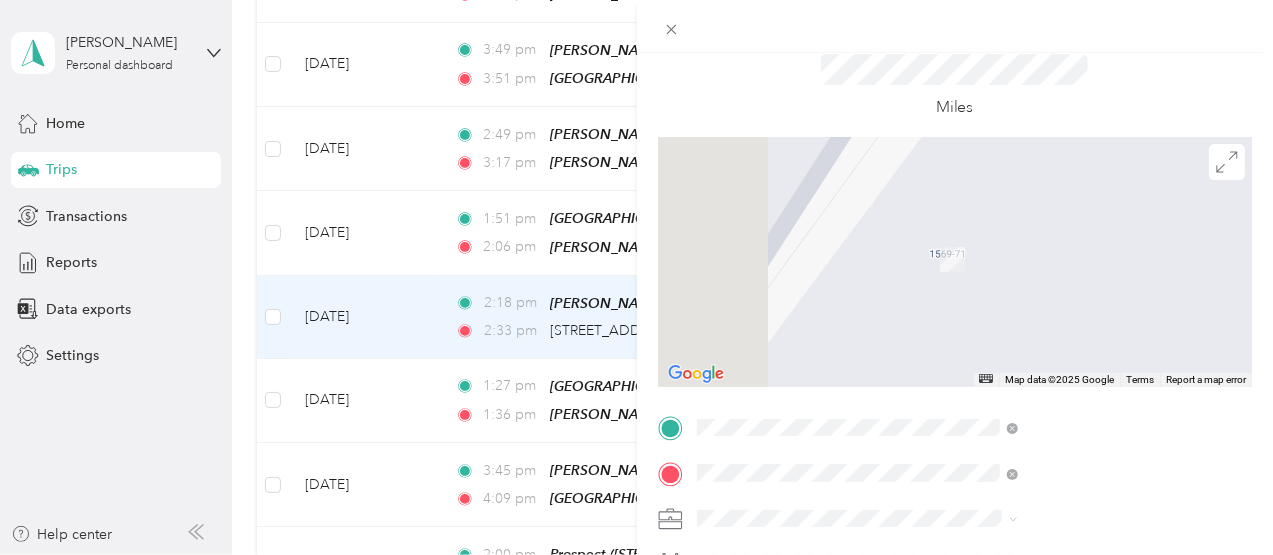 click on "[STREET_ADDRESS]" at bounding box center (1009, 265) 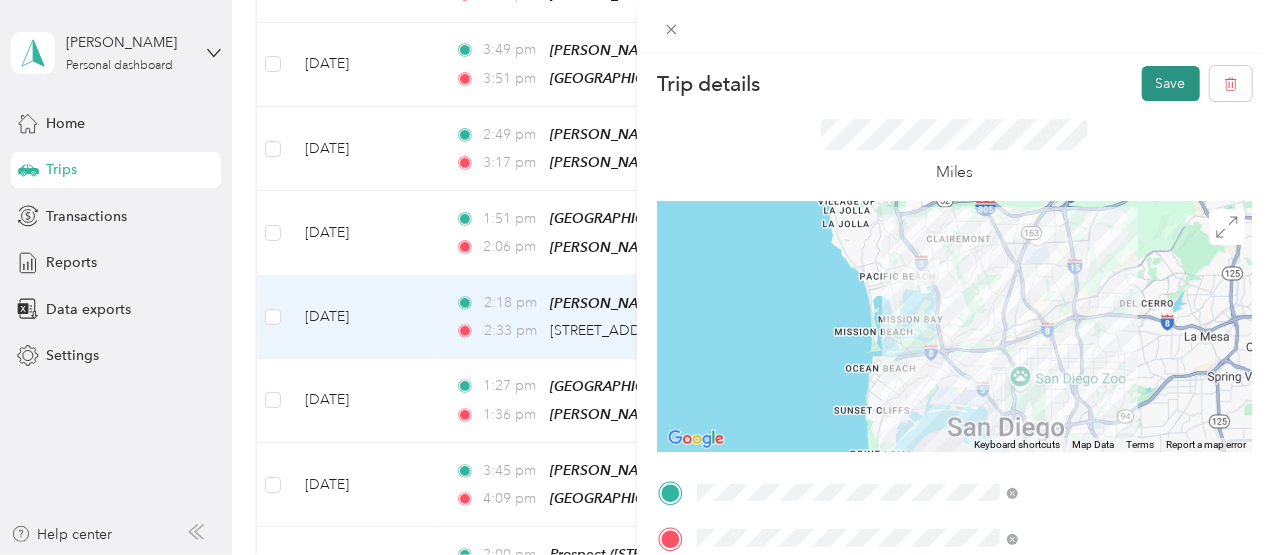 scroll, scrollTop: 0, scrollLeft: 0, axis: both 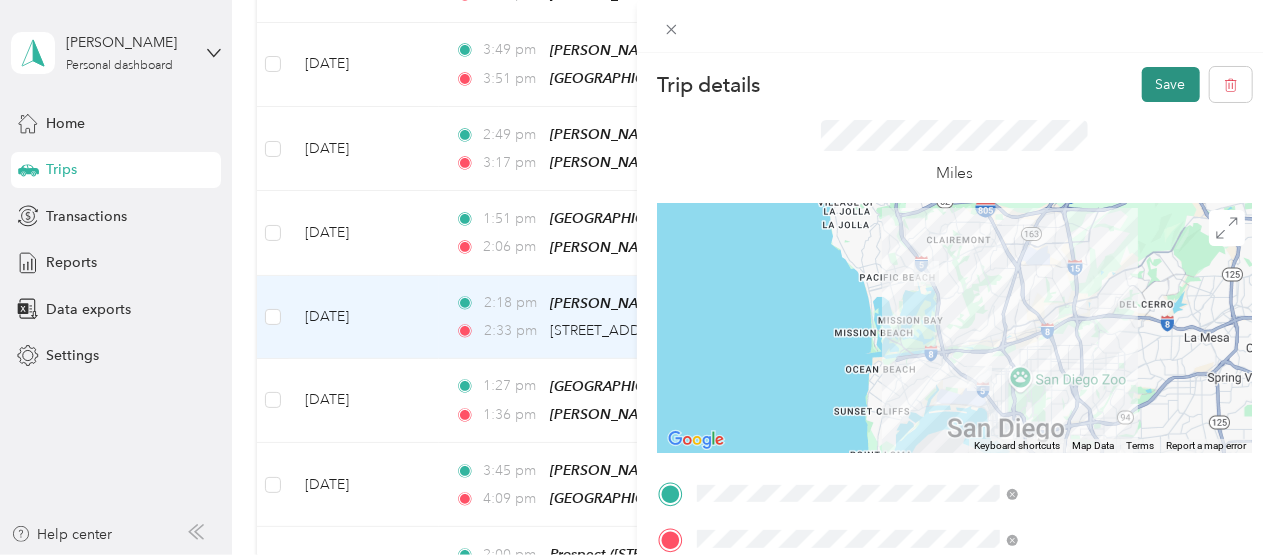 click on "Save" at bounding box center [1171, 84] 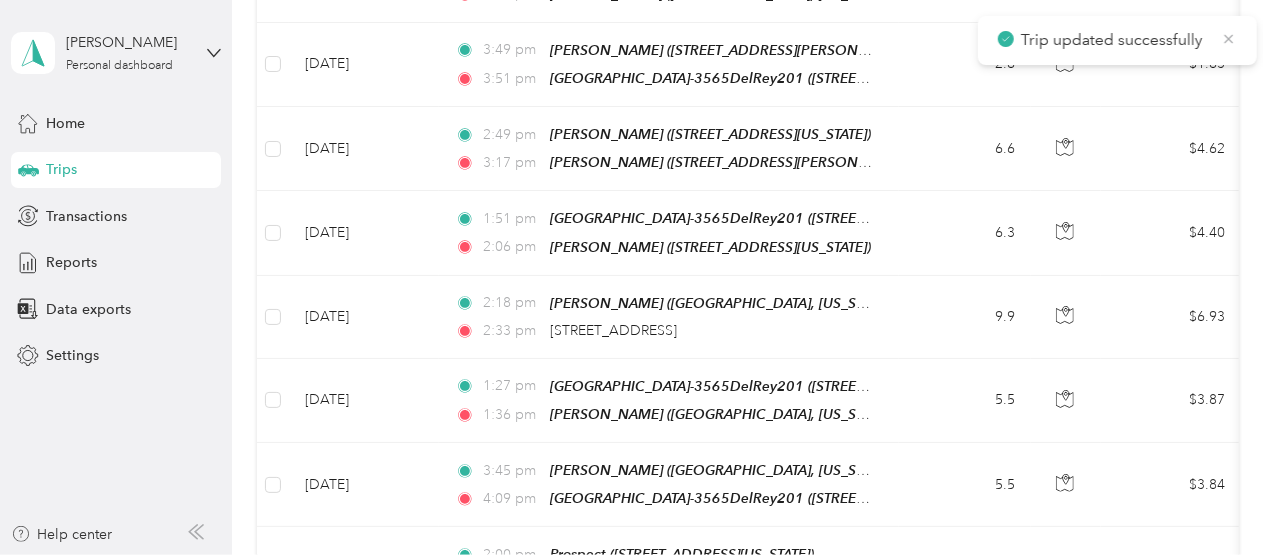 click 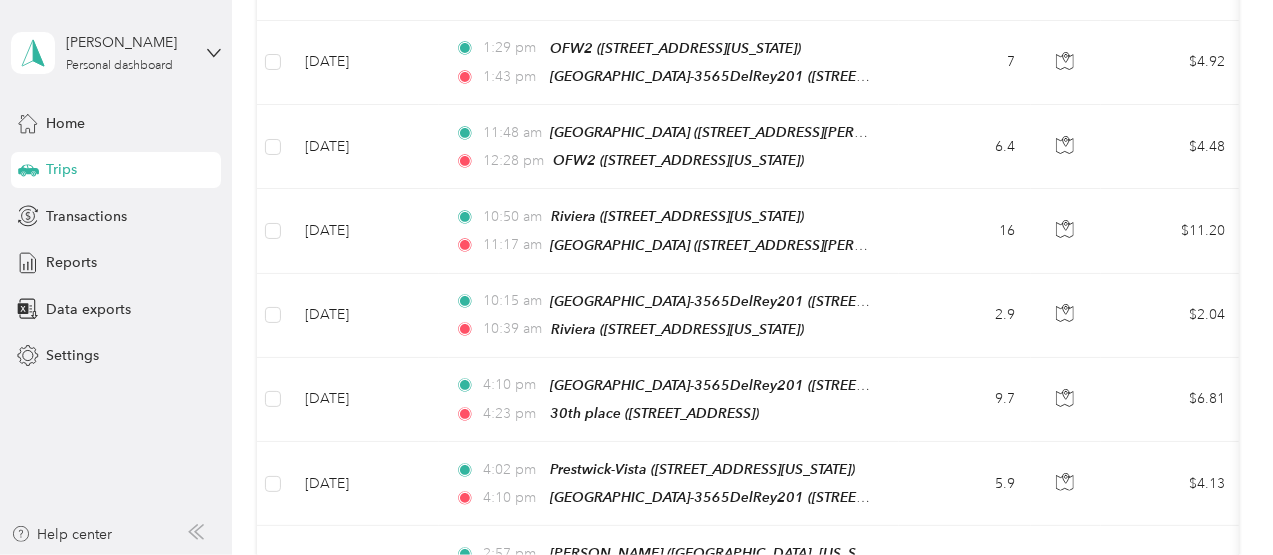 scroll, scrollTop: 3802, scrollLeft: 0, axis: vertical 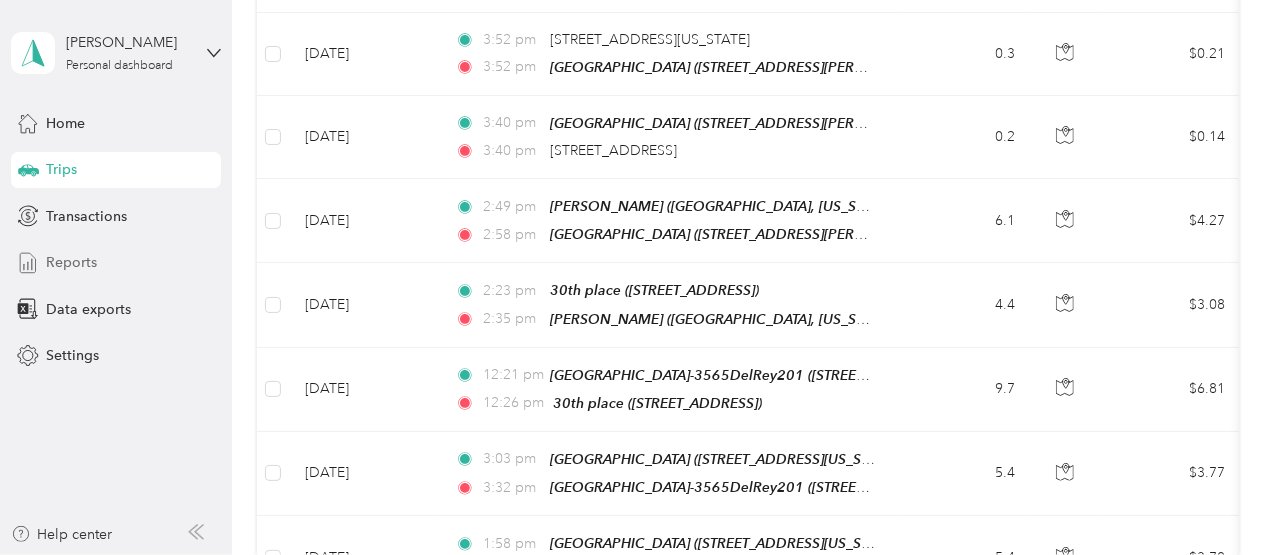 click on "Reports" at bounding box center [71, 262] 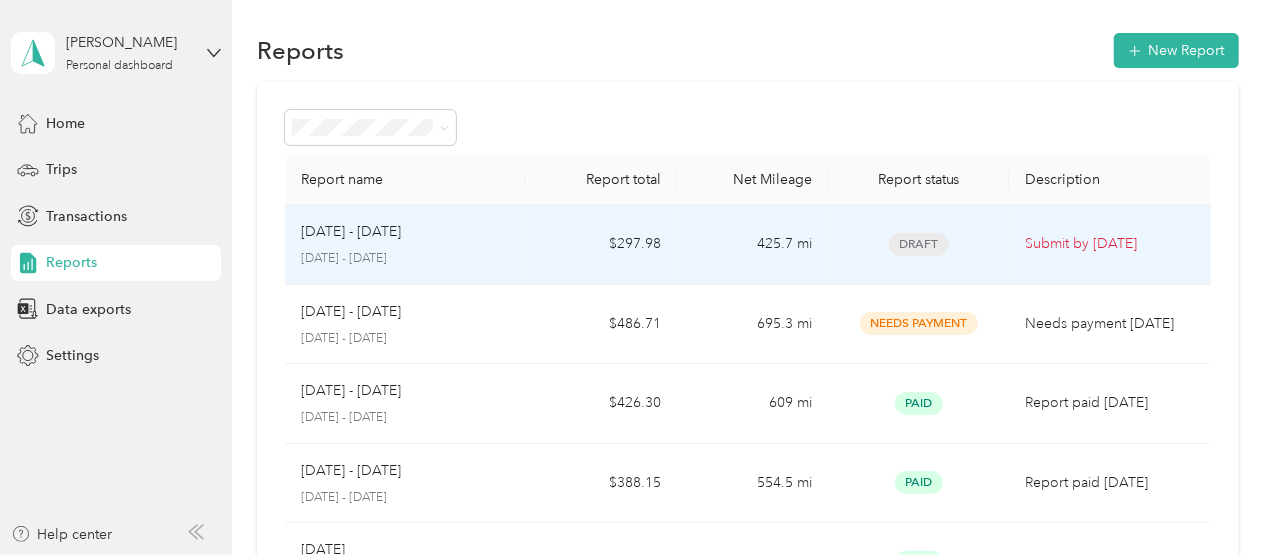 scroll, scrollTop: 4, scrollLeft: 0, axis: vertical 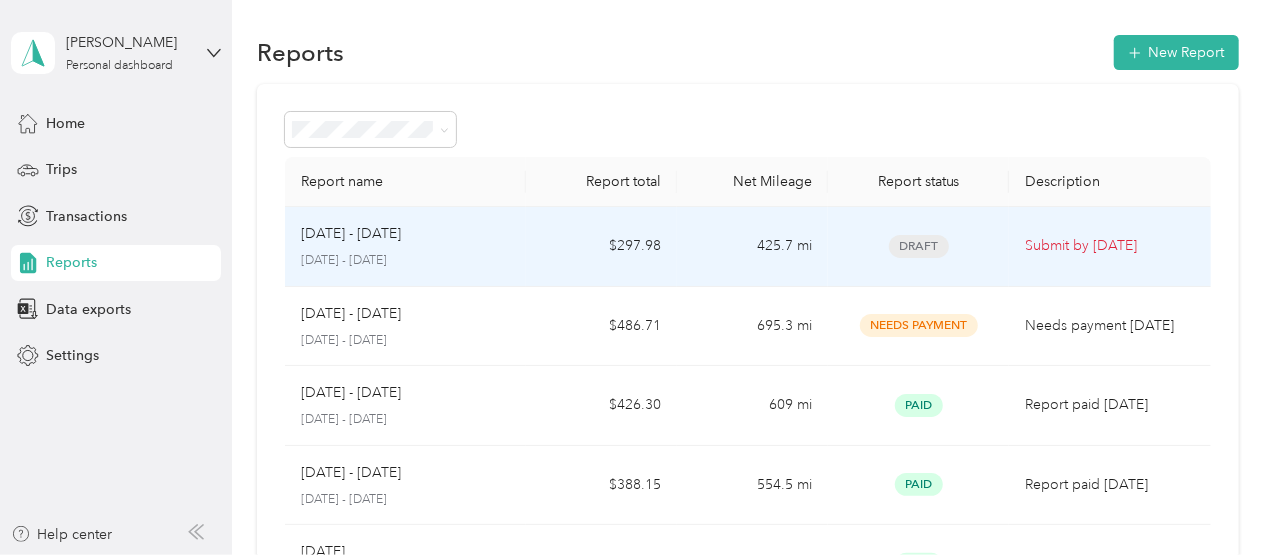 click on "$297.98" at bounding box center (601, 247) 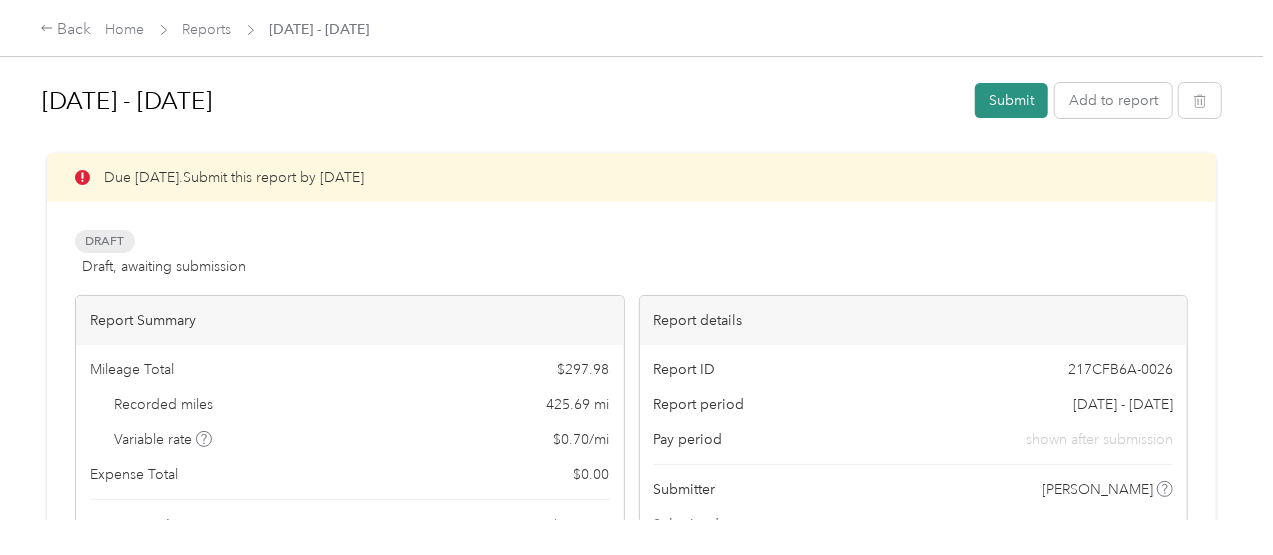 click on "Submit" at bounding box center [1011, 100] 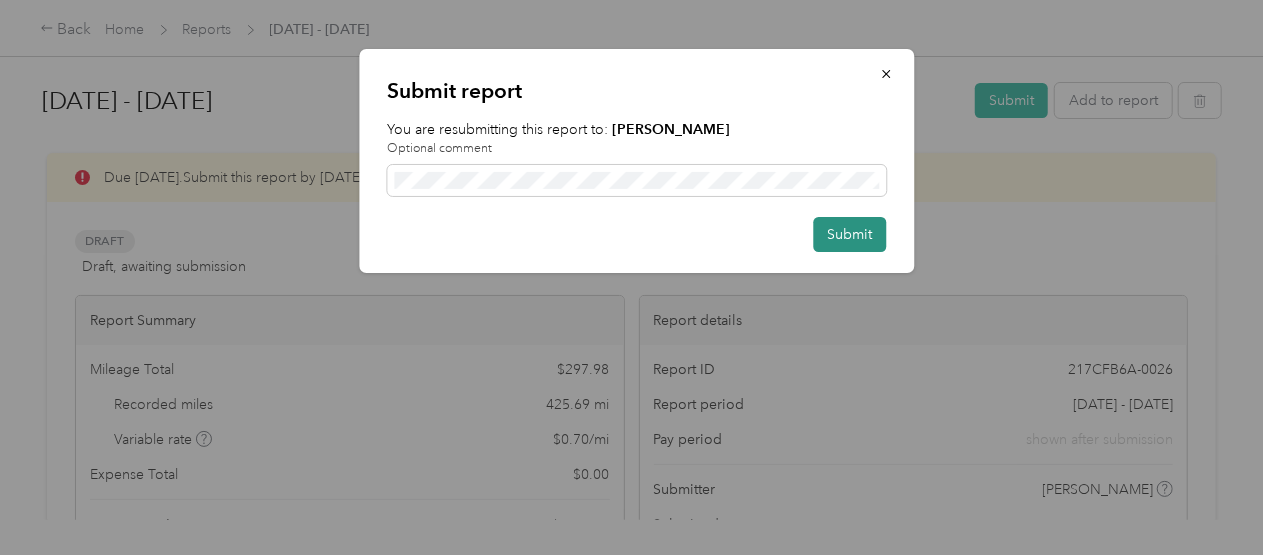click on "Submit" at bounding box center (849, 234) 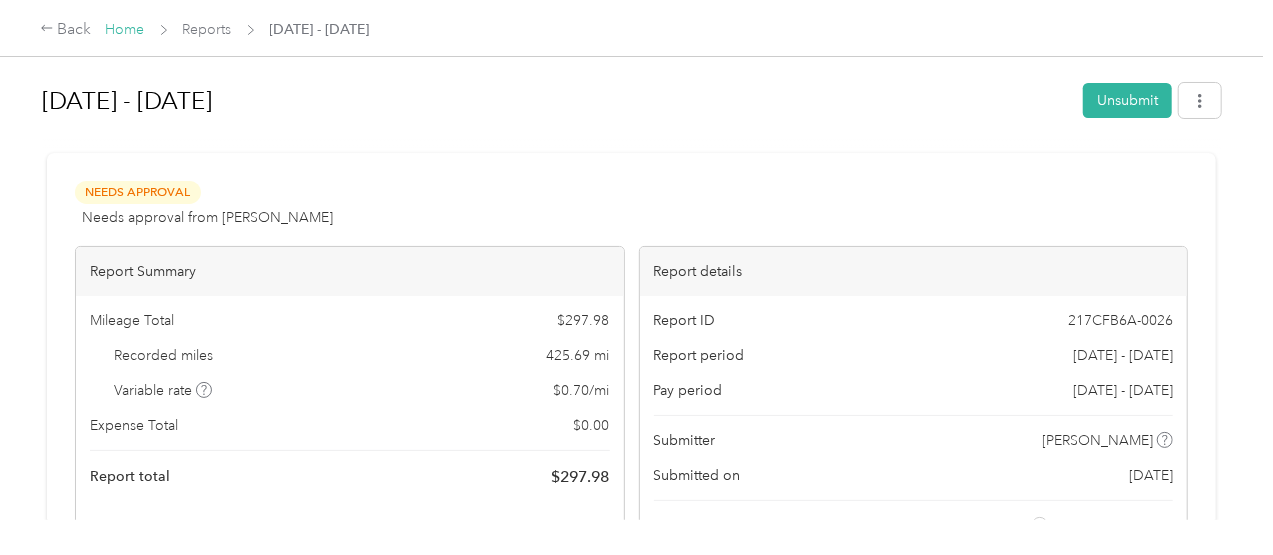 click on "Home" at bounding box center [125, 29] 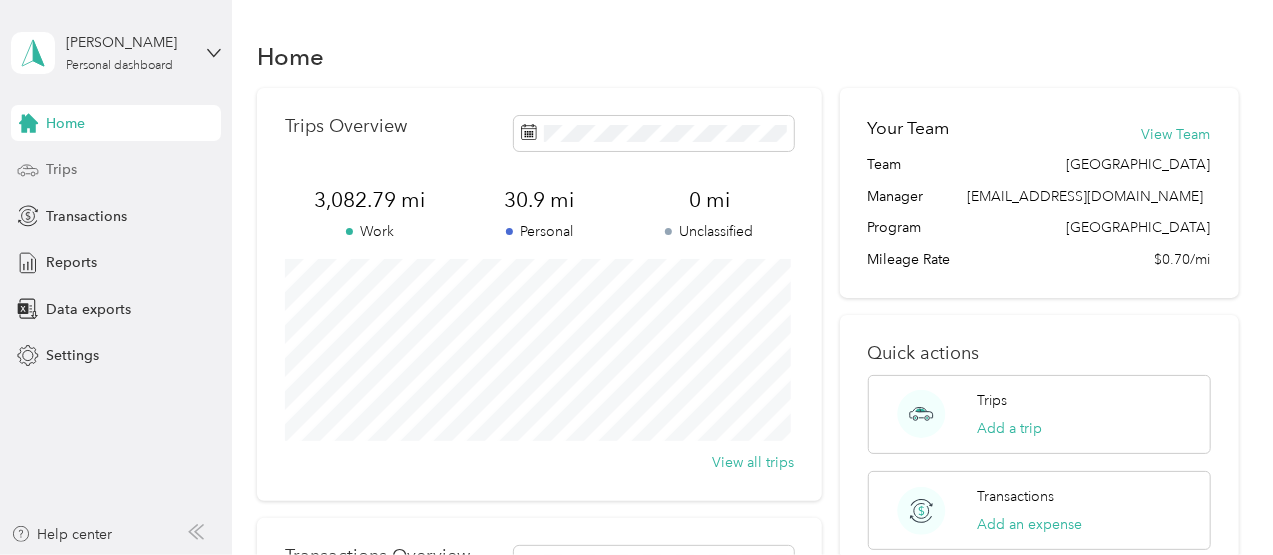 click on "Trips" at bounding box center [116, 170] 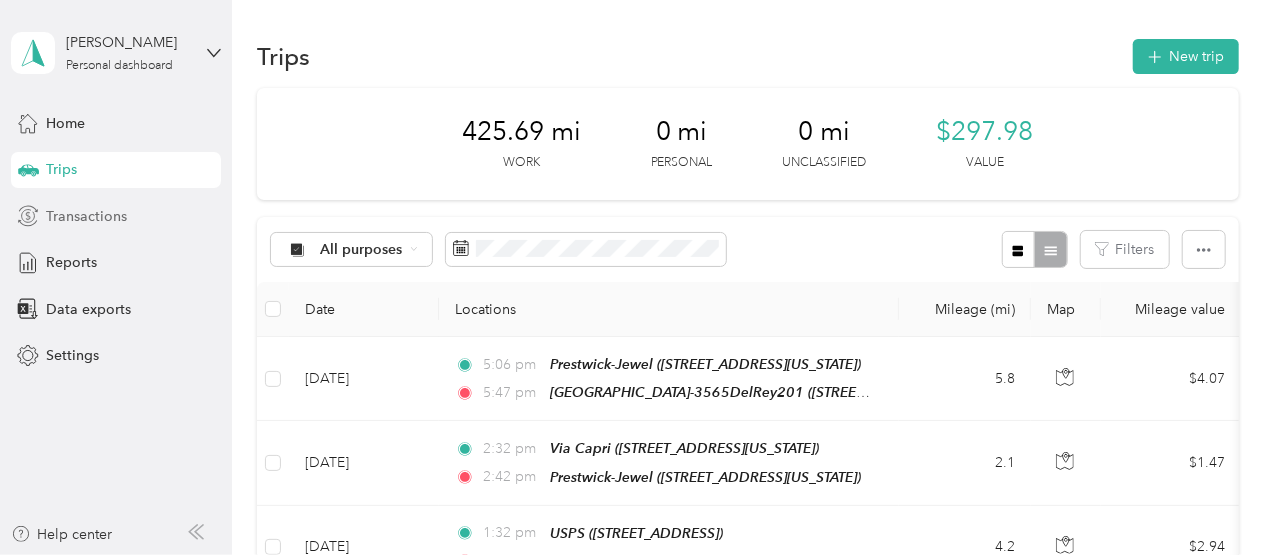click on "Transactions" at bounding box center (86, 216) 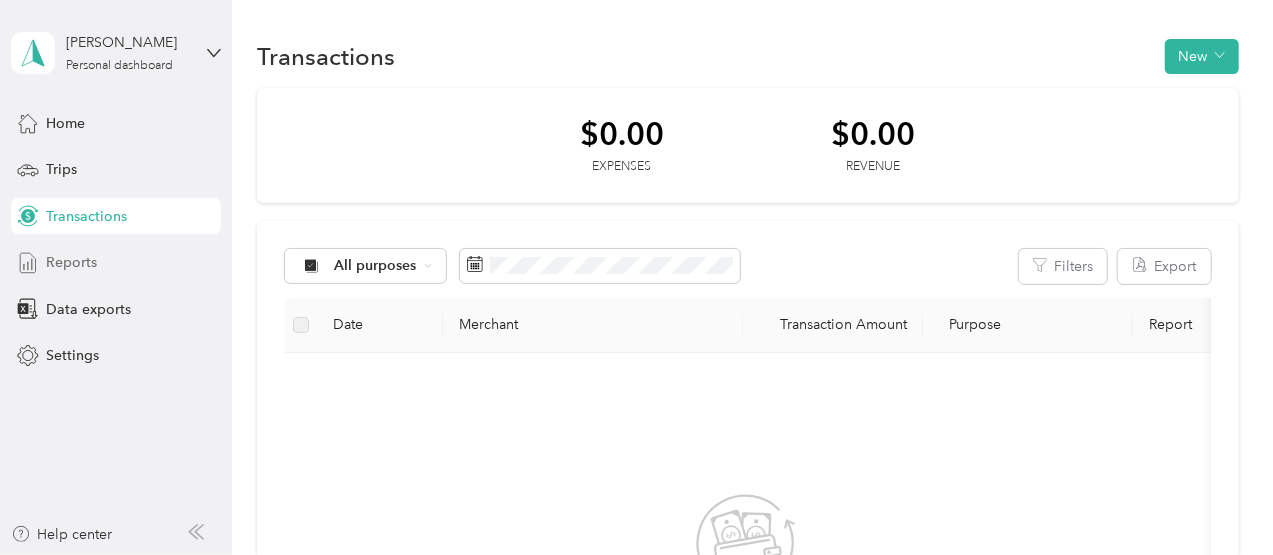 click on "Reports" at bounding box center (116, 263) 